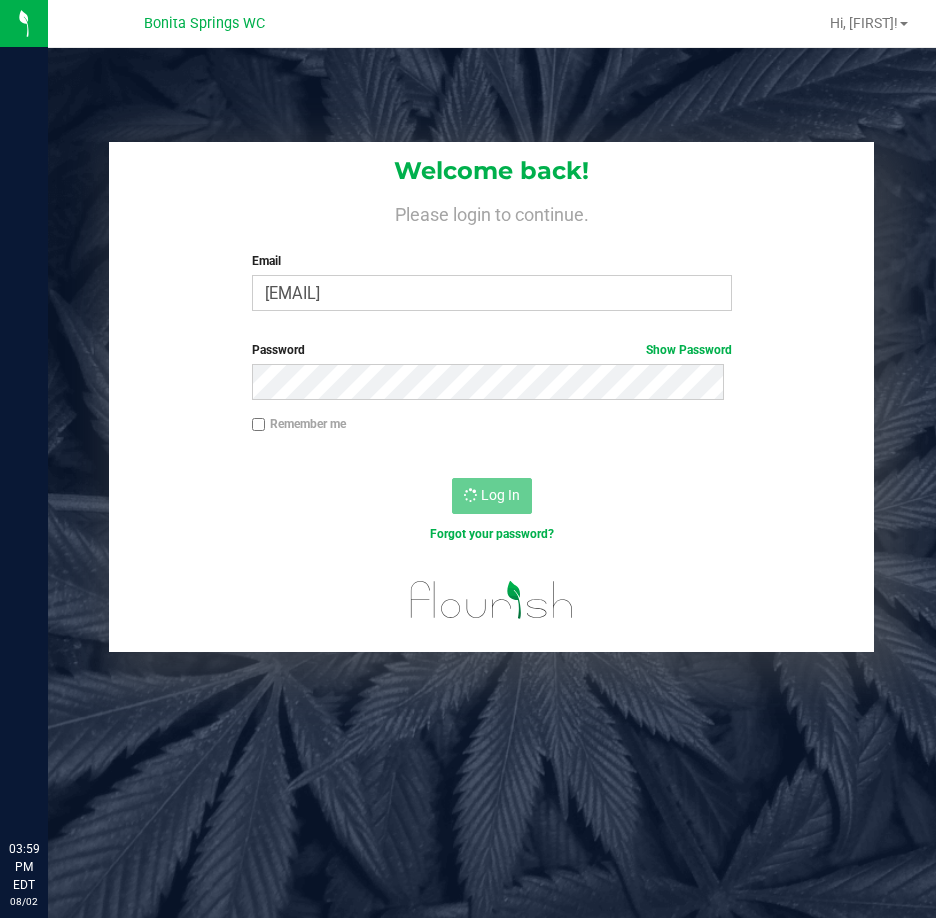 scroll, scrollTop: 0, scrollLeft: 0, axis: both 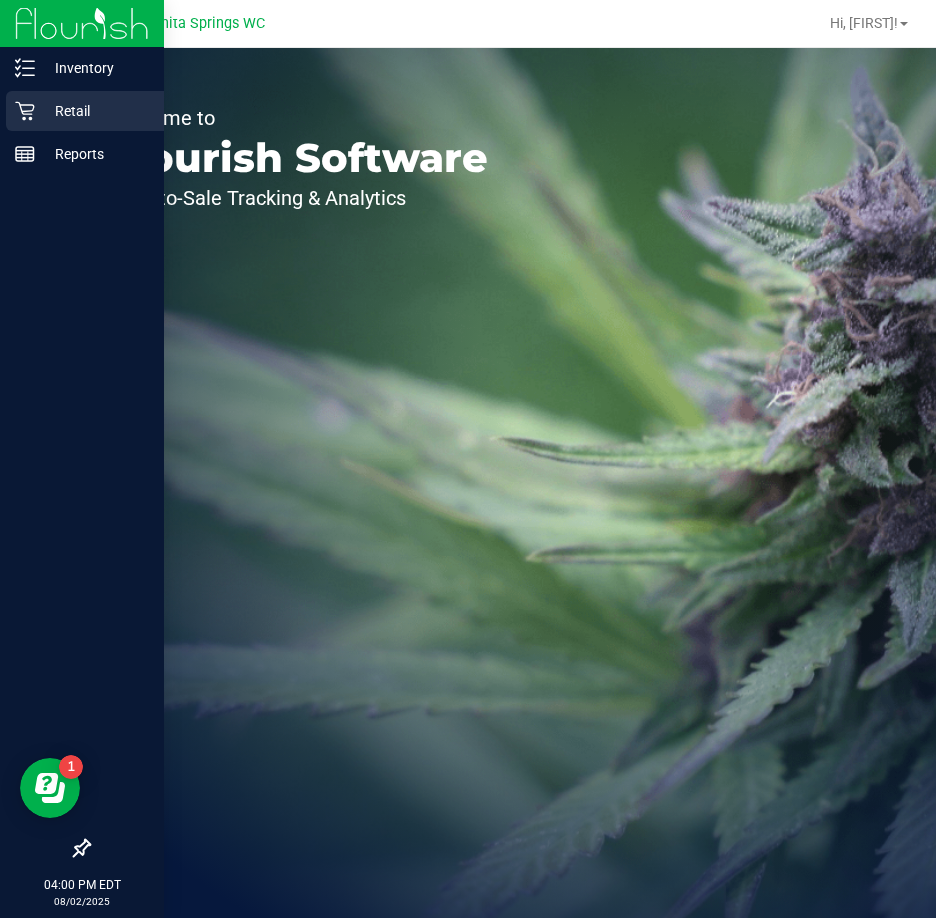 click on "Retail" at bounding box center (95, 111) 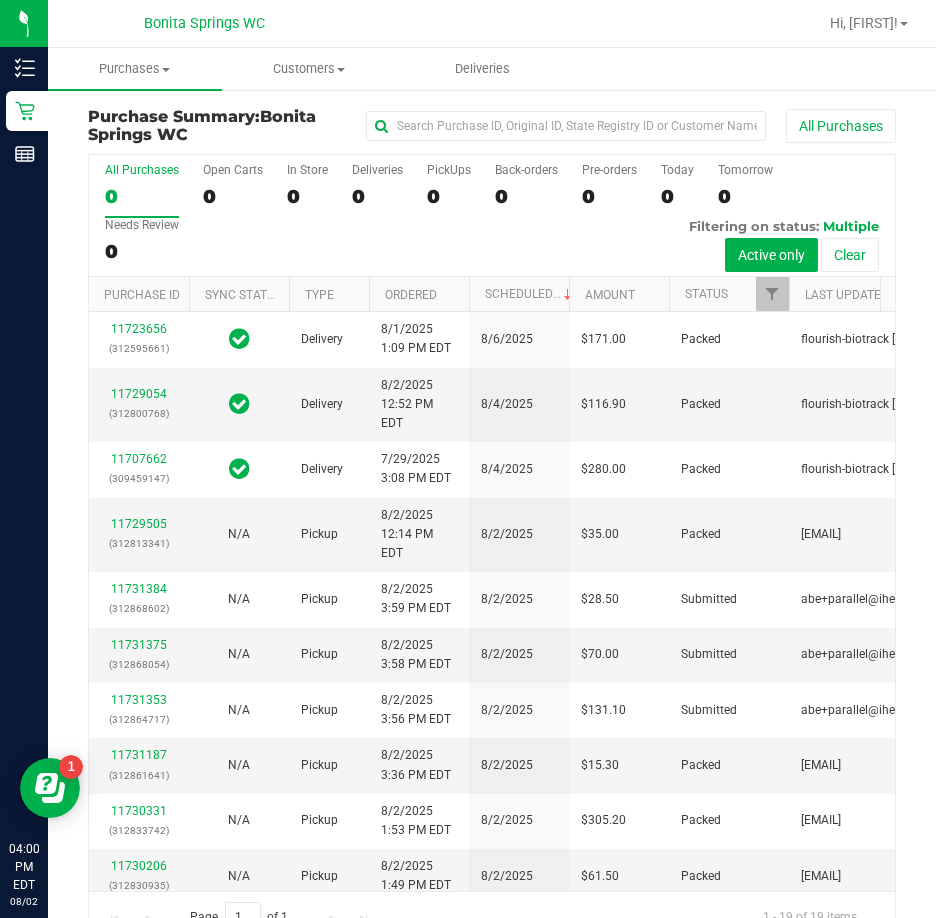 click on "All Purchases
0
Open Carts
0
In Store
0
Deliveries
0
PickUps
0
Back-orders
0
Pre-orders
0
Today
0
Tomorrow
0" at bounding box center (492, 216) 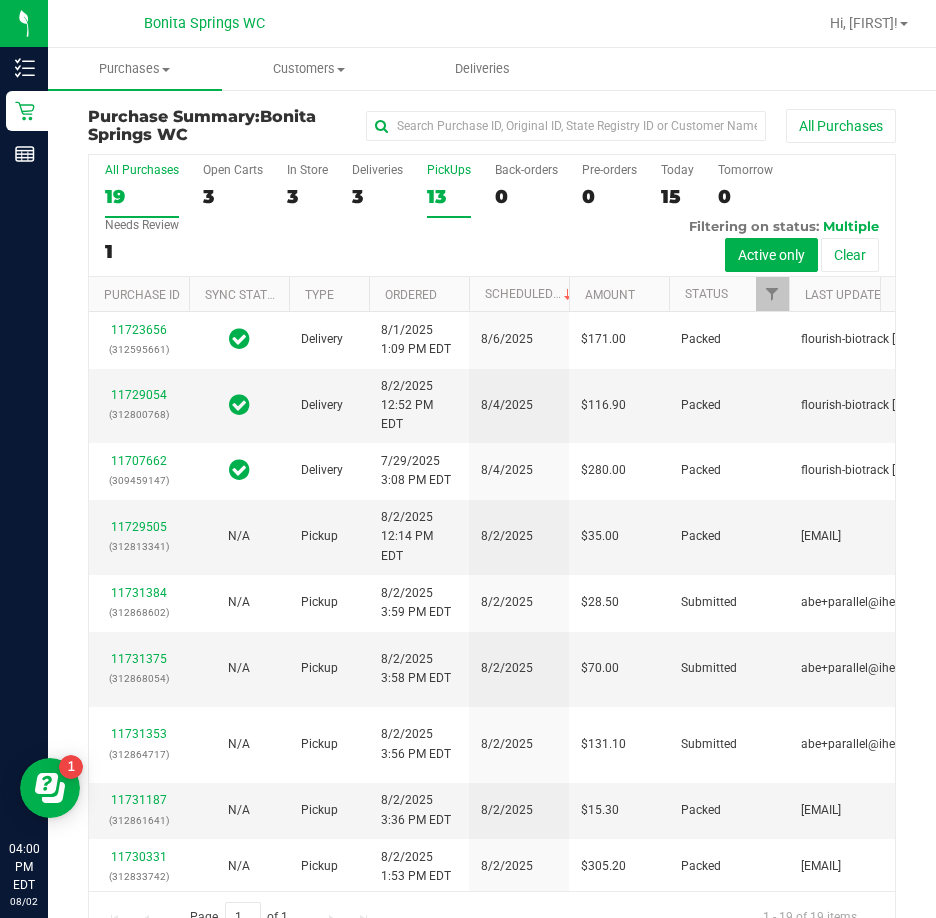 click on "PickUps" at bounding box center [449, 170] 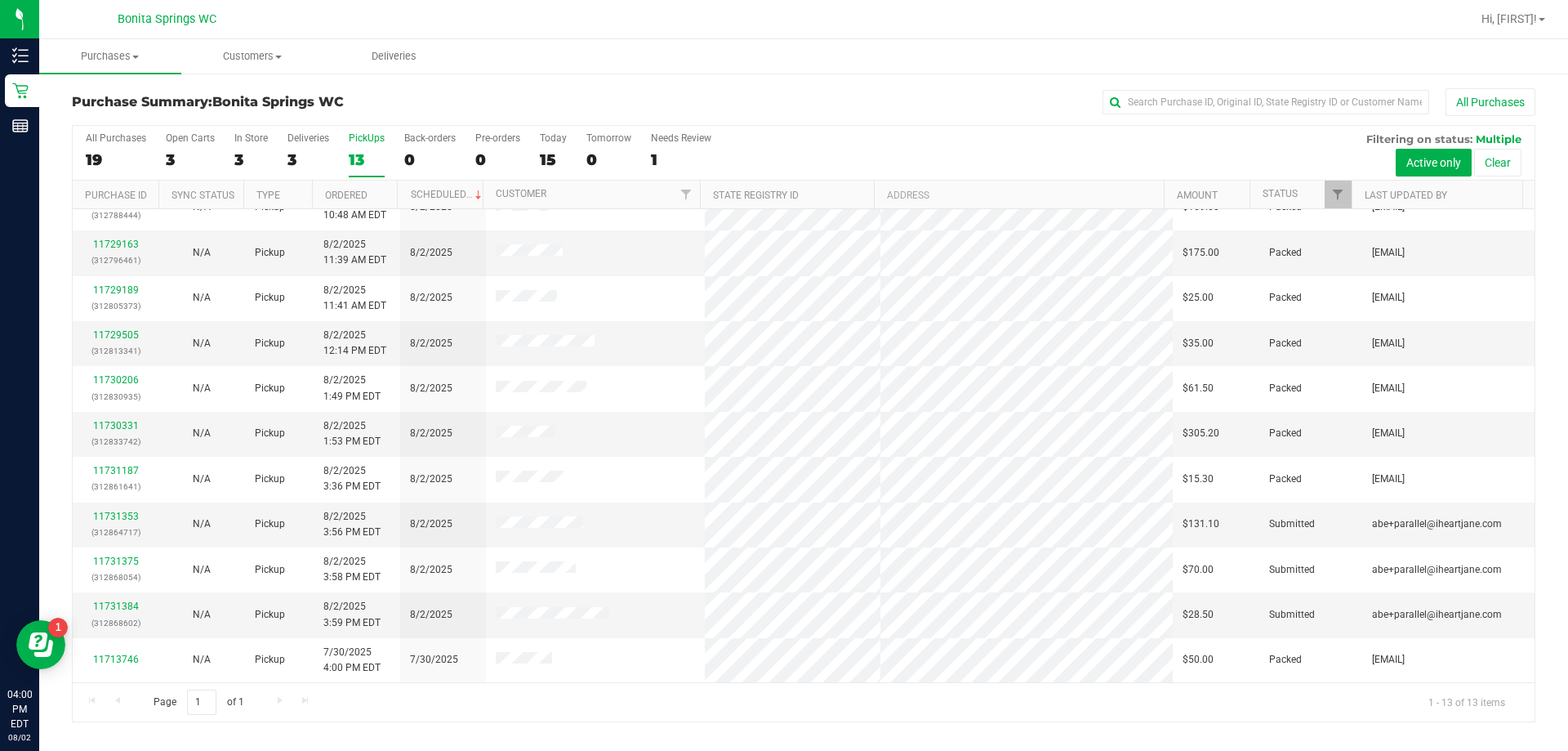 scroll, scrollTop: 114, scrollLeft: 0, axis: vertical 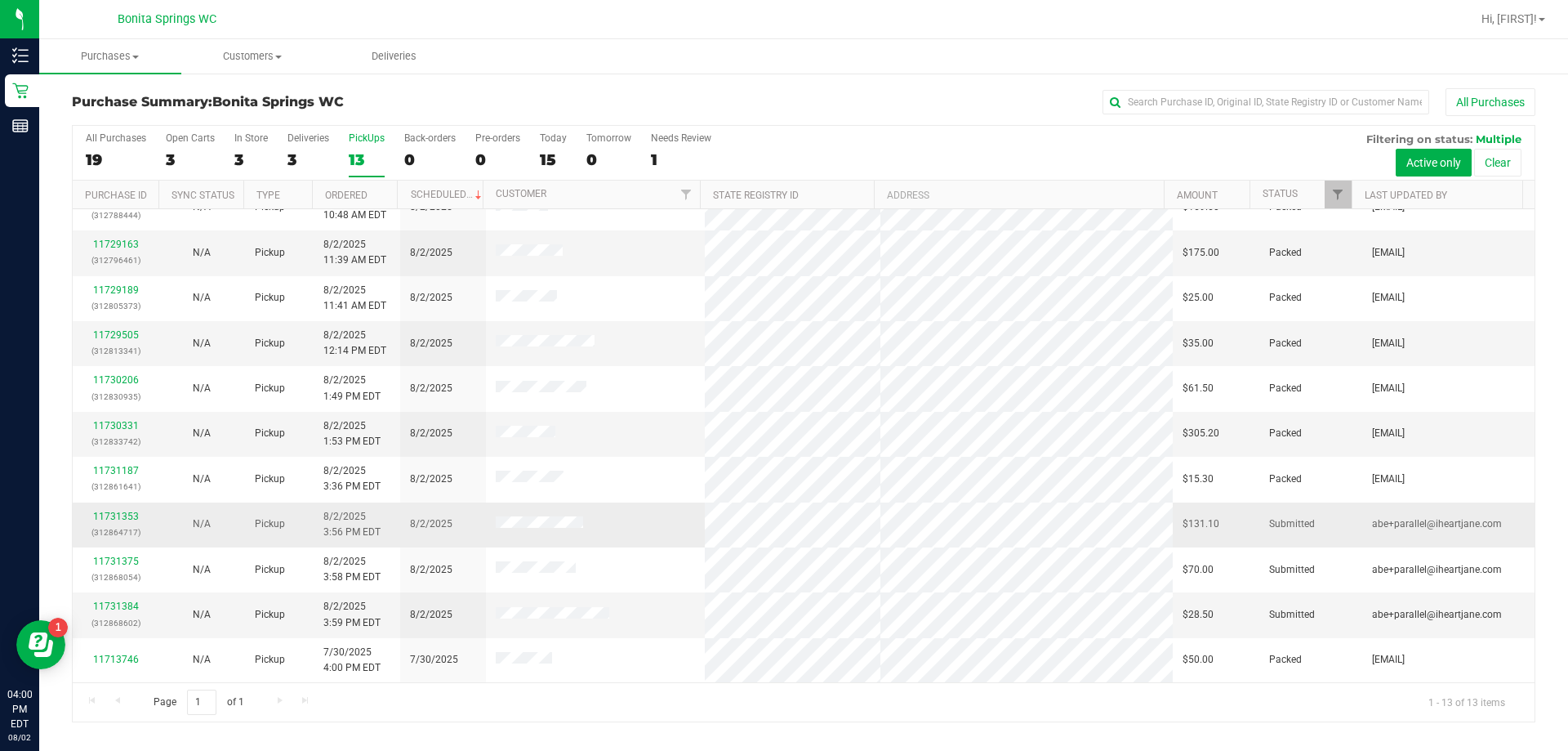 click on "(312864717)" at bounding box center [115, 532] 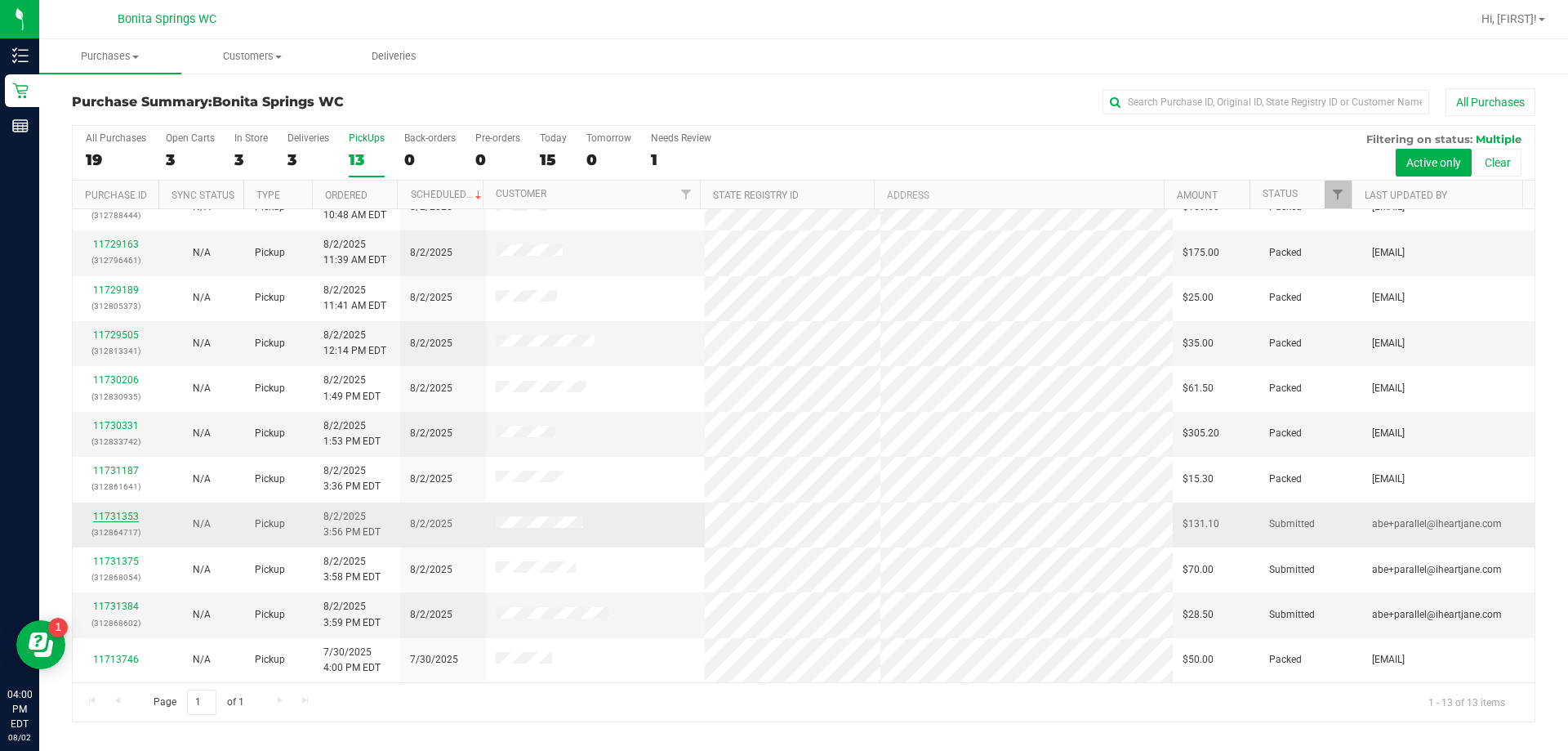 click on "11731353" at bounding box center [116, 516] 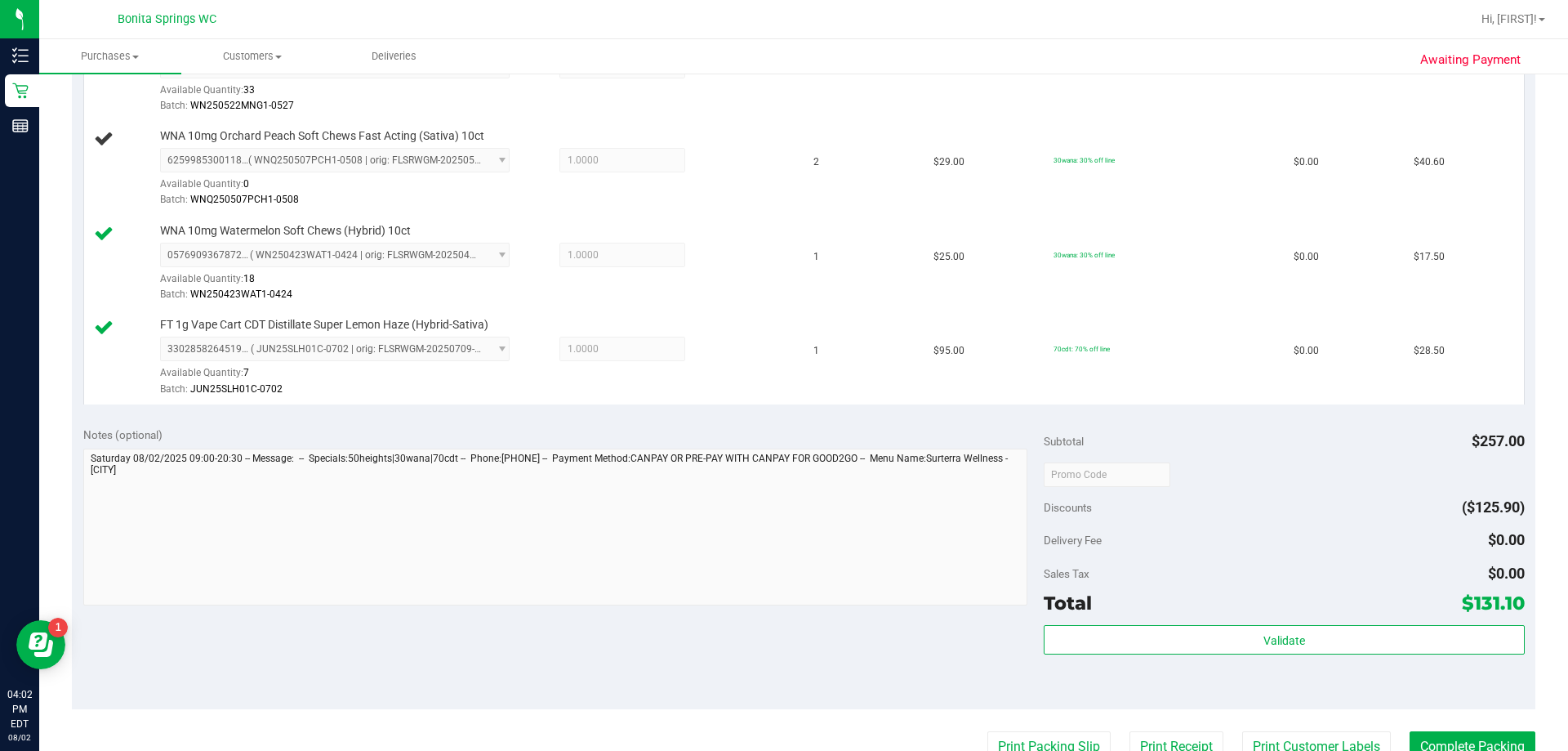 scroll, scrollTop: 735, scrollLeft: 0, axis: vertical 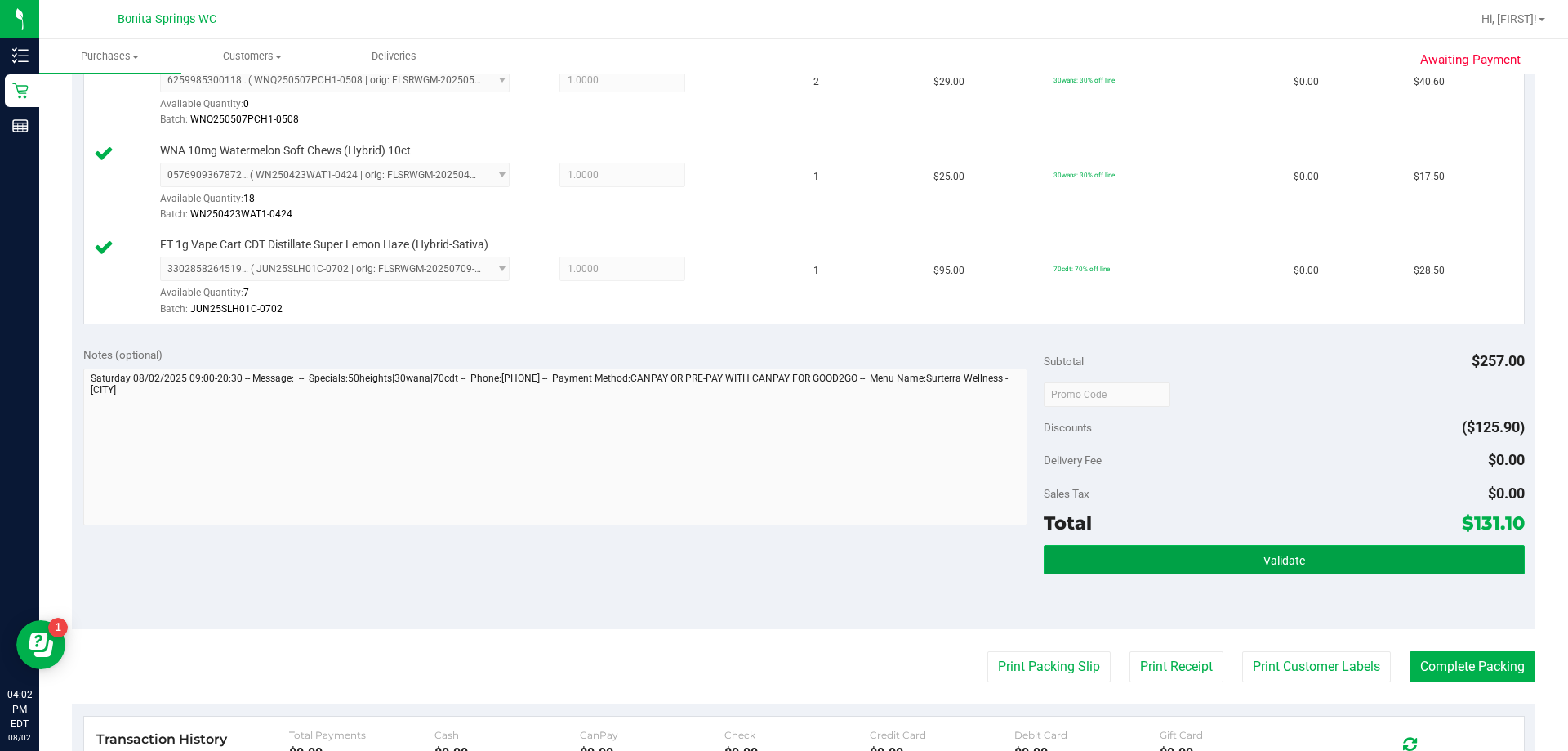 click on "Validate" at bounding box center (1284, 561) 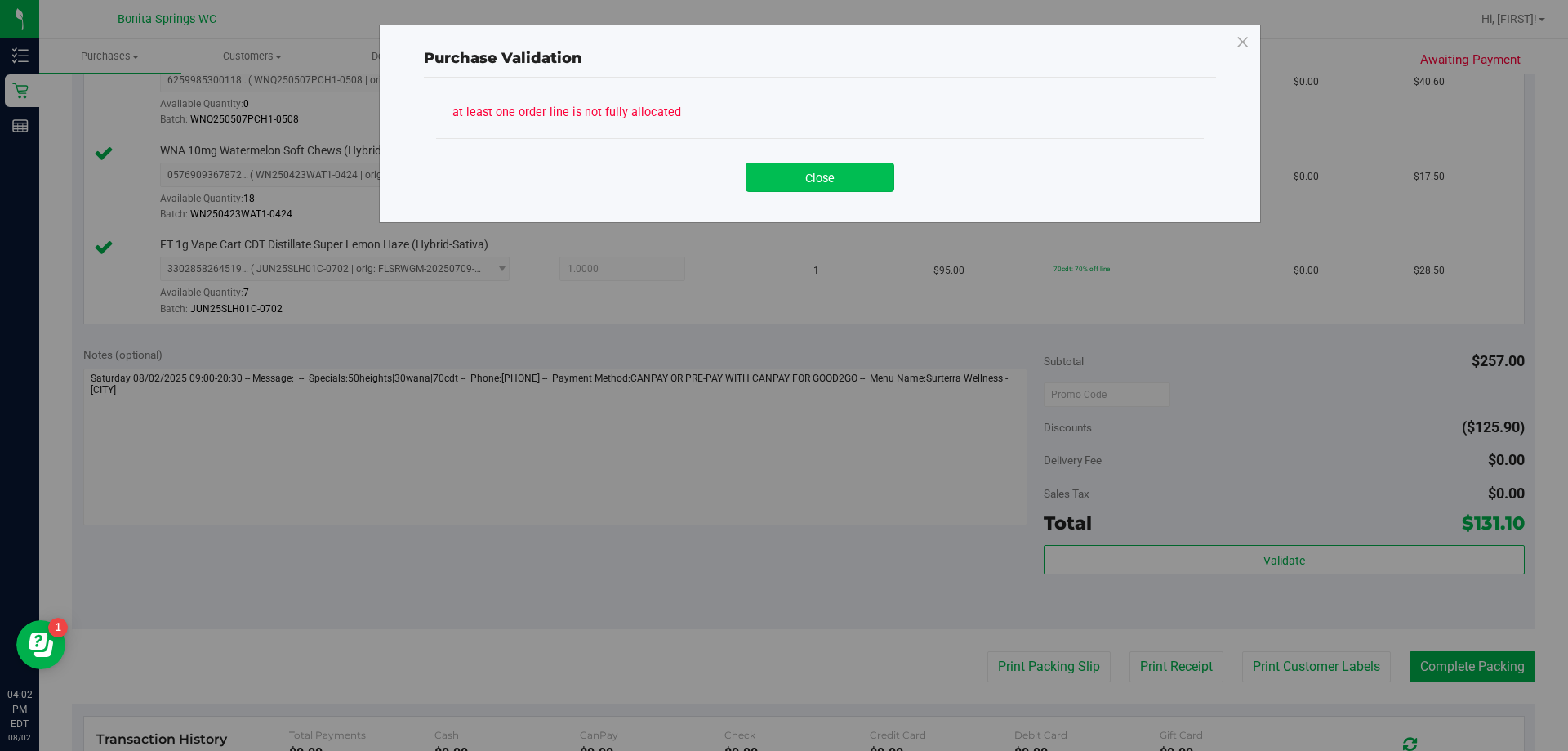 click on "Close" at bounding box center (820, 177) 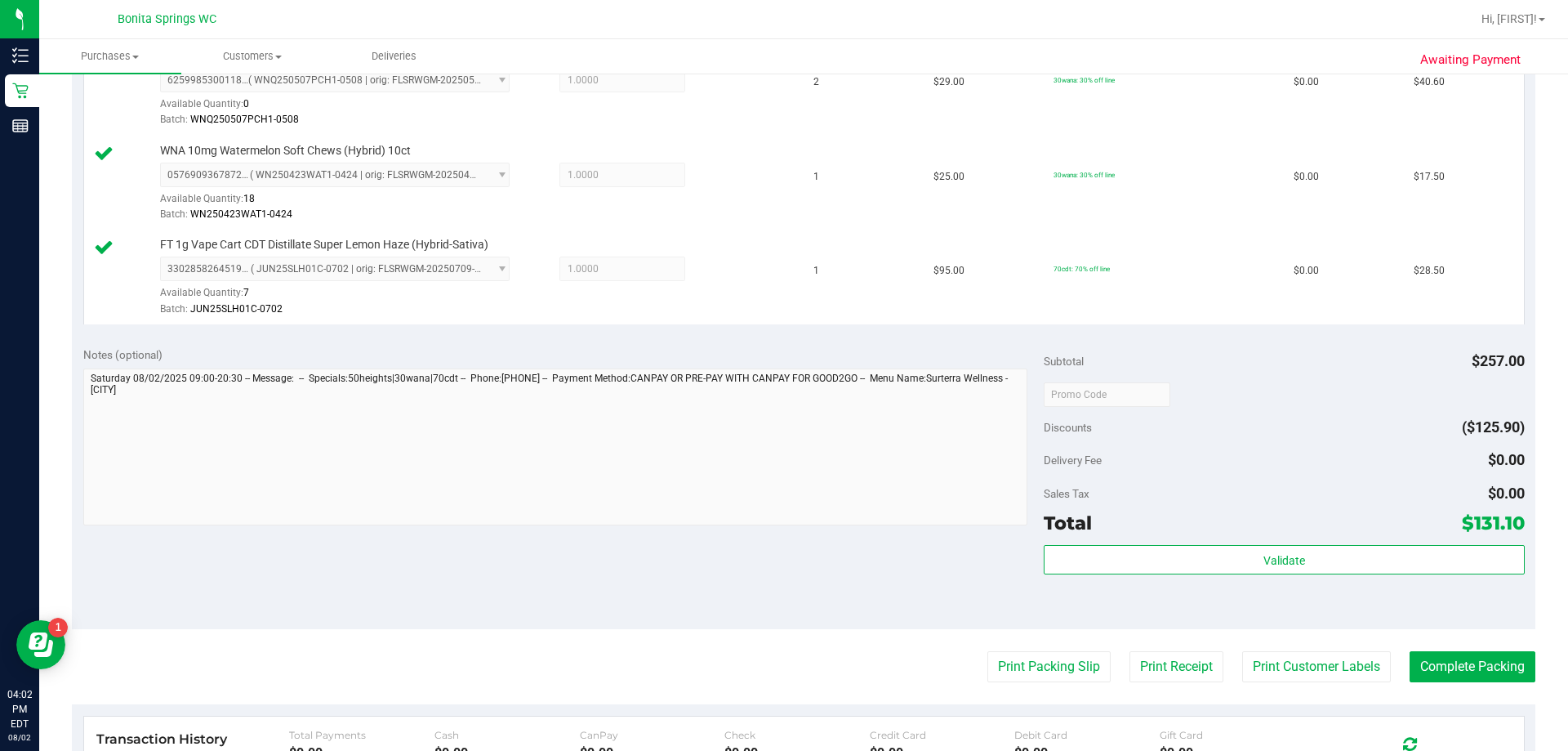 click on "Notes (optional)
Subtotal
$257.00
Discounts
($125.90)
Delivery Fee
$0.00
Sales Tax
$0.00
Total
$131.10" at bounding box center [804, 482] 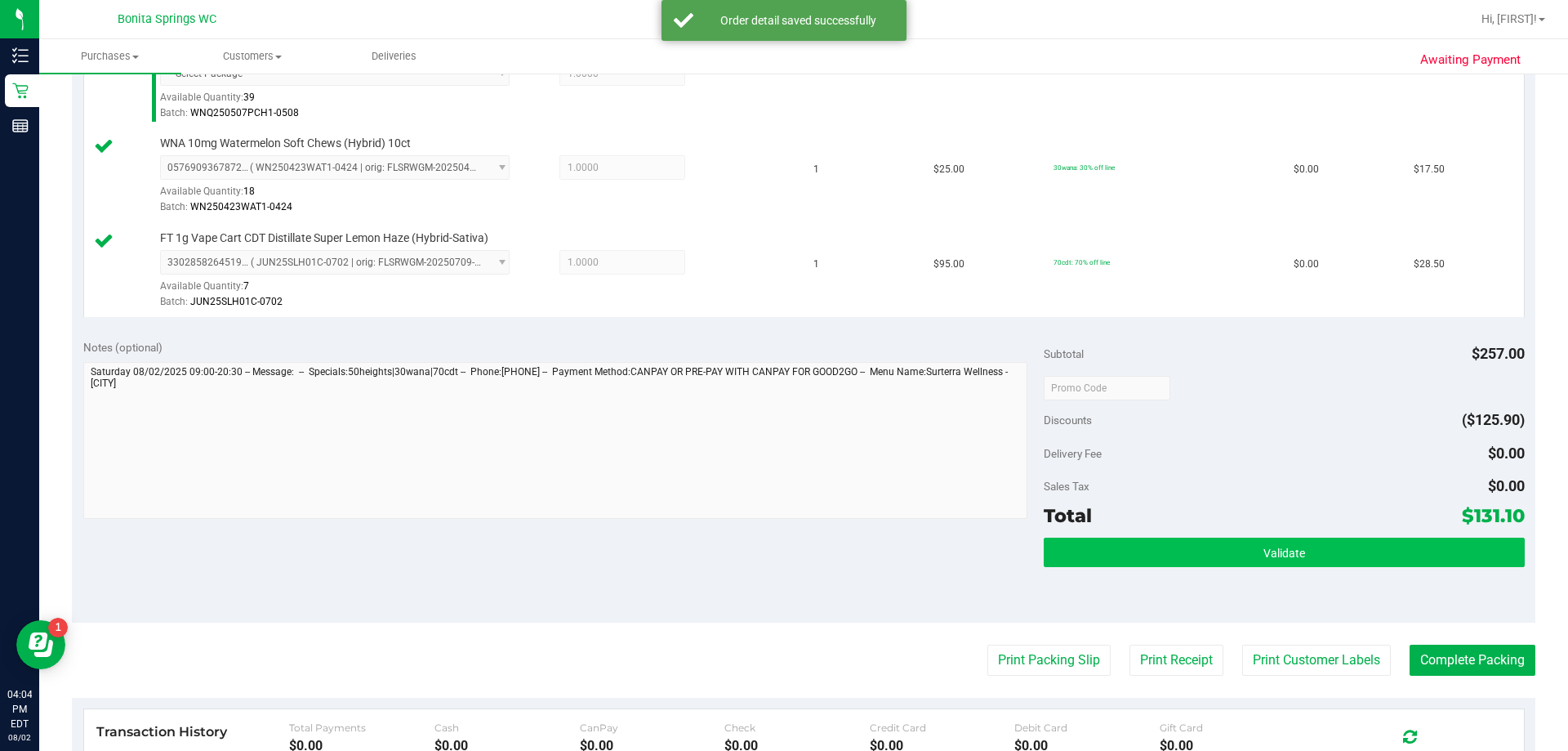 scroll, scrollTop: 817, scrollLeft: 0, axis: vertical 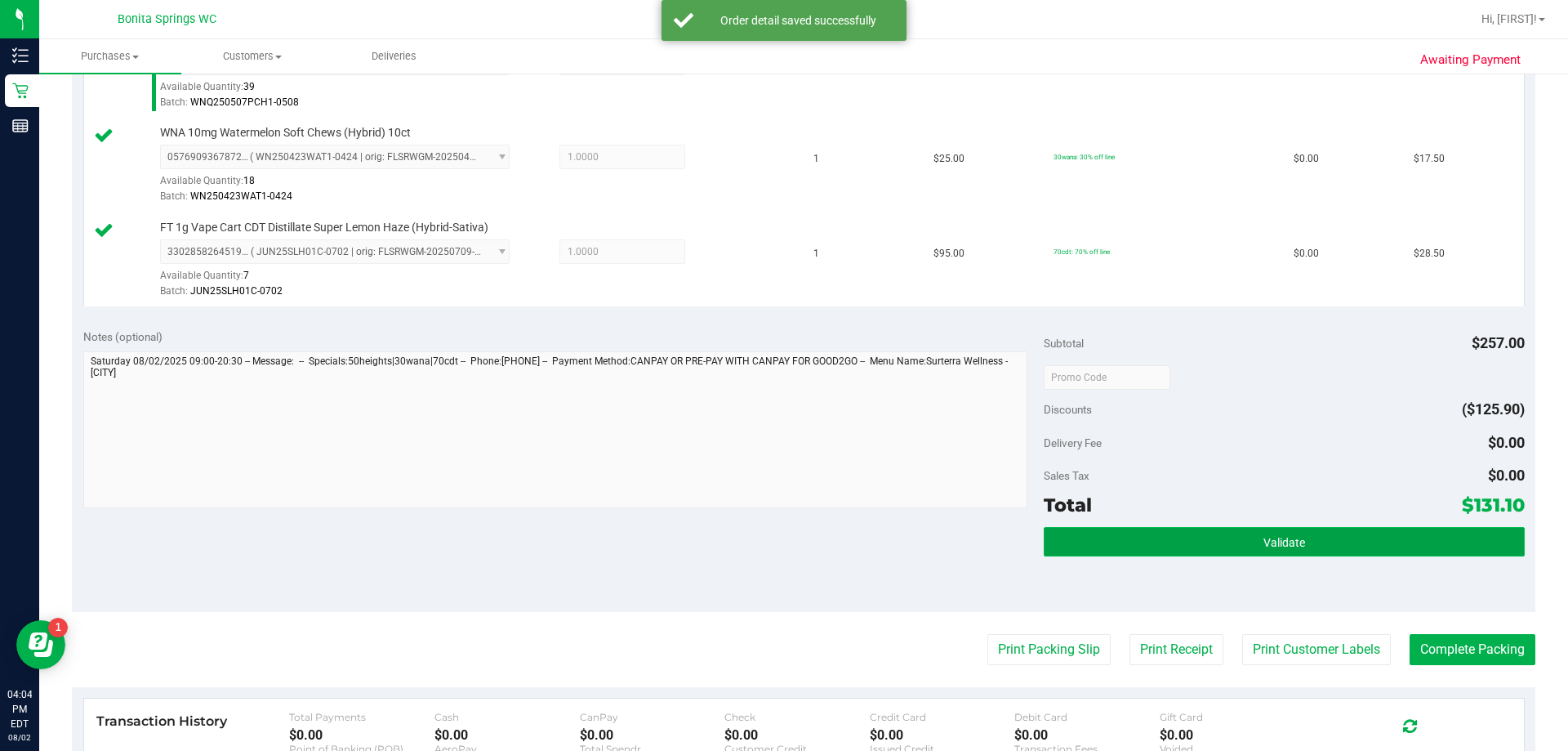 click on "Validate" at bounding box center (1284, 542) 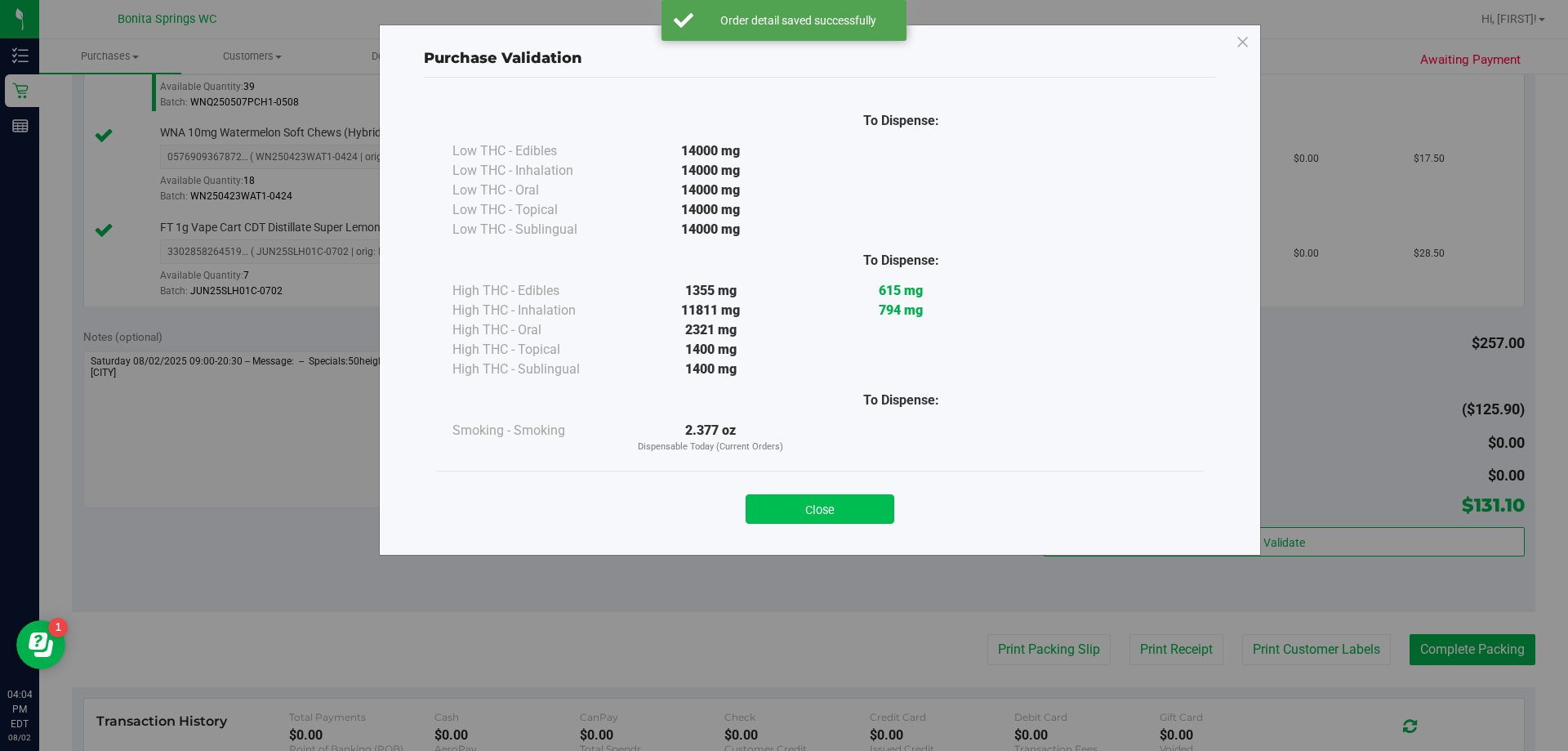 click on "Close" at bounding box center [820, 509] 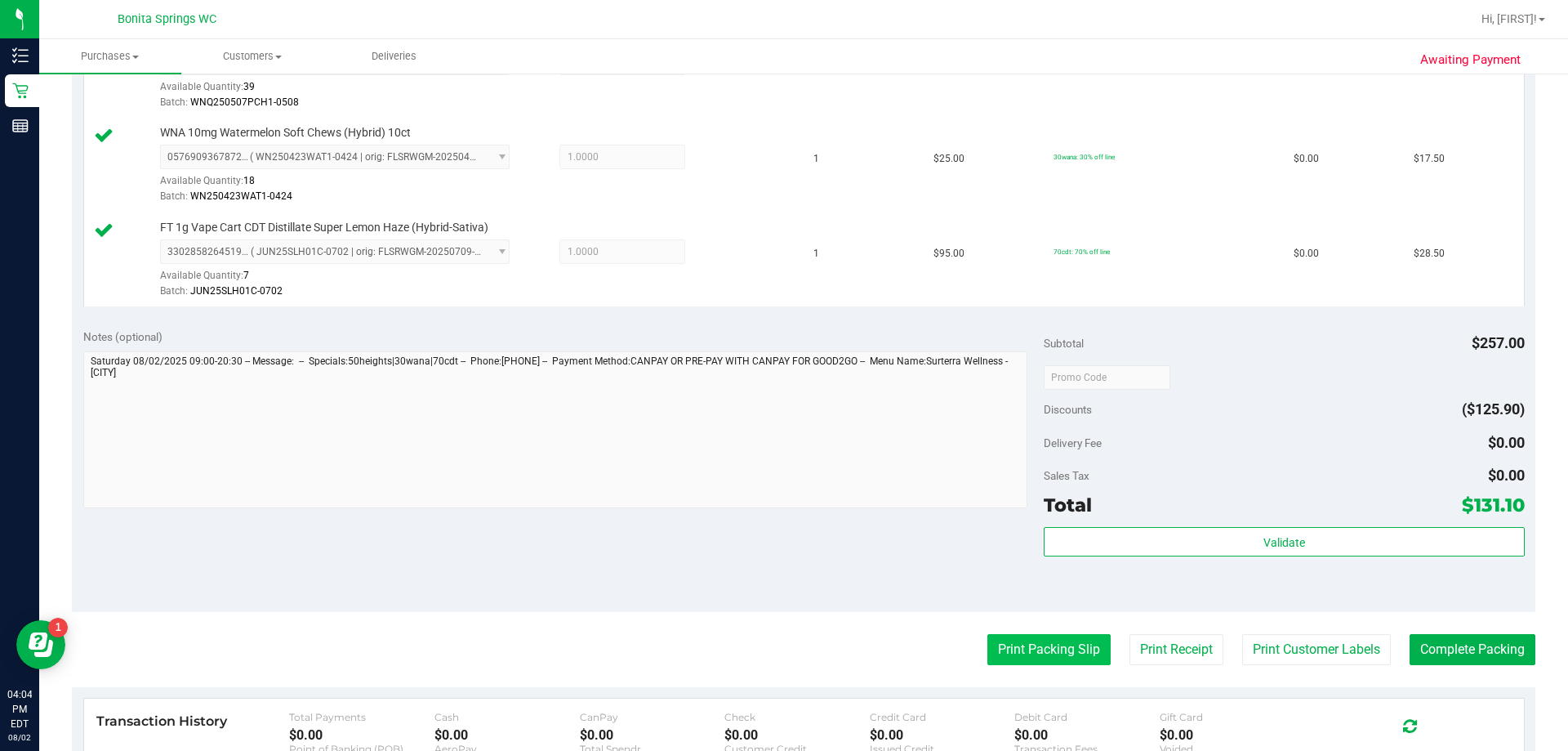 click on "Print Packing Slip" at bounding box center (1049, 650) 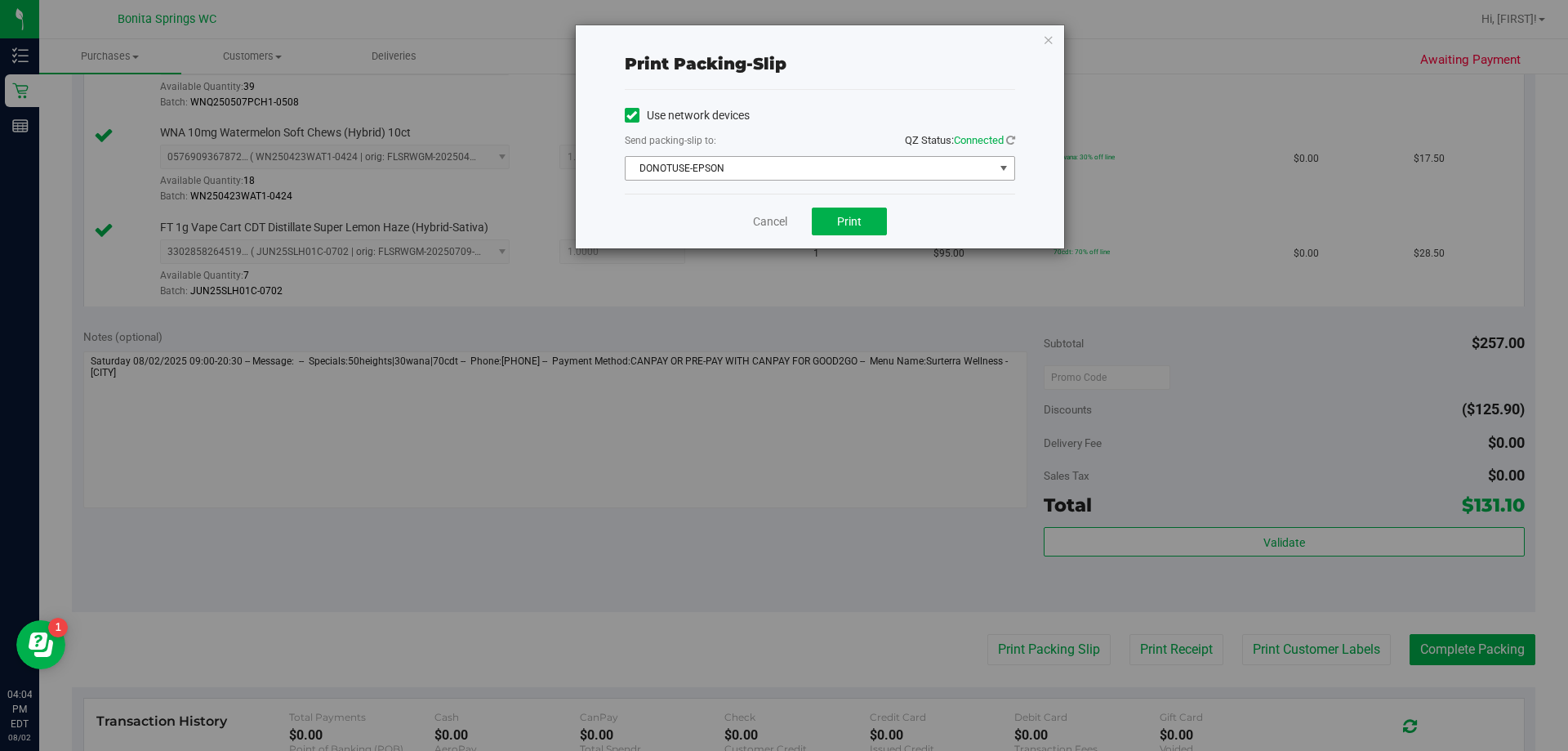 click on "DONOTUSE-EPSON" at bounding box center (809, 168) 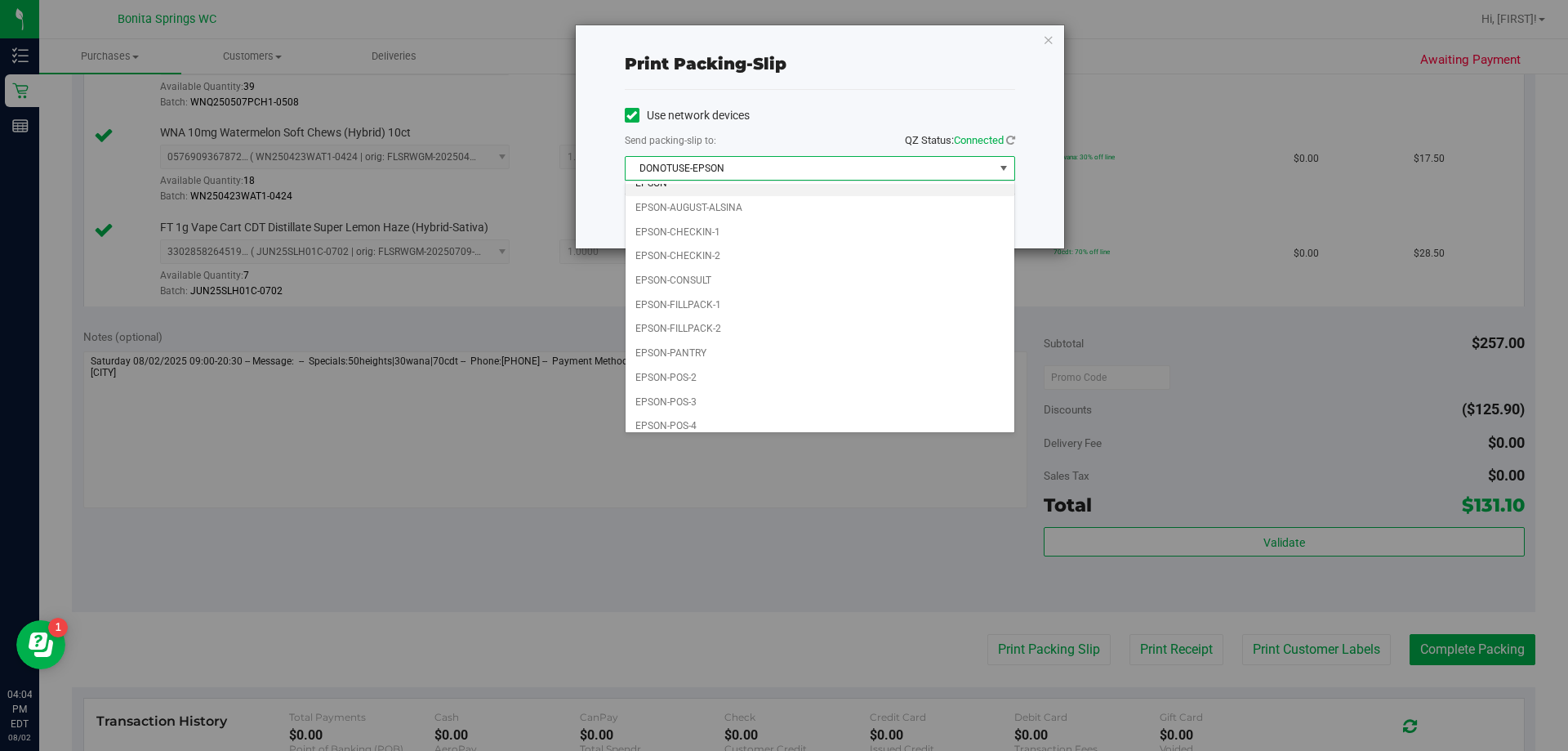 scroll, scrollTop: 47, scrollLeft: 0, axis: vertical 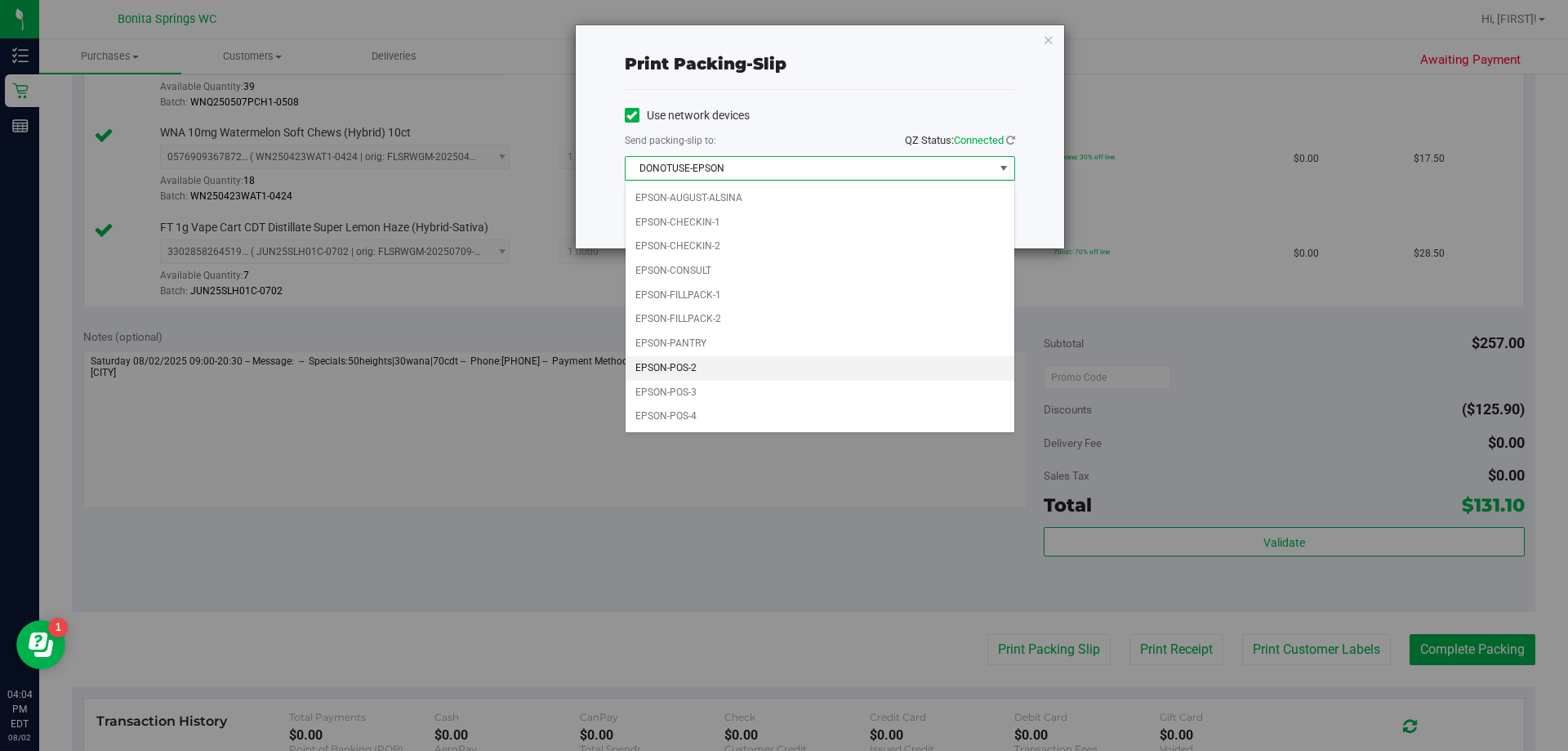 click on "EPSON-POS-2" at bounding box center (820, 369) 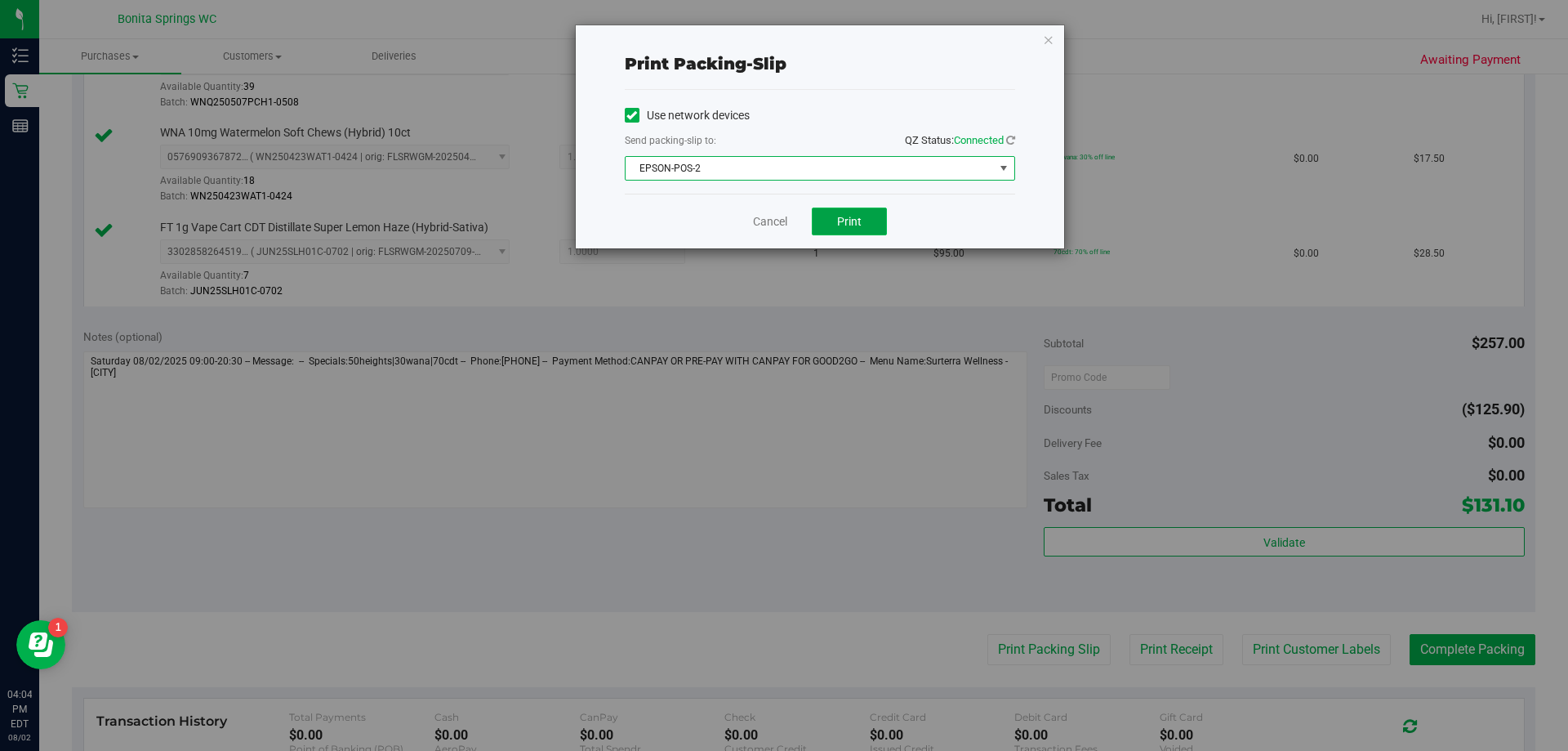 click on "Print" at bounding box center [849, 221] 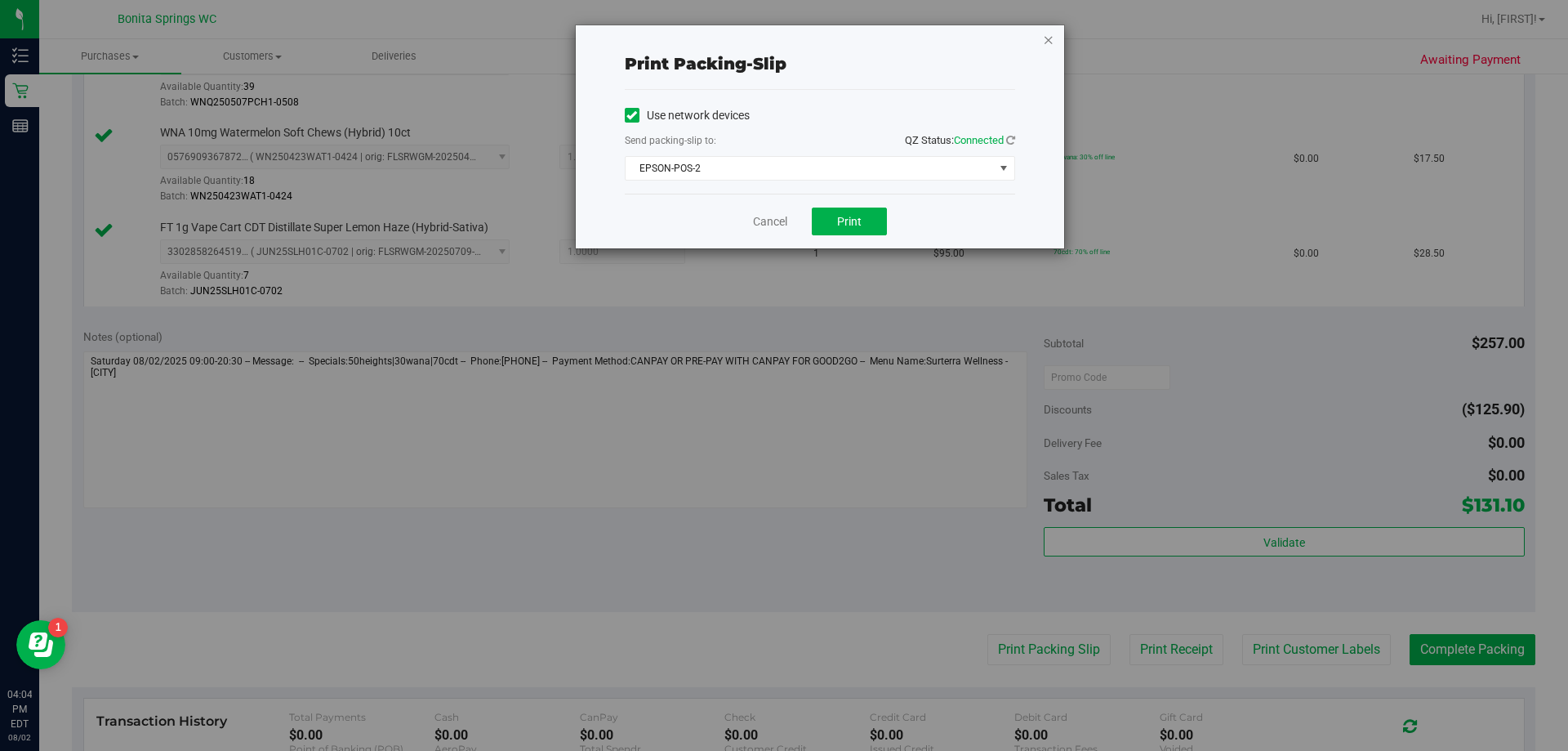click at bounding box center (1049, 39) 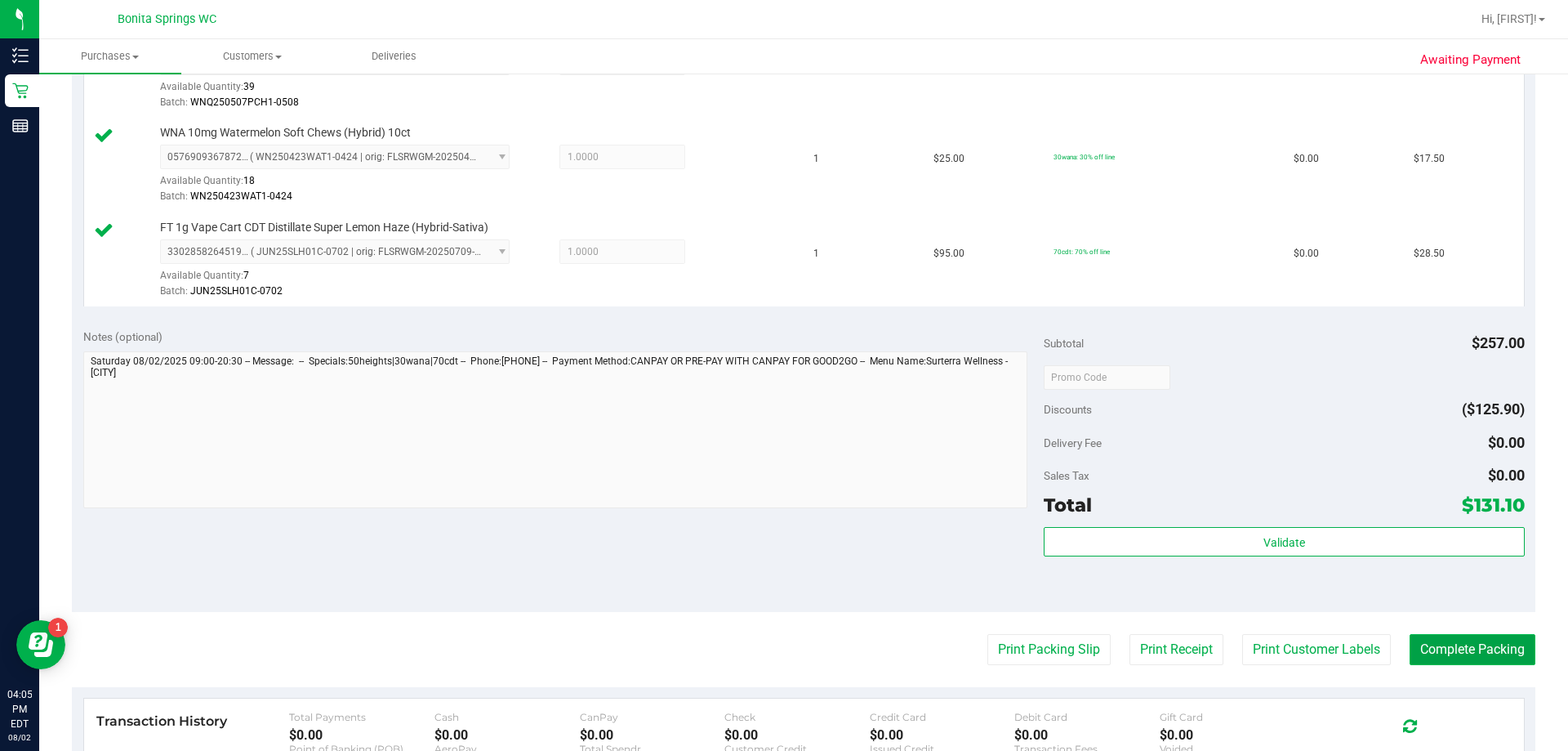 click on "Complete Packing" at bounding box center [1472, 650] 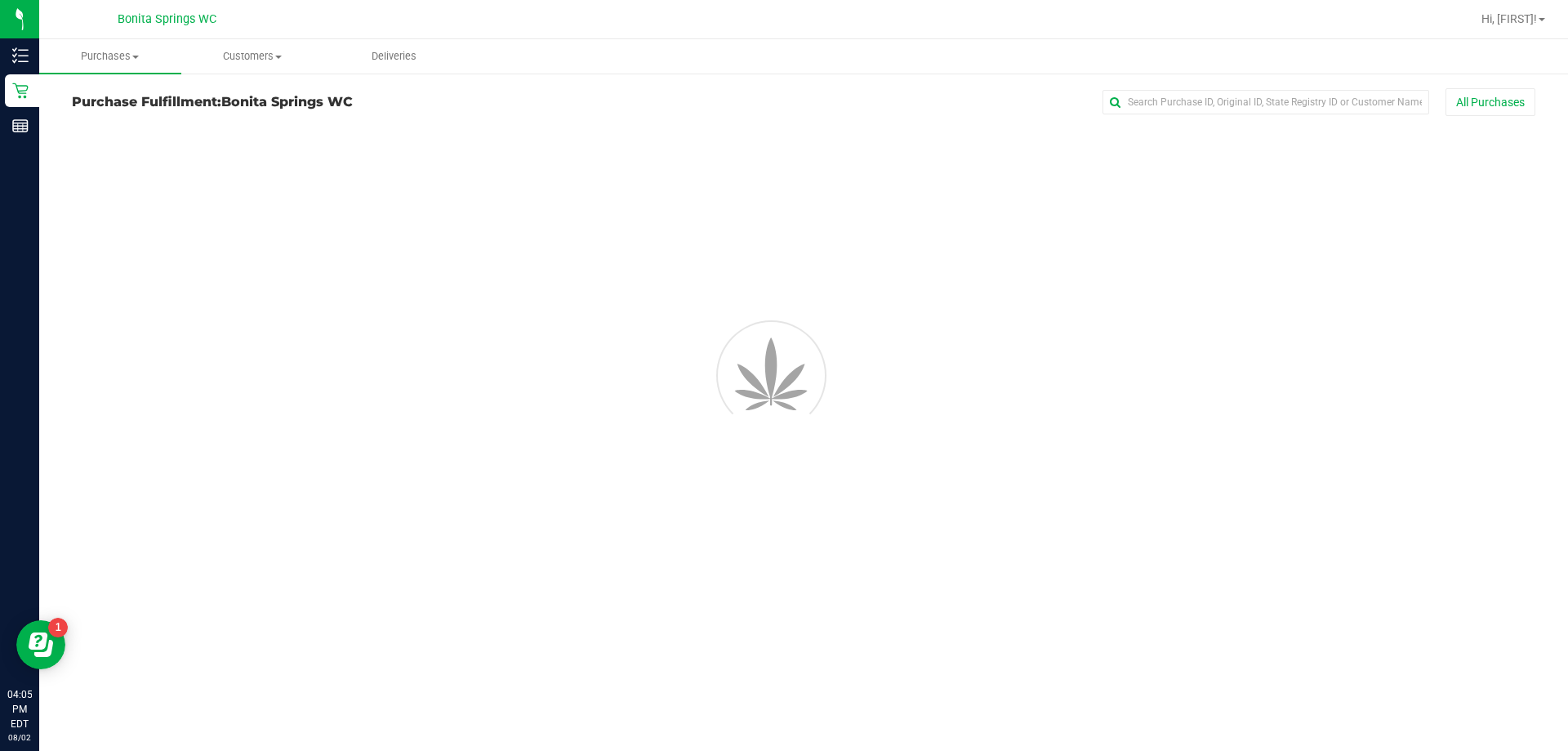 scroll, scrollTop: 0, scrollLeft: 0, axis: both 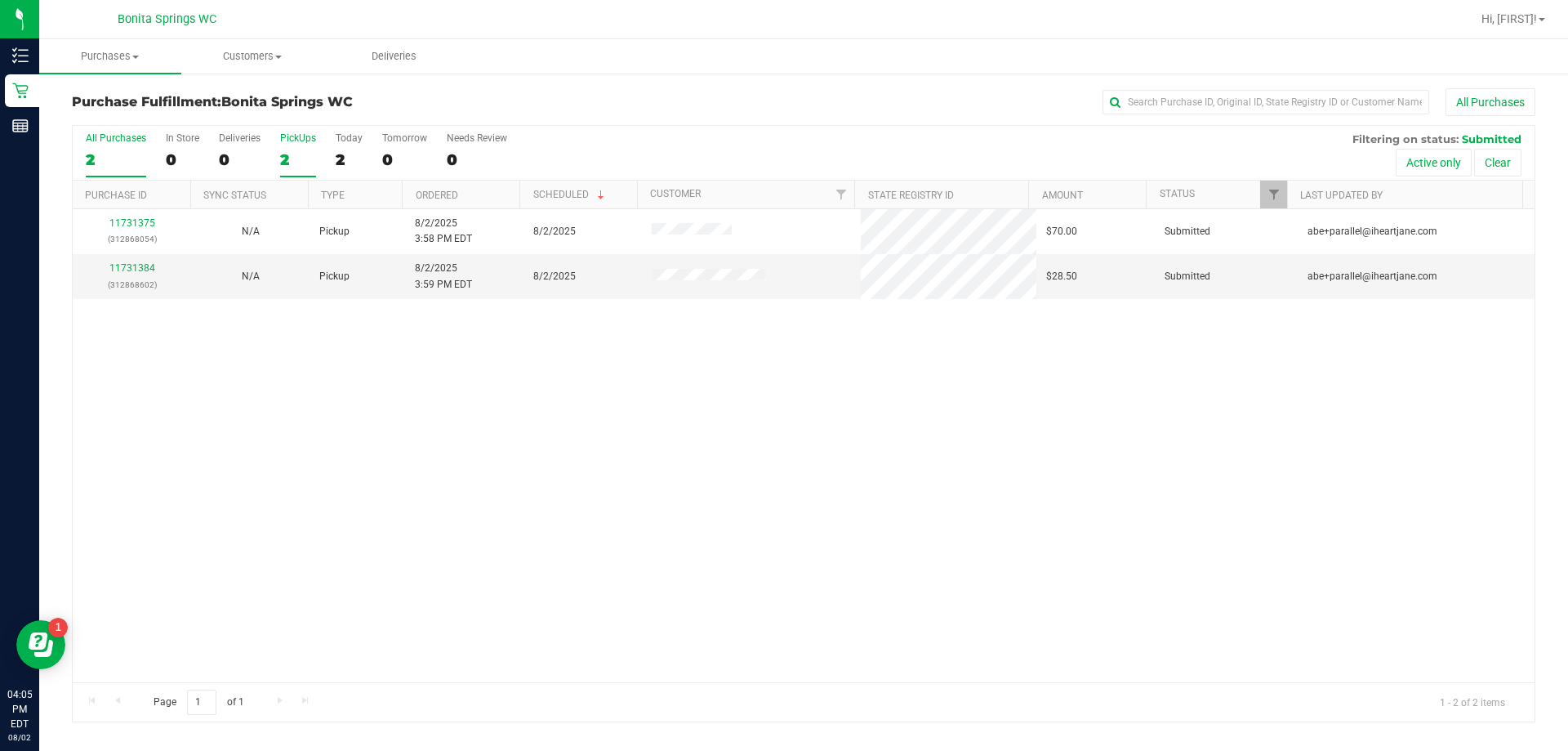 click on "2" at bounding box center (298, 159) 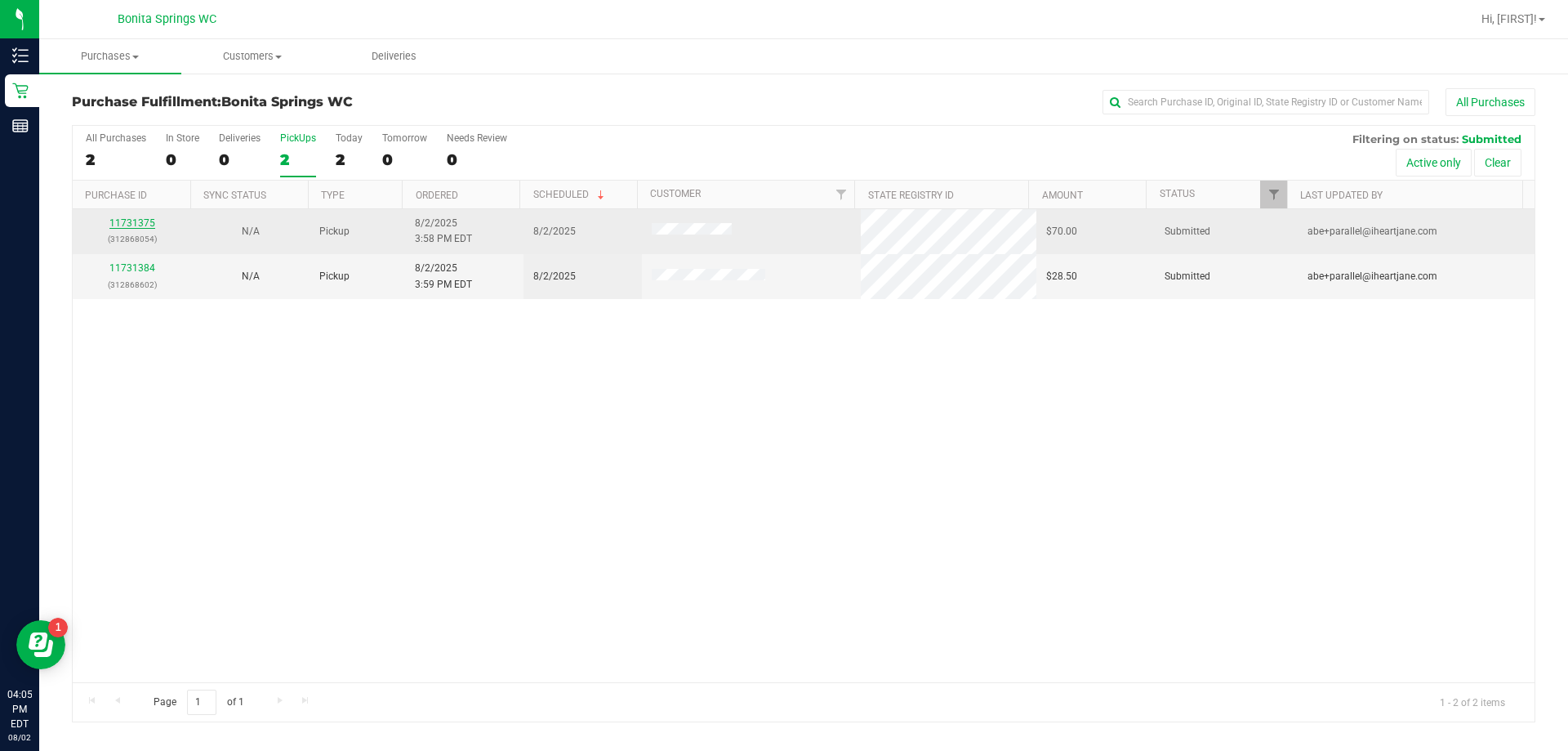 click on "11731375" at bounding box center [132, 223] 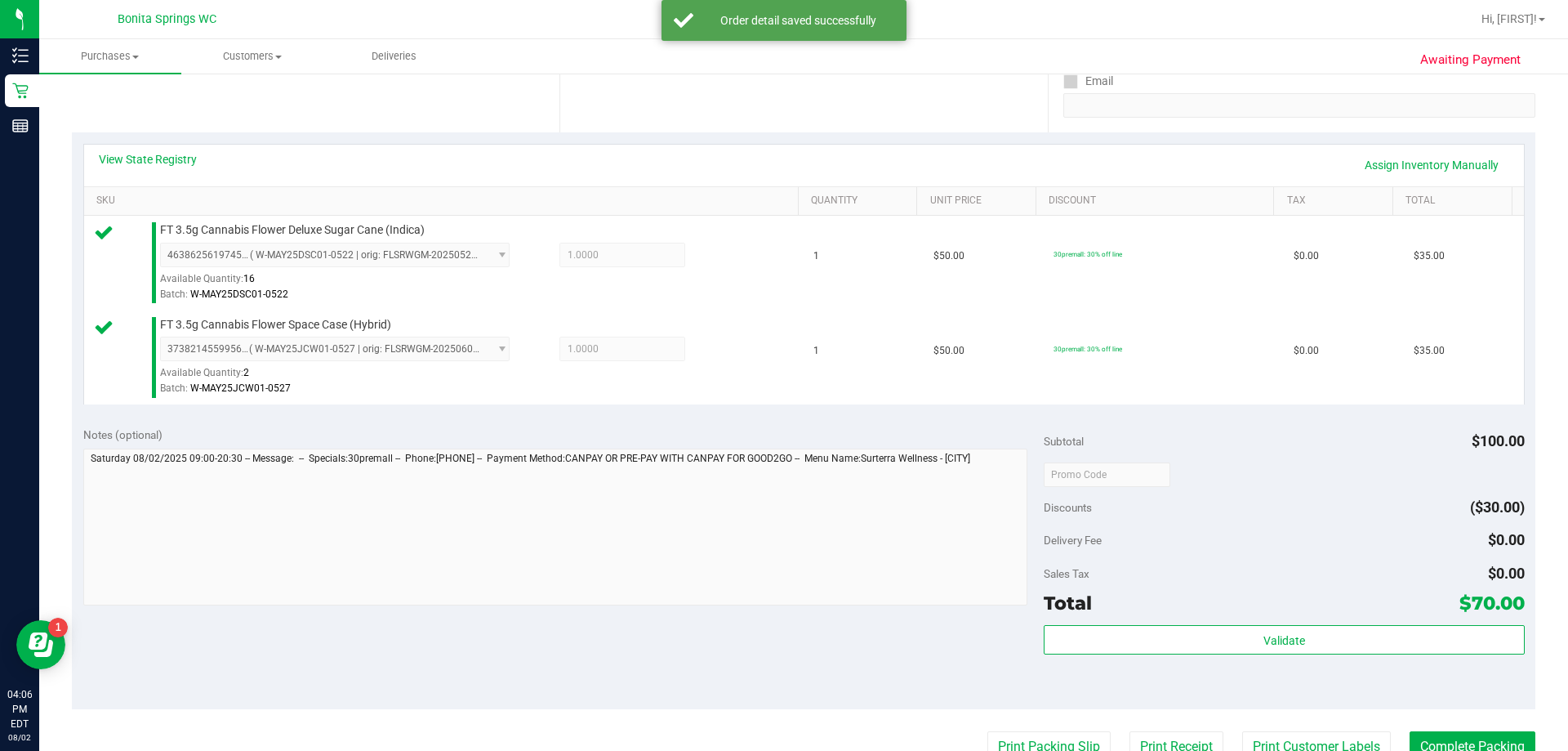 scroll, scrollTop: 409, scrollLeft: 0, axis: vertical 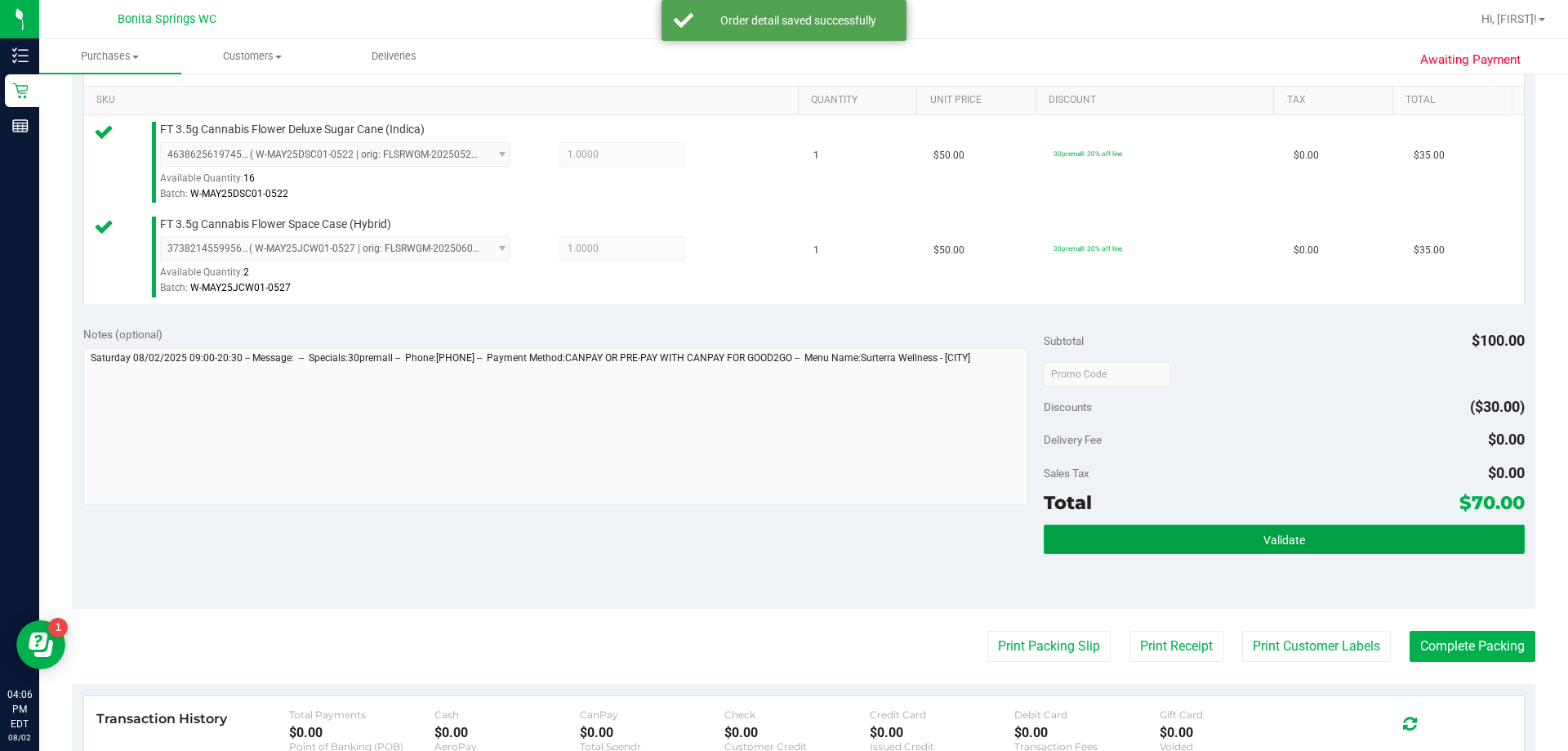 click on "Validate" at bounding box center [1284, 539] 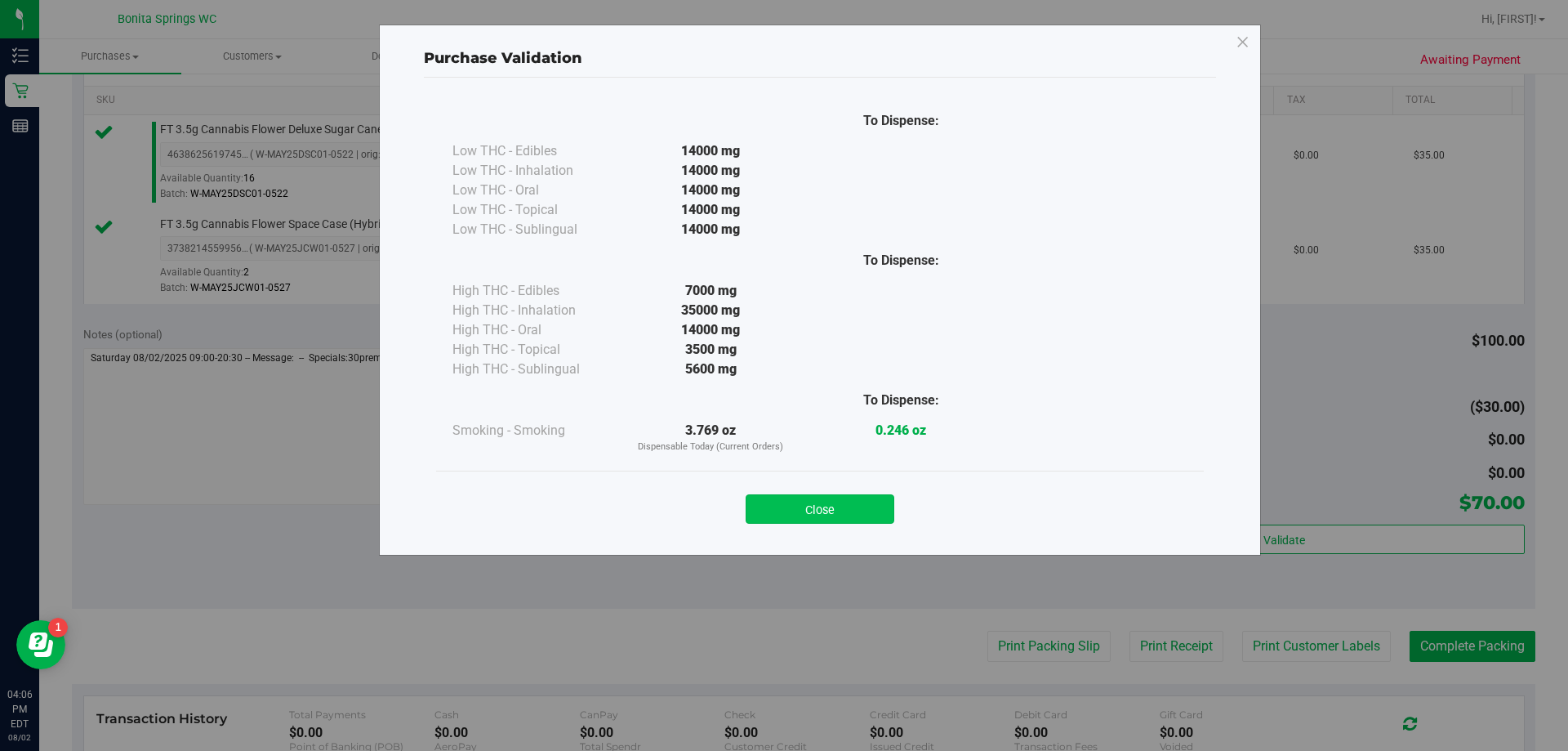 click on "Close" at bounding box center (820, 509) 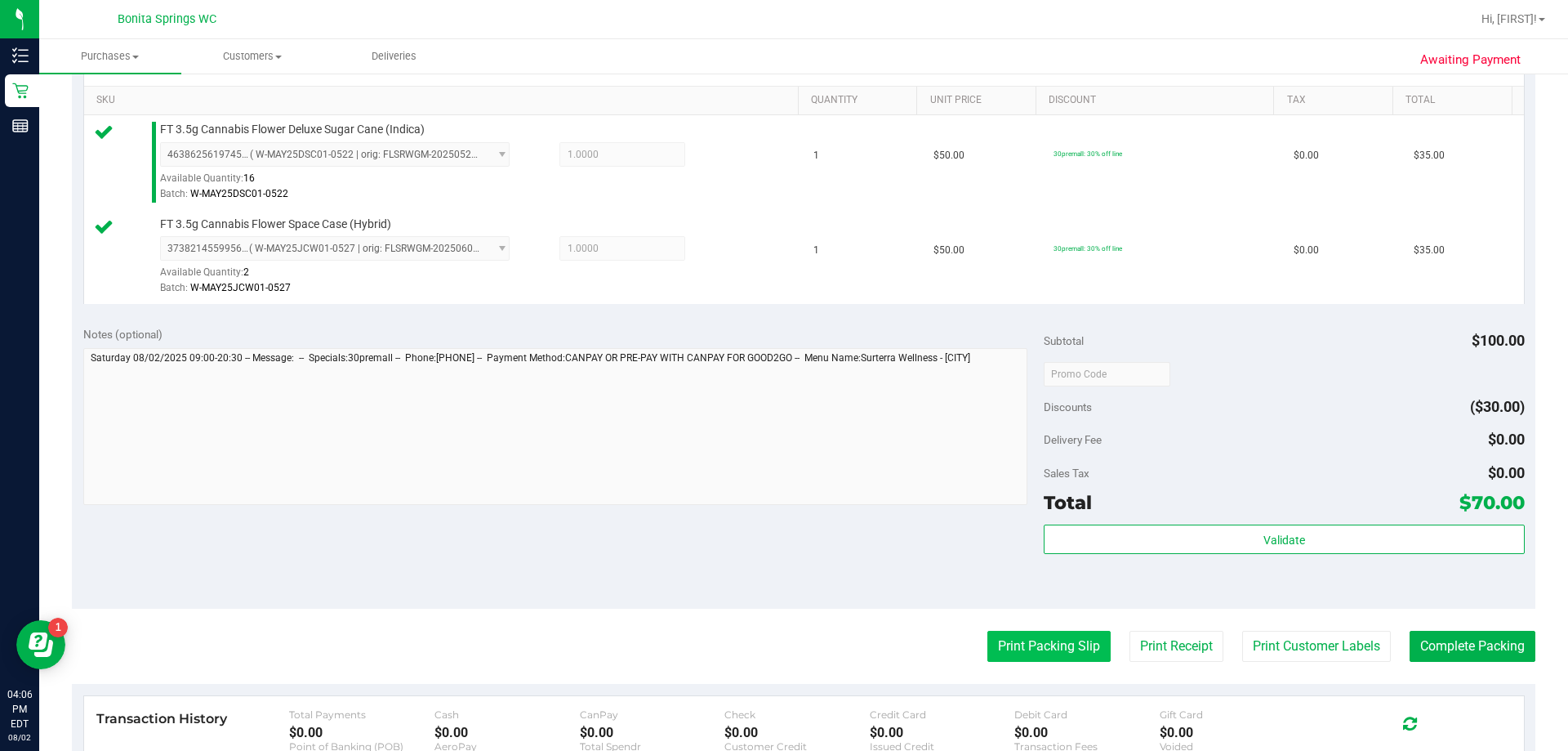 click on "Print Packing Slip" at bounding box center (1049, 646) 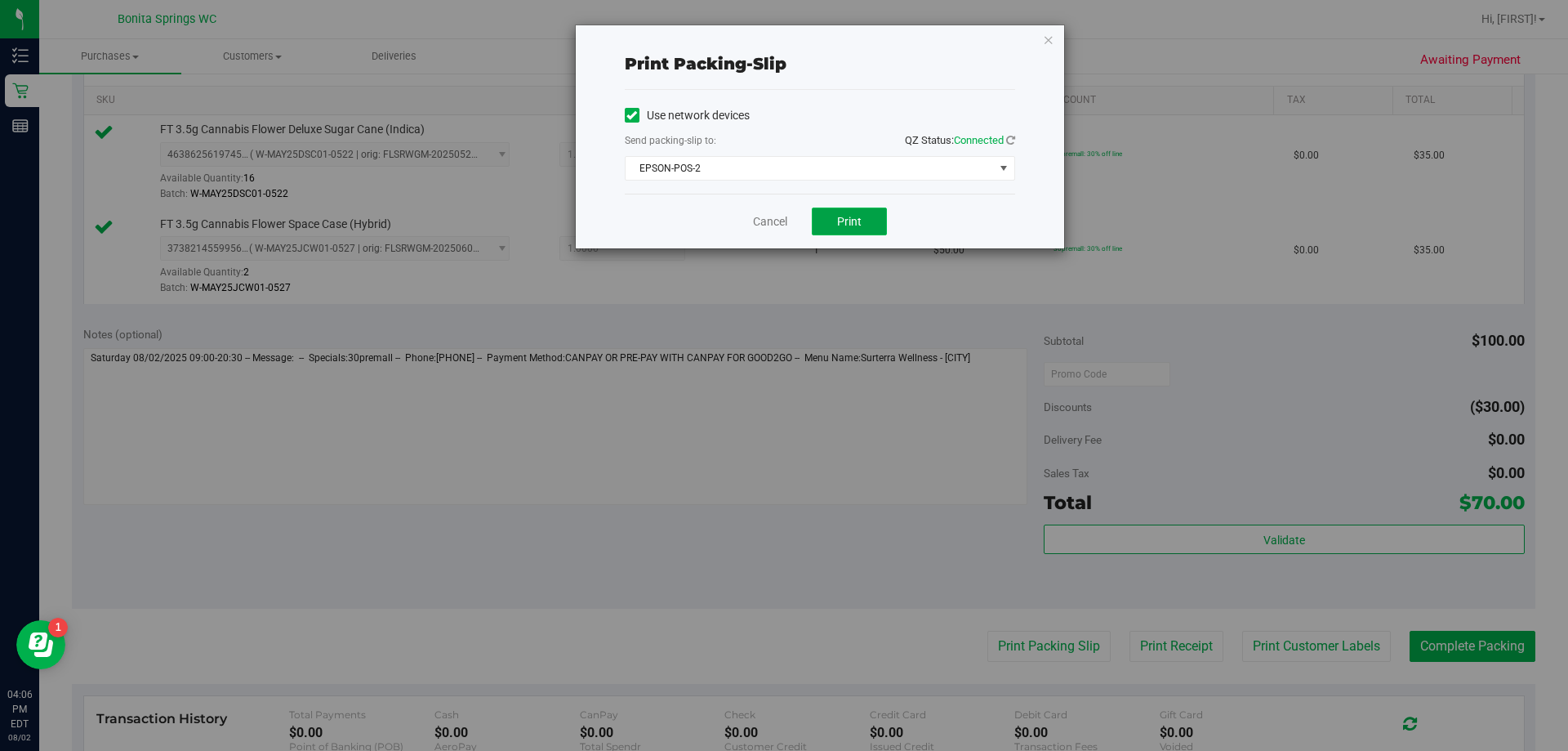 click on "Print" at bounding box center (849, 221) 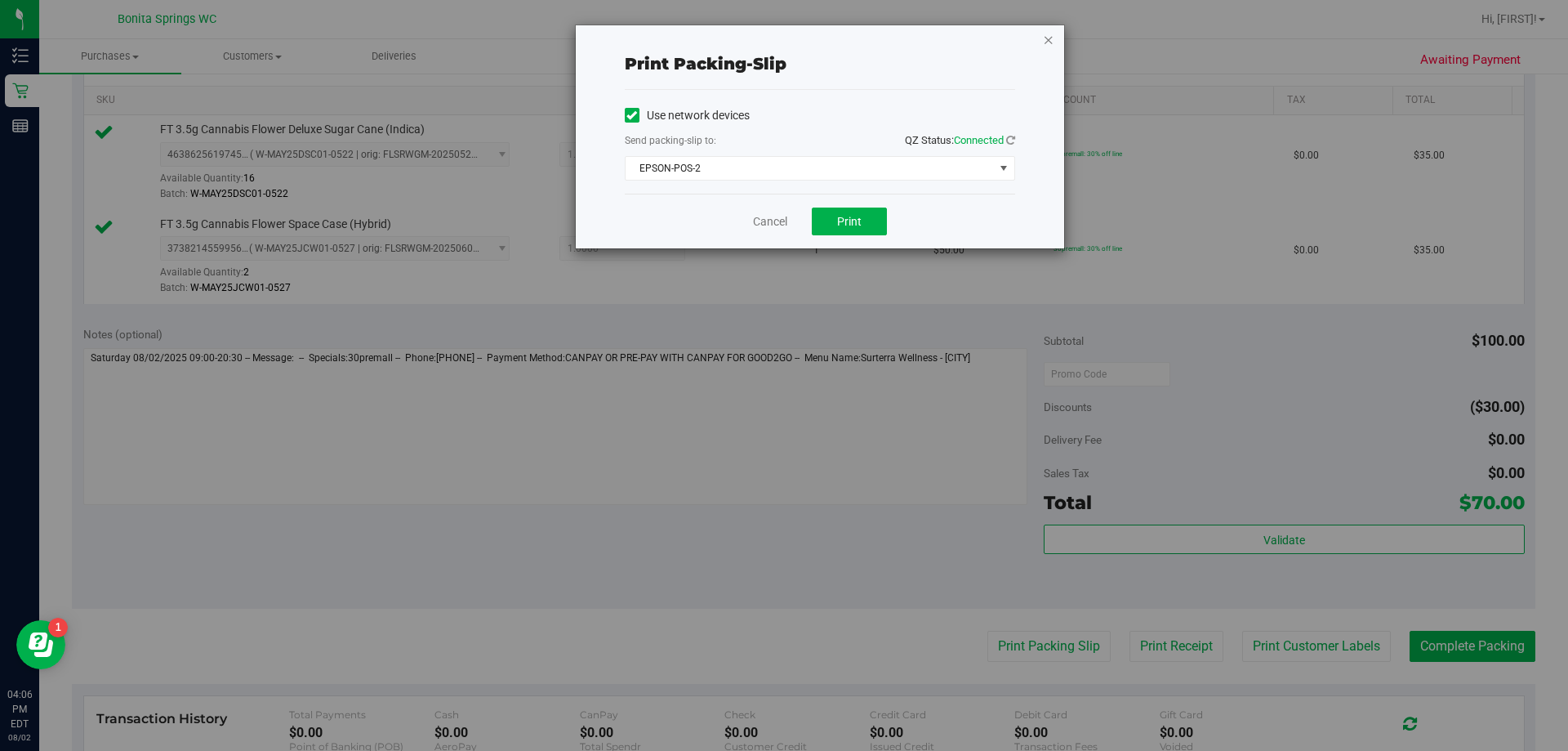 click at bounding box center (1049, 39) 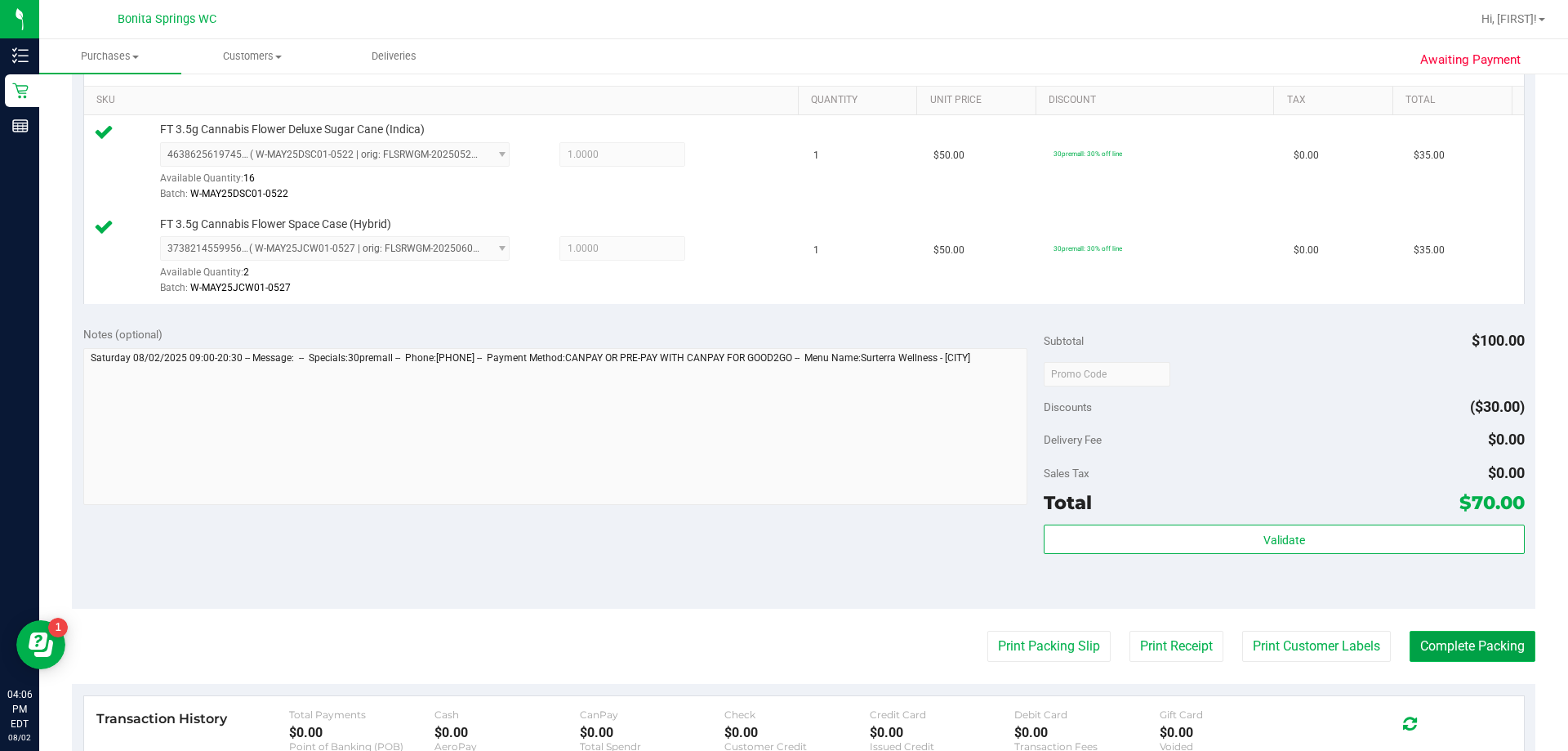 click on "Complete Packing" at bounding box center (1472, 646) 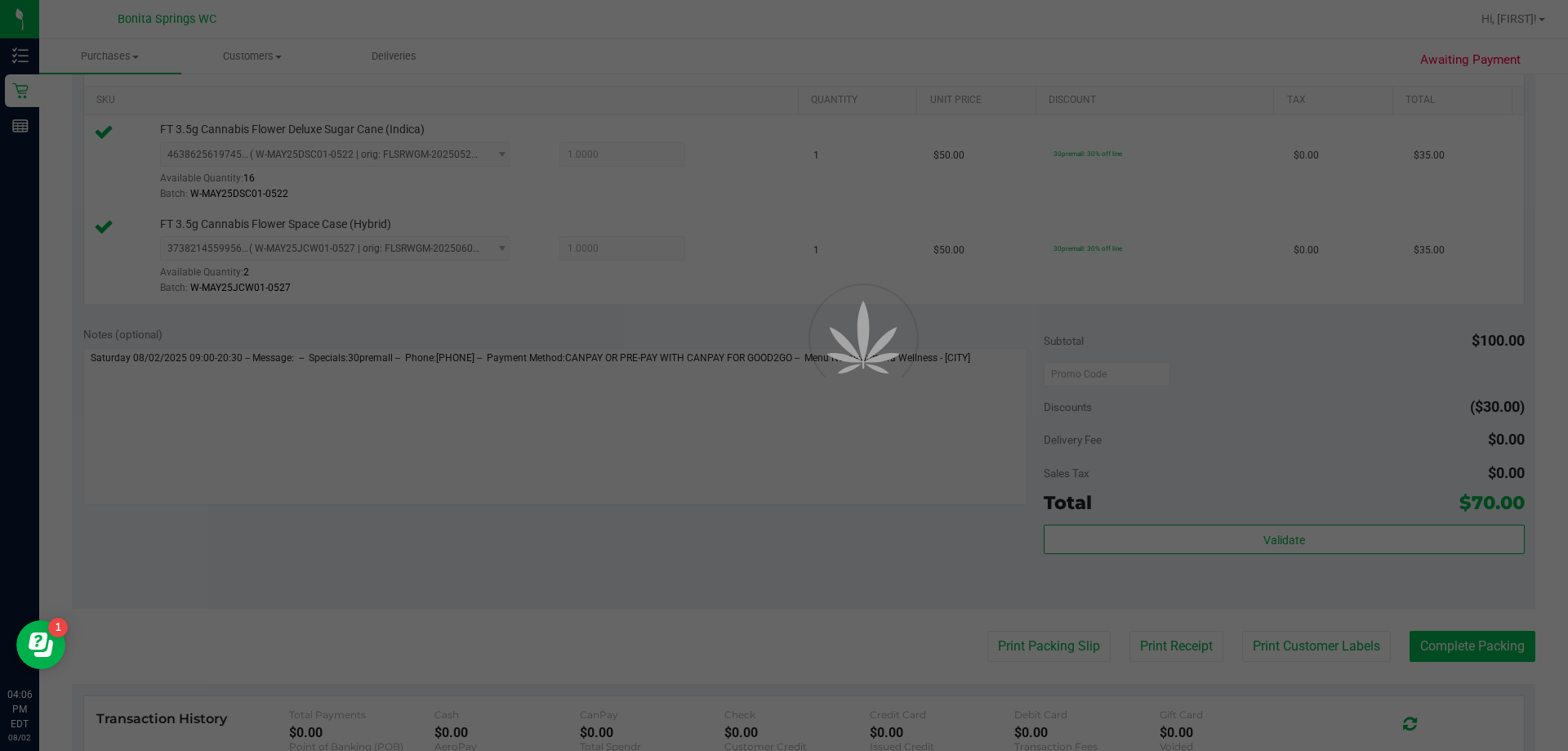scroll, scrollTop: 0, scrollLeft: 0, axis: both 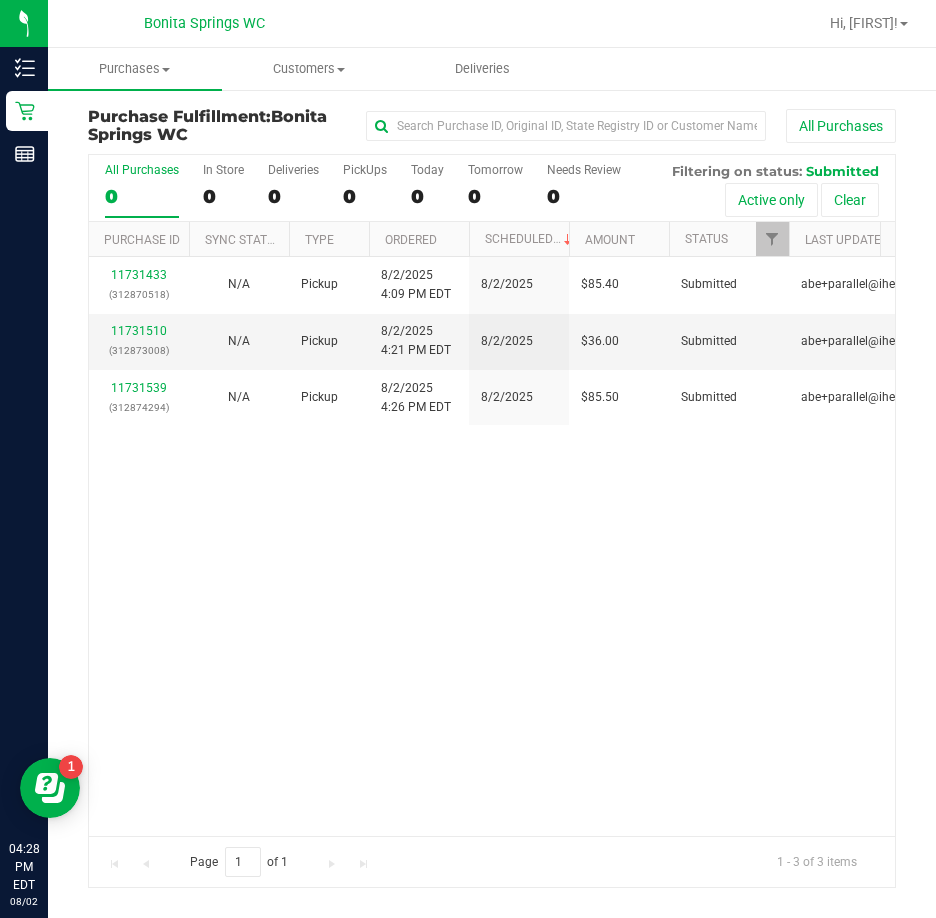 click on "11731433
(312870518)
N/A
Pickup 8/2/2025 4:09 PM EDT 8/2/2025
$85.40
Submitted [EMAIL]
11731510
(312873008)
N/A
Pickup 8/2/2025 4:21 PM EDT 8/2/2025
$36.00
Submitted [EMAIL]
11731539
(312874294)
N/A
Pickup 8/2/2025 4:26 PM EDT 8/2/2025
$85.50
Submitted [EMAIL]" at bounding box center (492, 546) 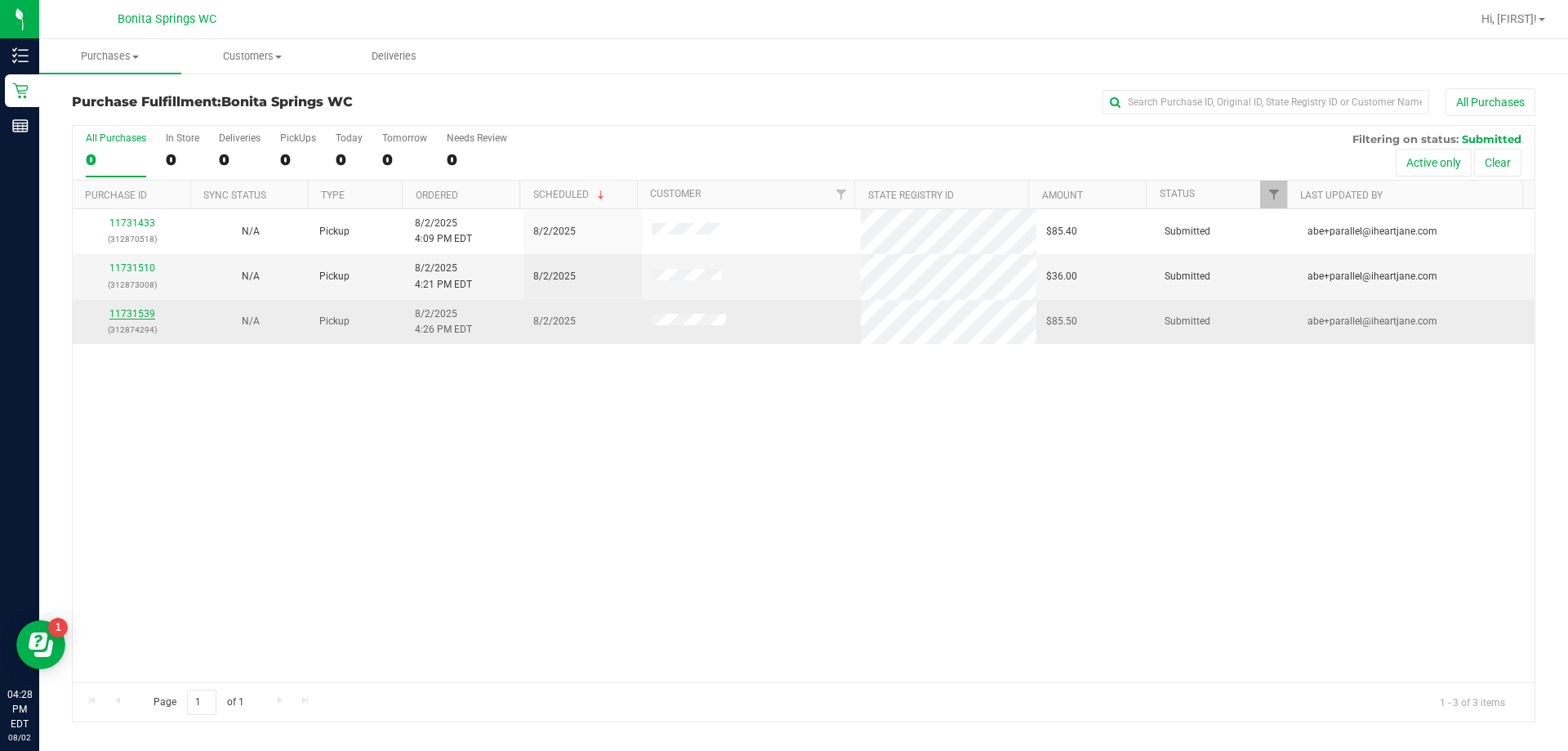 click on "11731539" at bounding box center [132, 314] 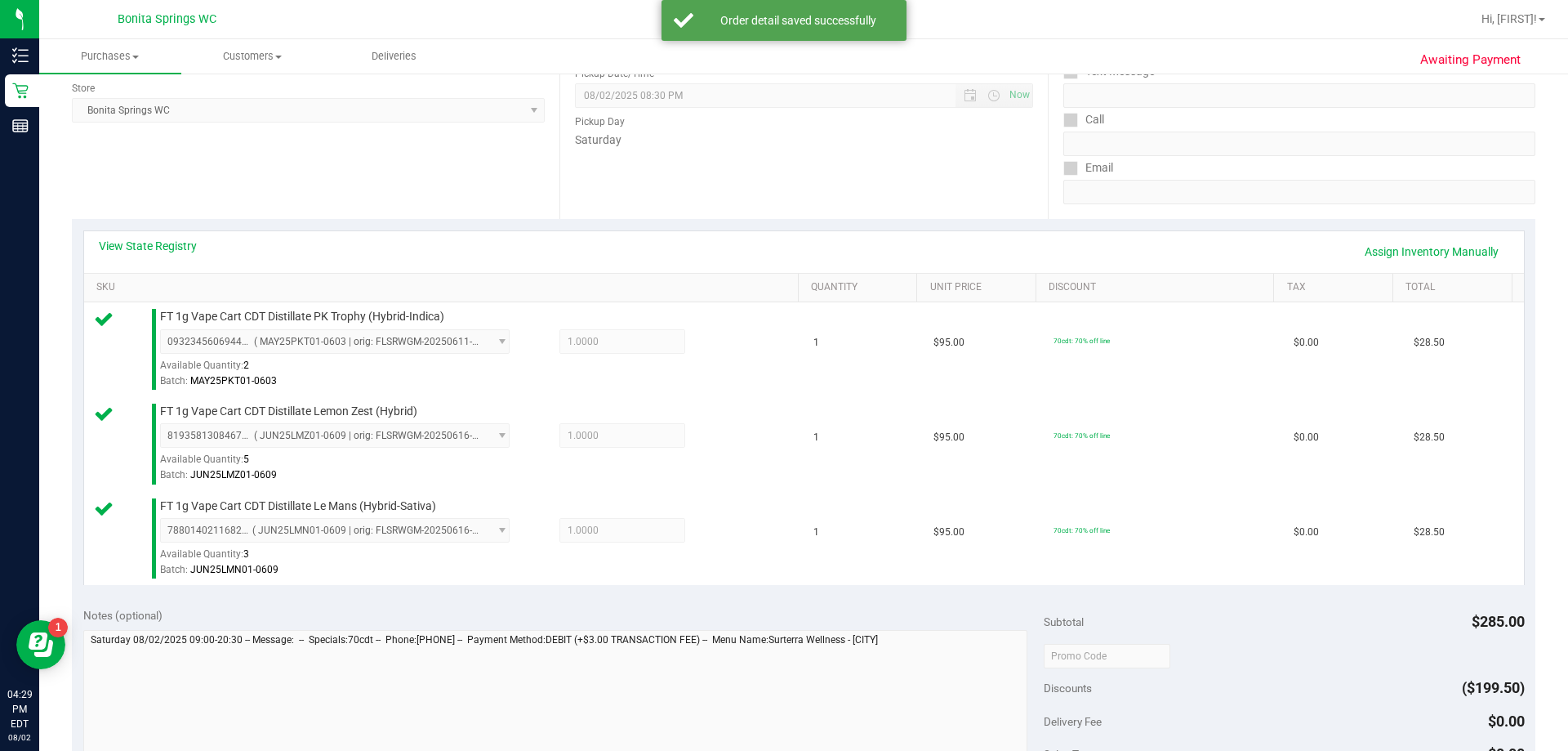 scroll, scrollTop: 572, scrollLeft: 0, axis: vertical 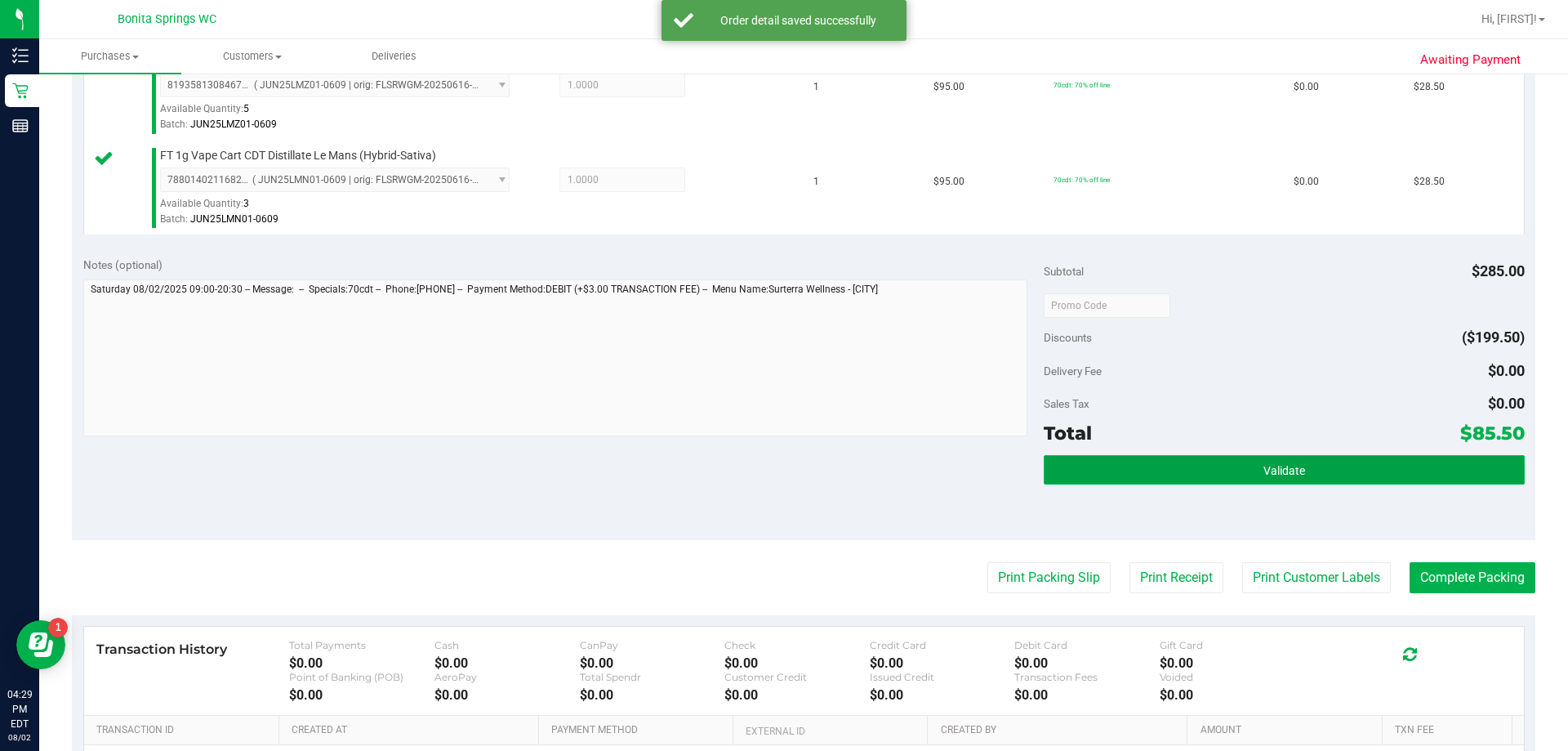 click on "Validate" at bounding box center (1284, 471) 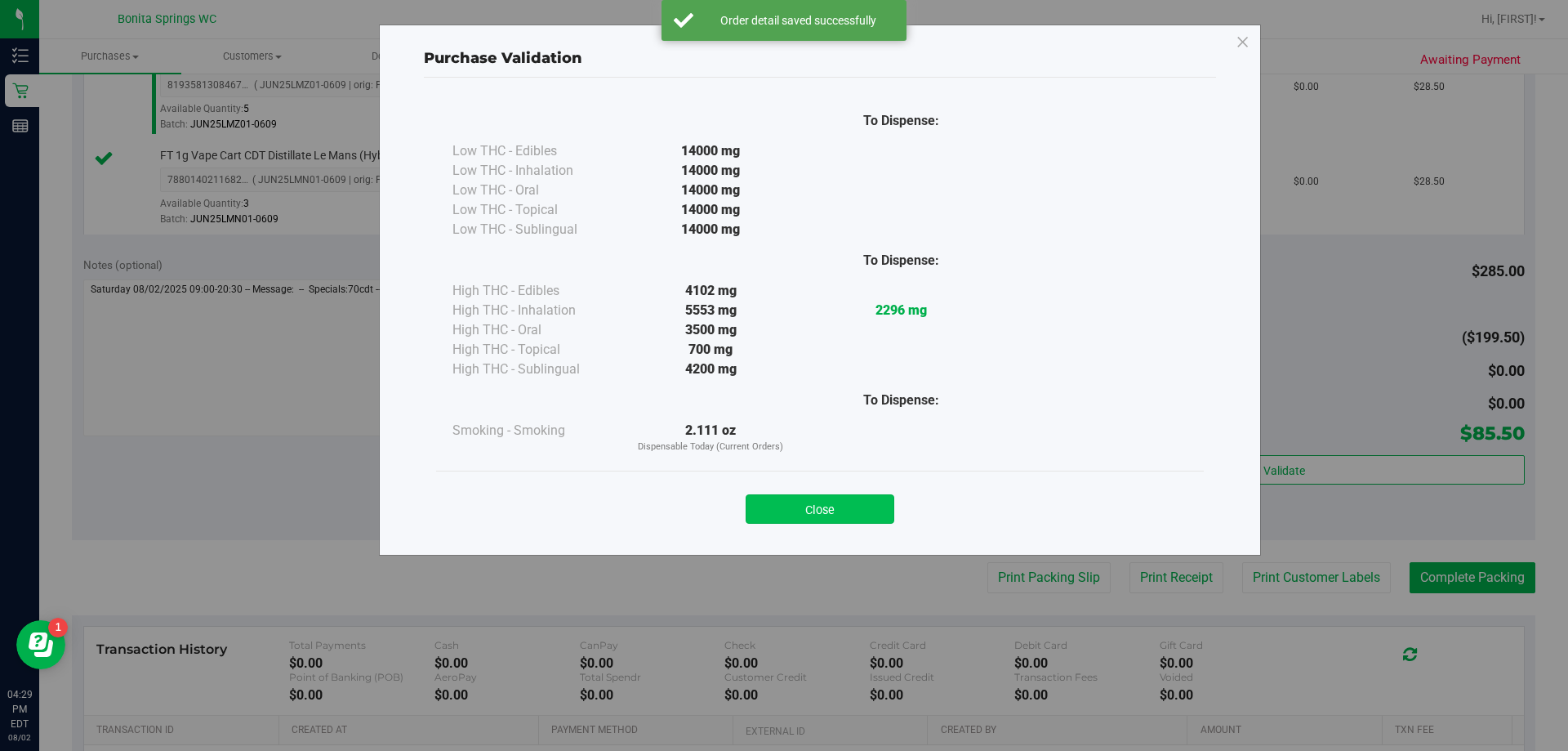click on "Close" at bounding box center (820, 509) 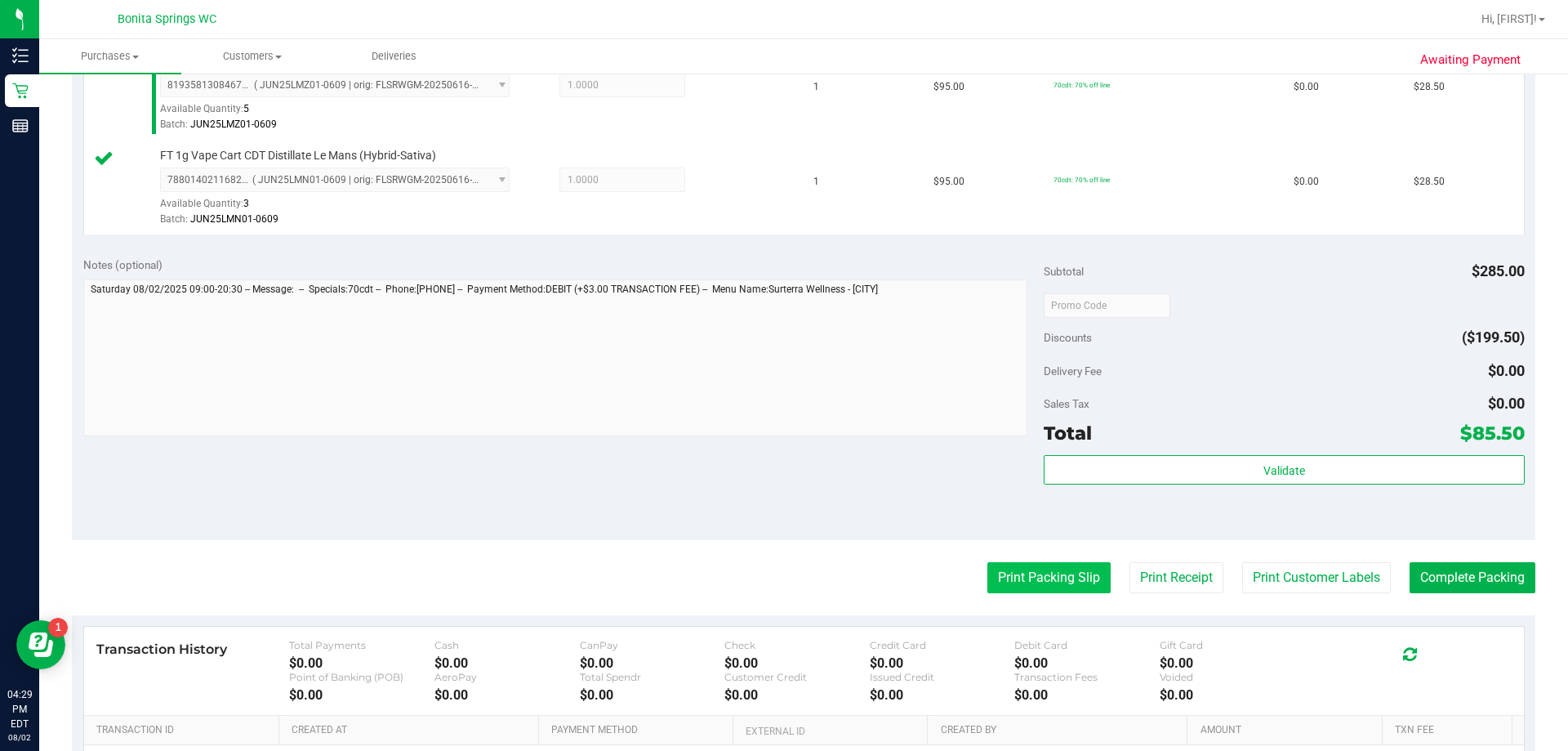 click on "Print Packing Slip" at bounding box center (1049, 578) 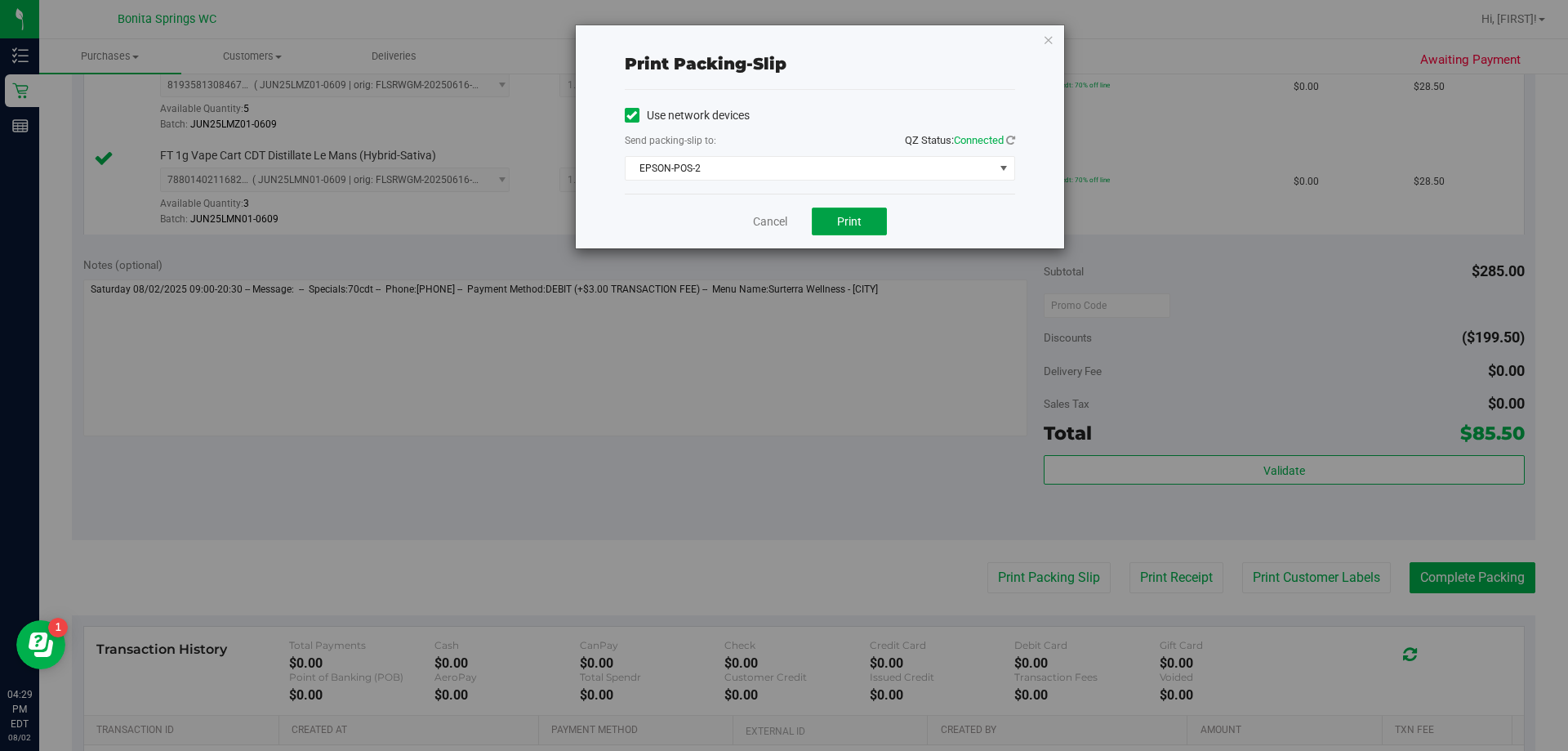 drag, startPoint x: 828, startPoint y: 221, endPoint x: 918, endPoint y: 206, distance: 91.24144 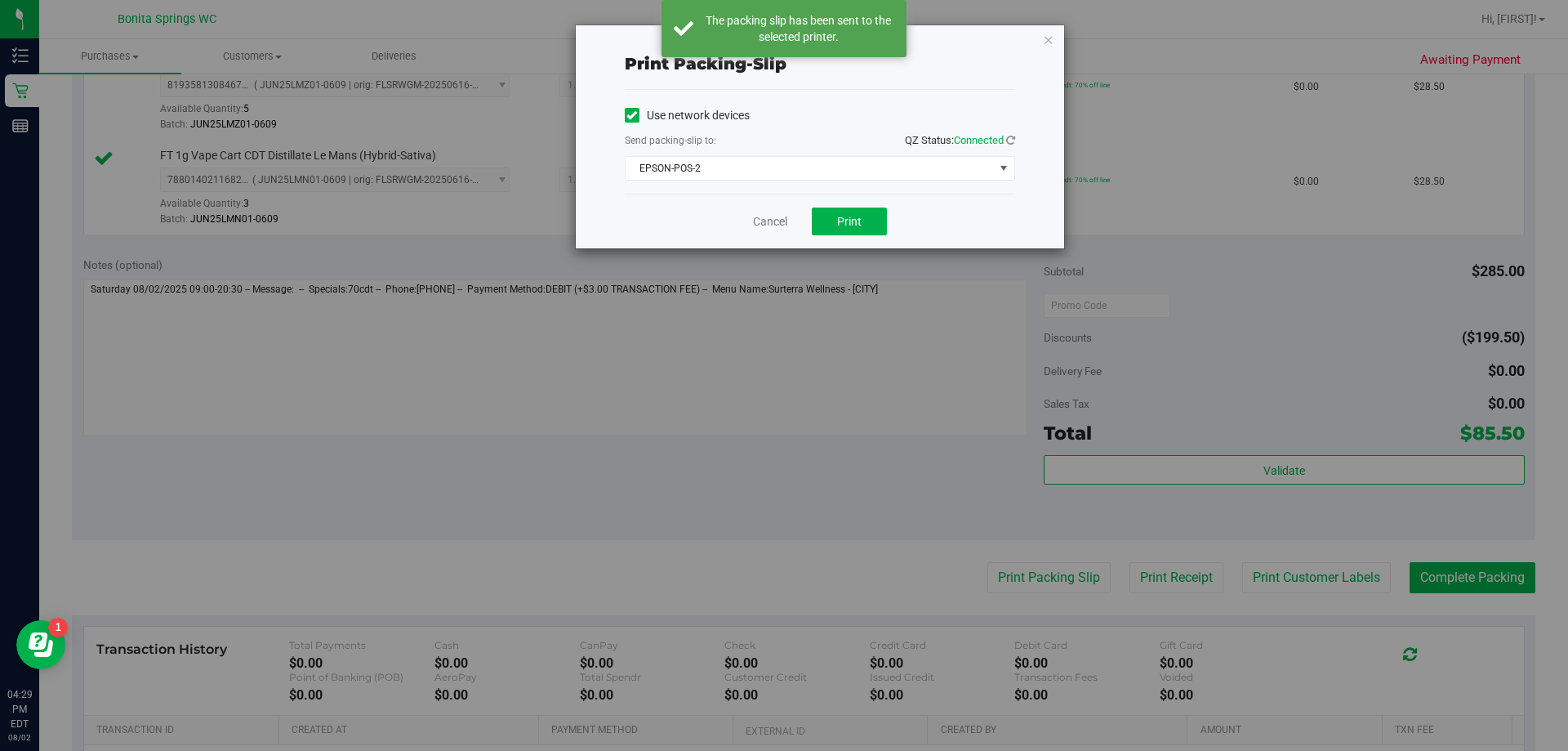 click at bounding box center (1049, 39) 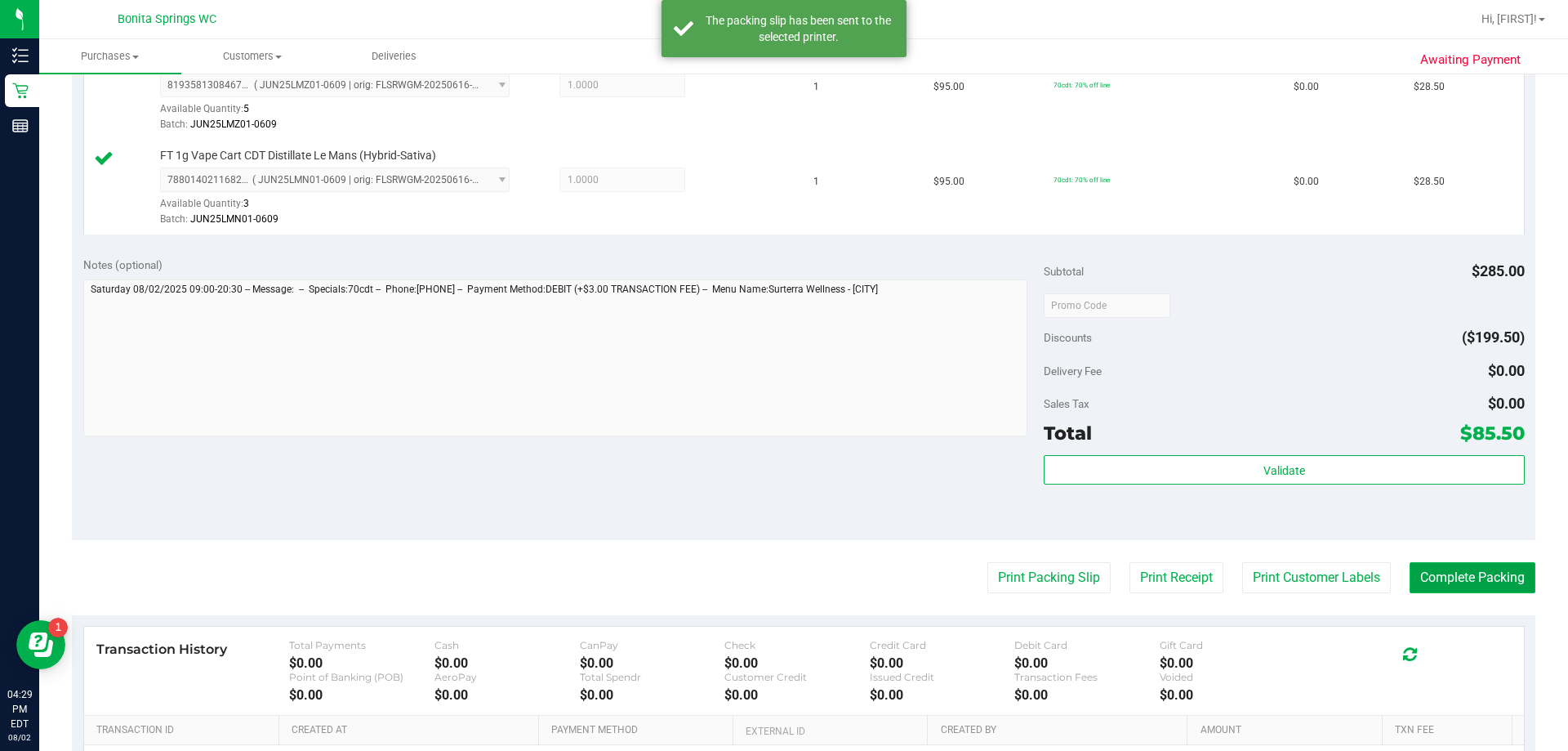 click on "Complete Packing" at bounding box center [1472, 578] 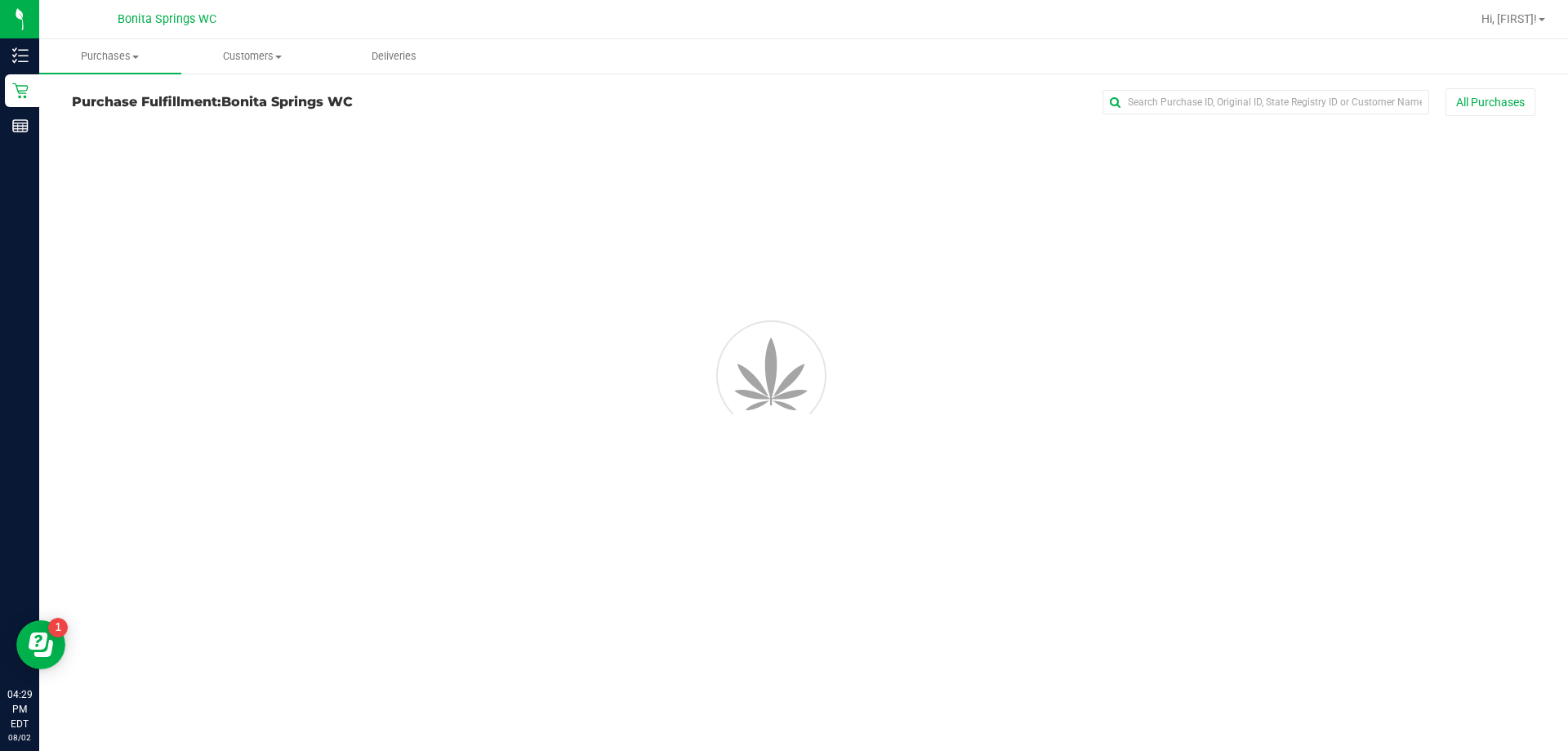 scroll, scrollTop: 0, scrollLeft: 0, axis: both 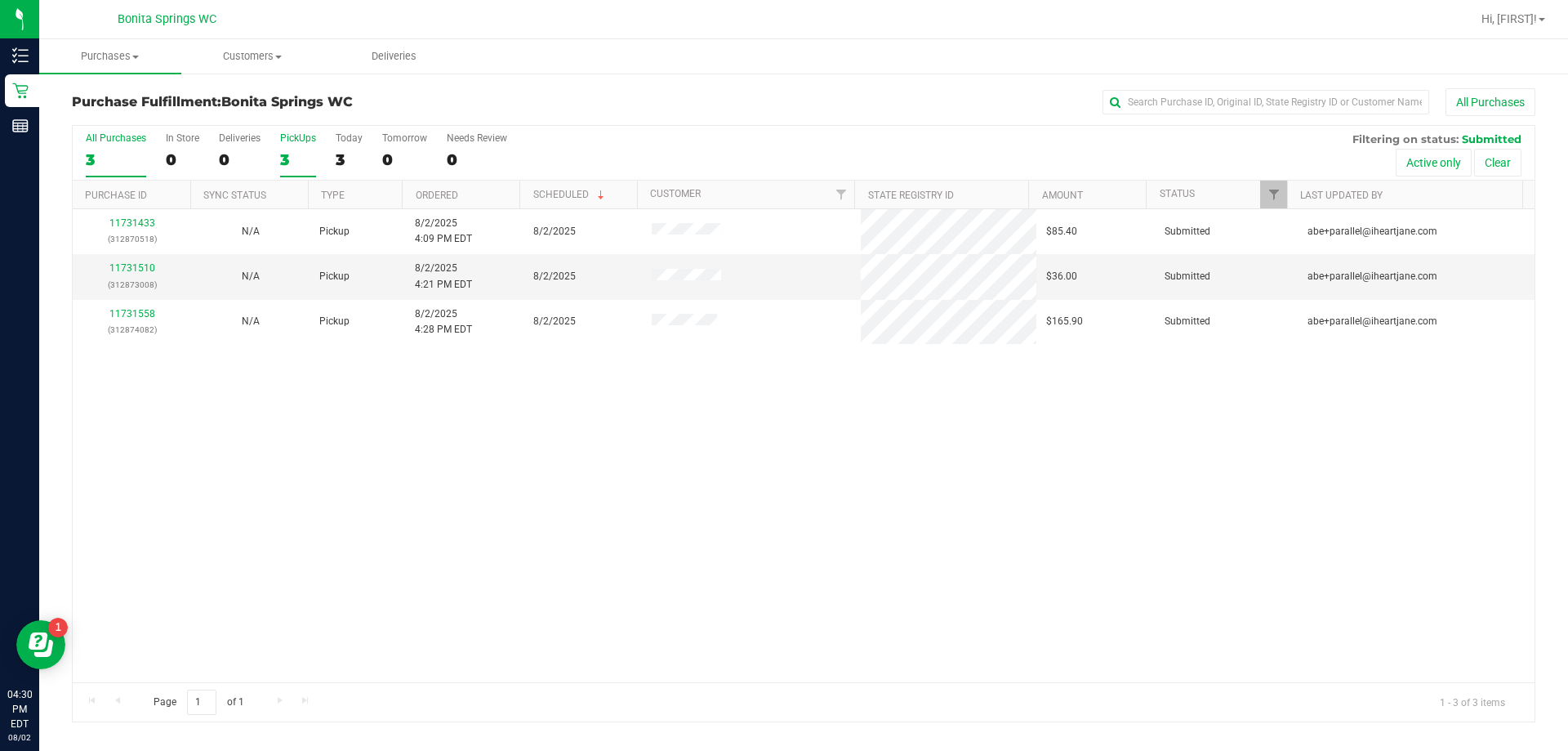 click on "3" at bounding box center (298, 159) 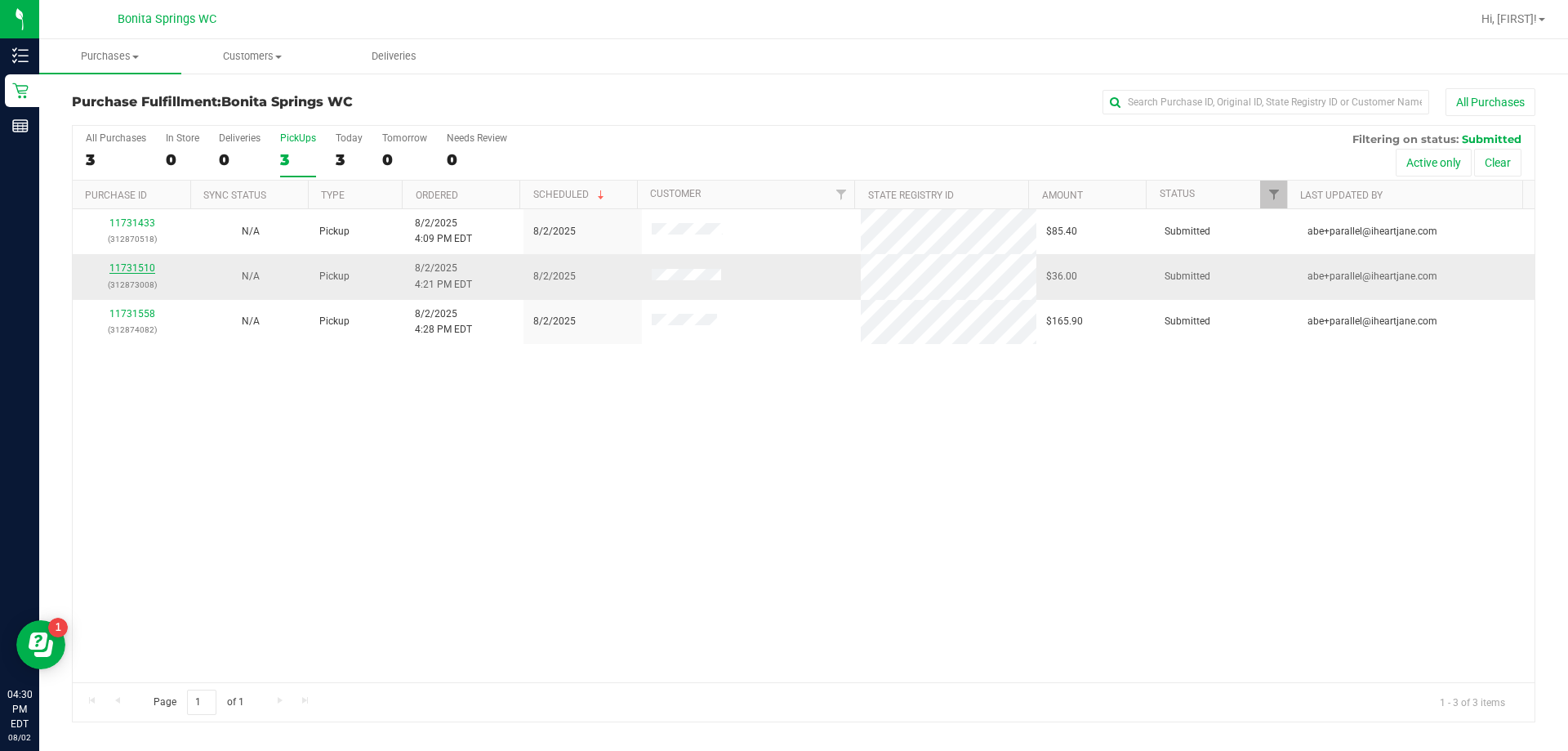 click on "11731510" at bounding box center (132, 268) 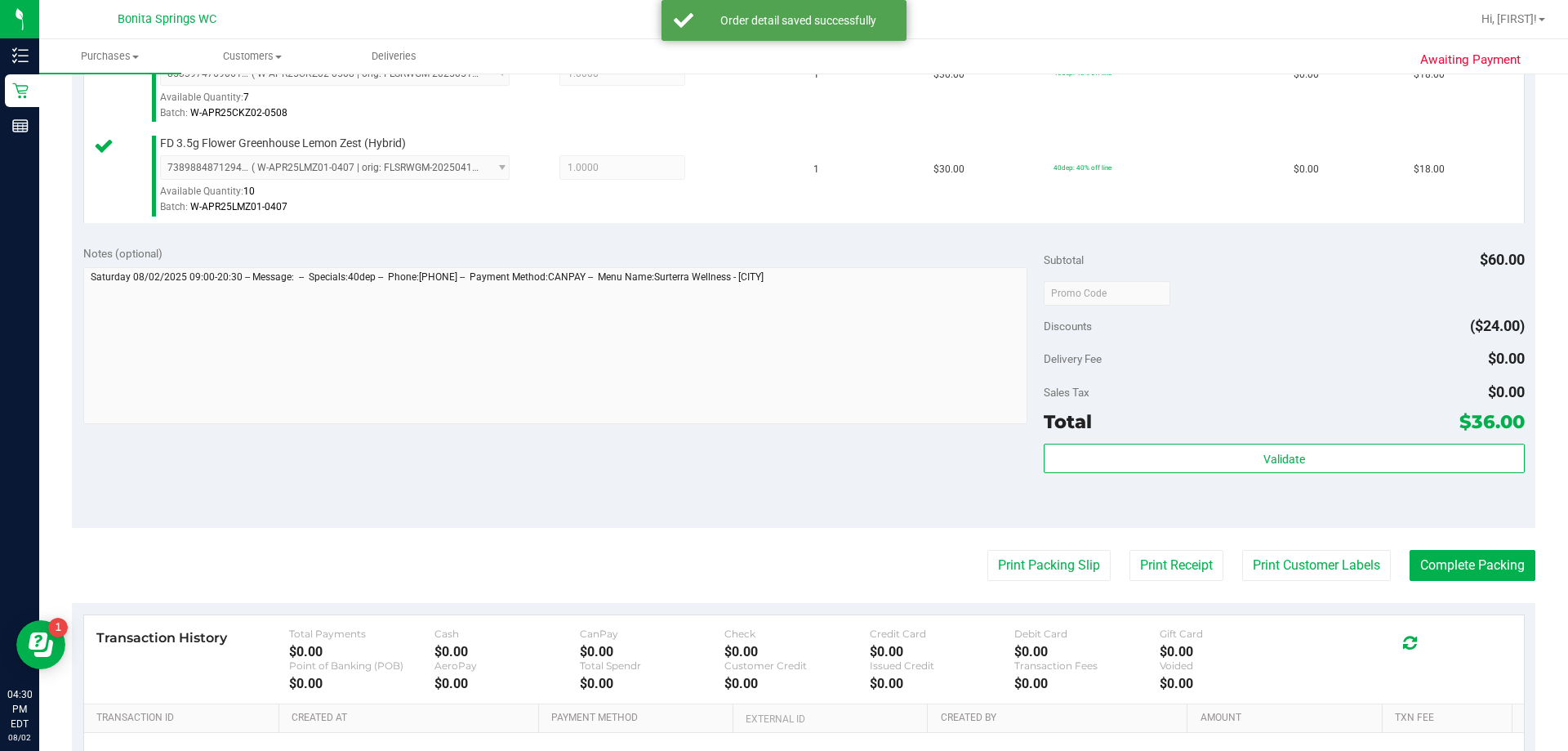 scroll, scrollTop: 490, scrollLeft: 0, axis: vertical 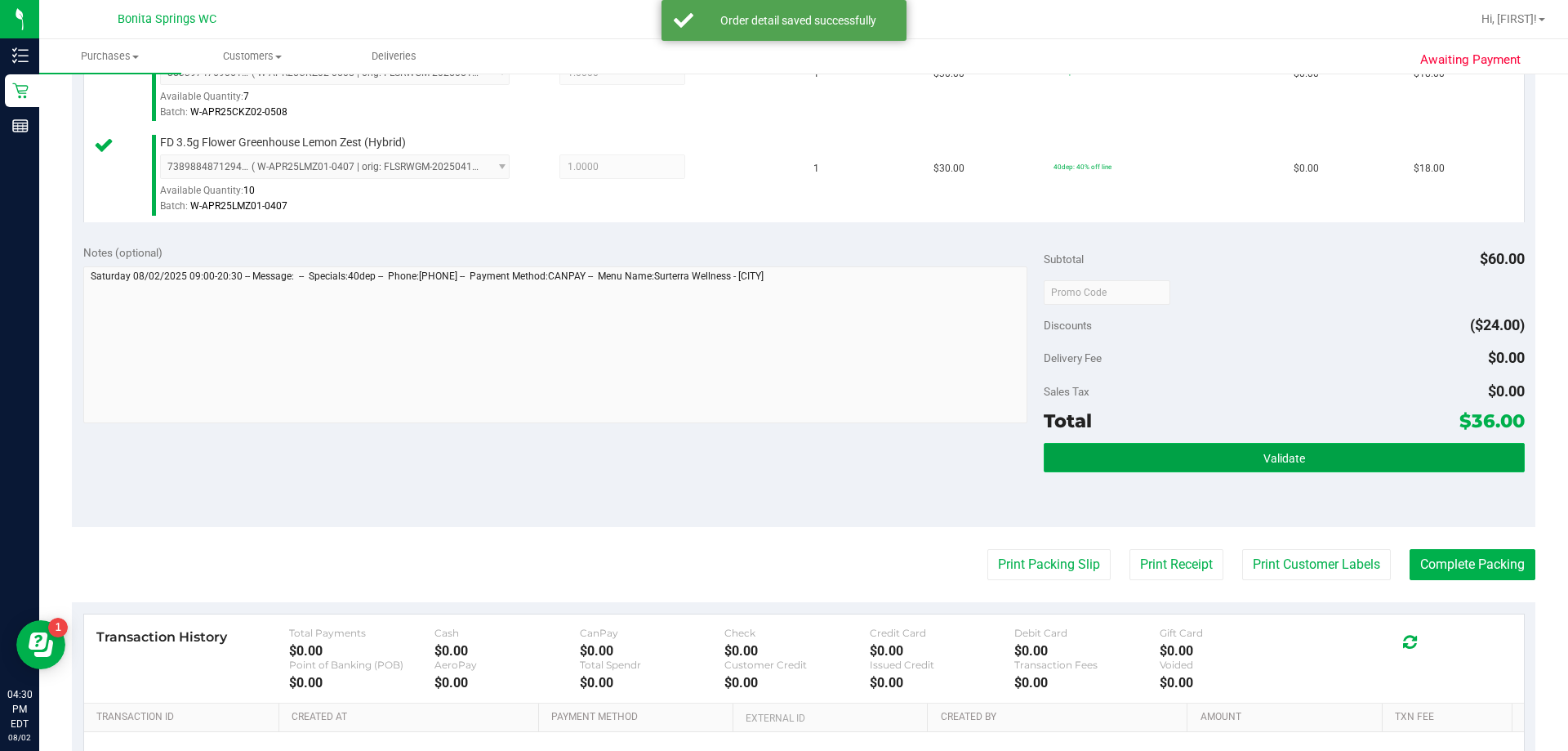click on "Validate" at bounding box center (1284, 458) 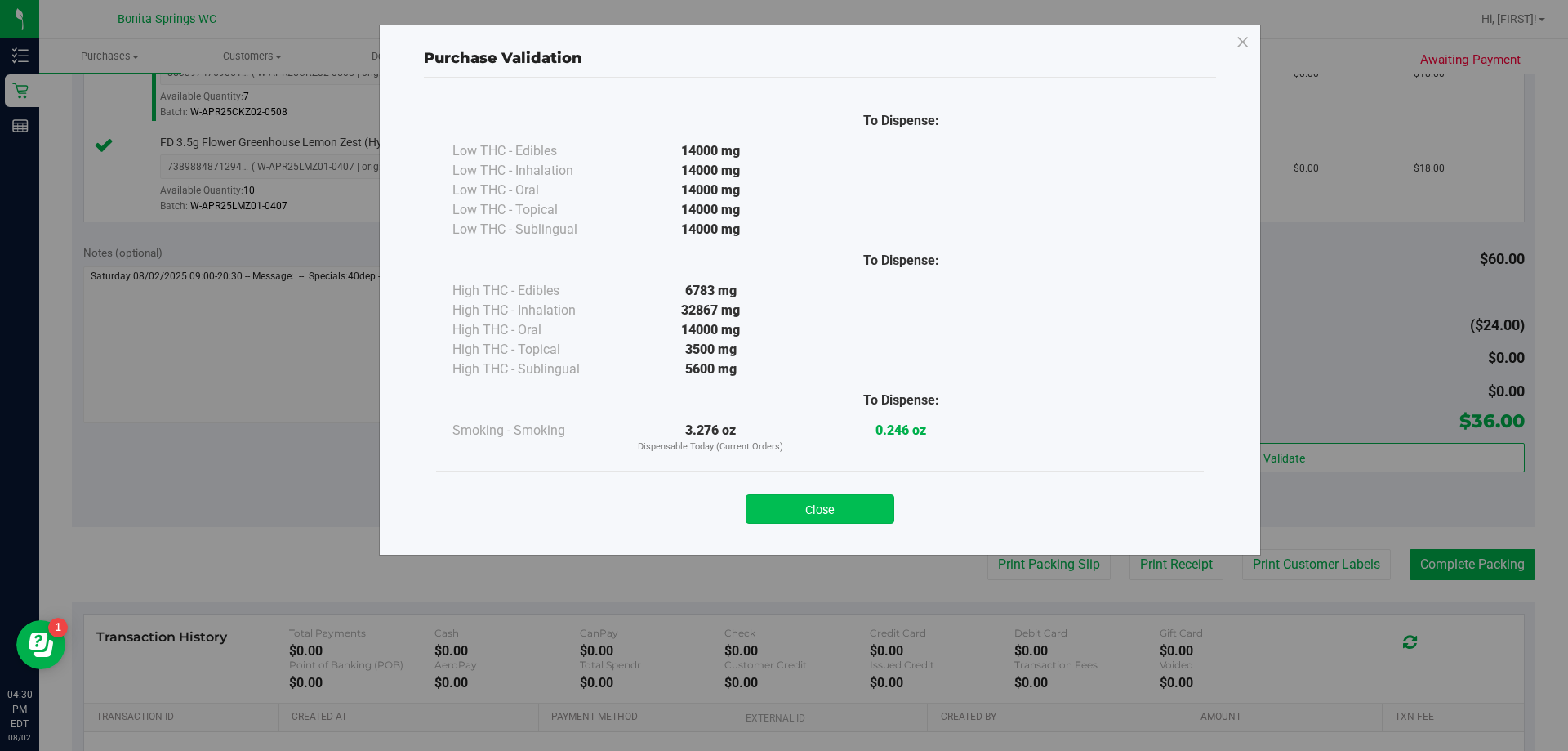 click on "Close" at bounding box center (820, 509) 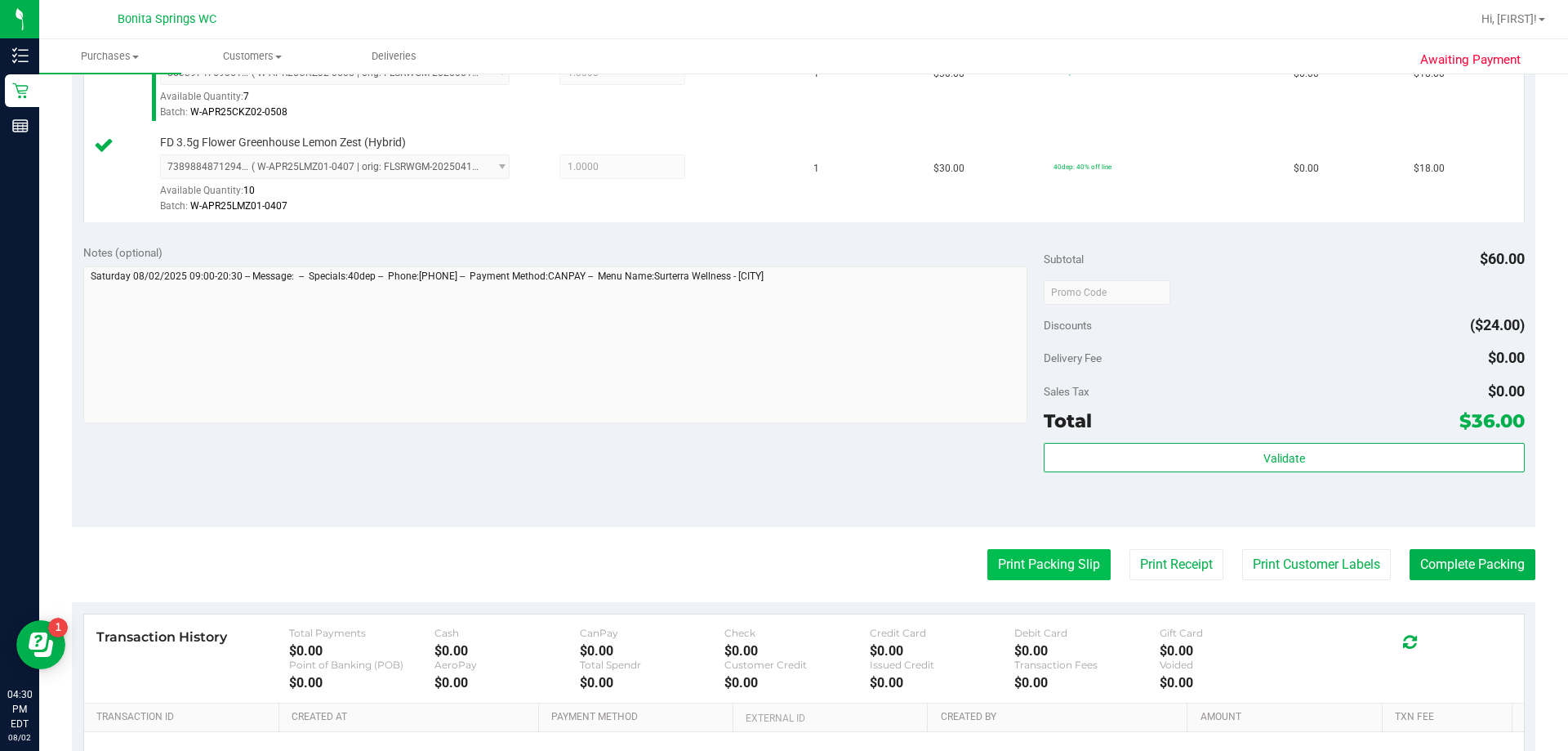 click on "Print Packing Slip" at bounding box center [1049, 565] 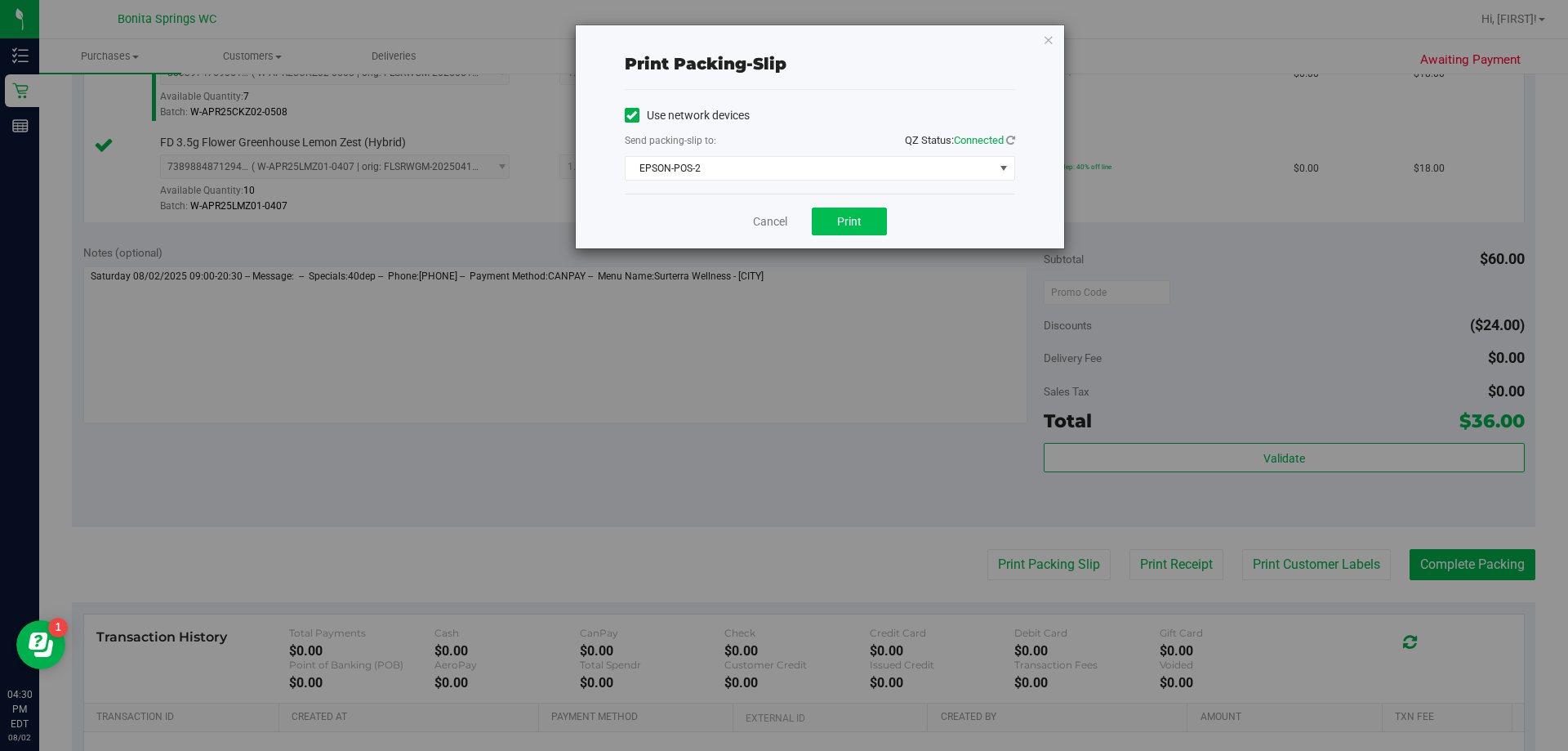 drag, startPoint x: 837, startPoint y: 236, endPoint x: 831, endPoint y: 228, distance: 10 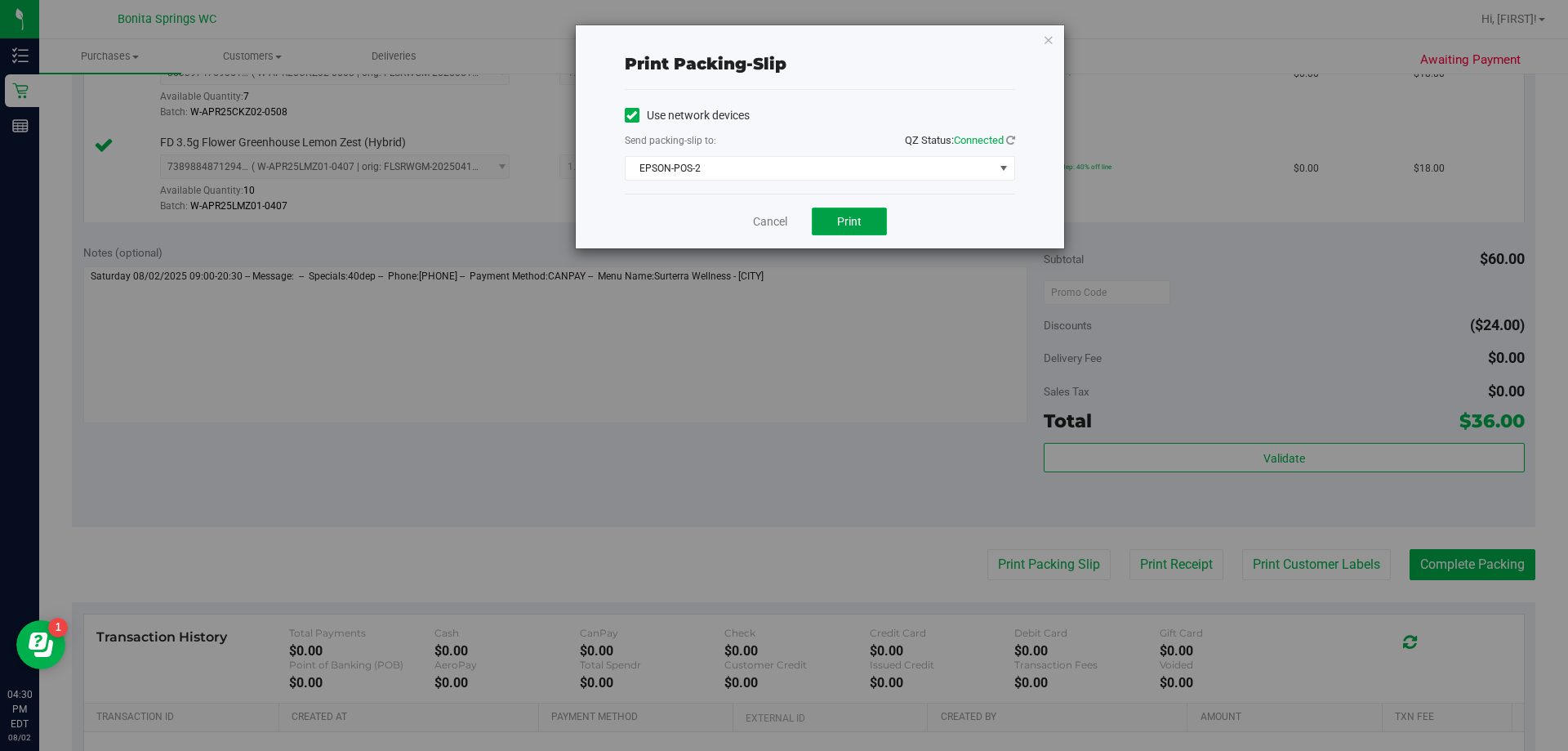 click on "Print" at bounding box center (849, 221) 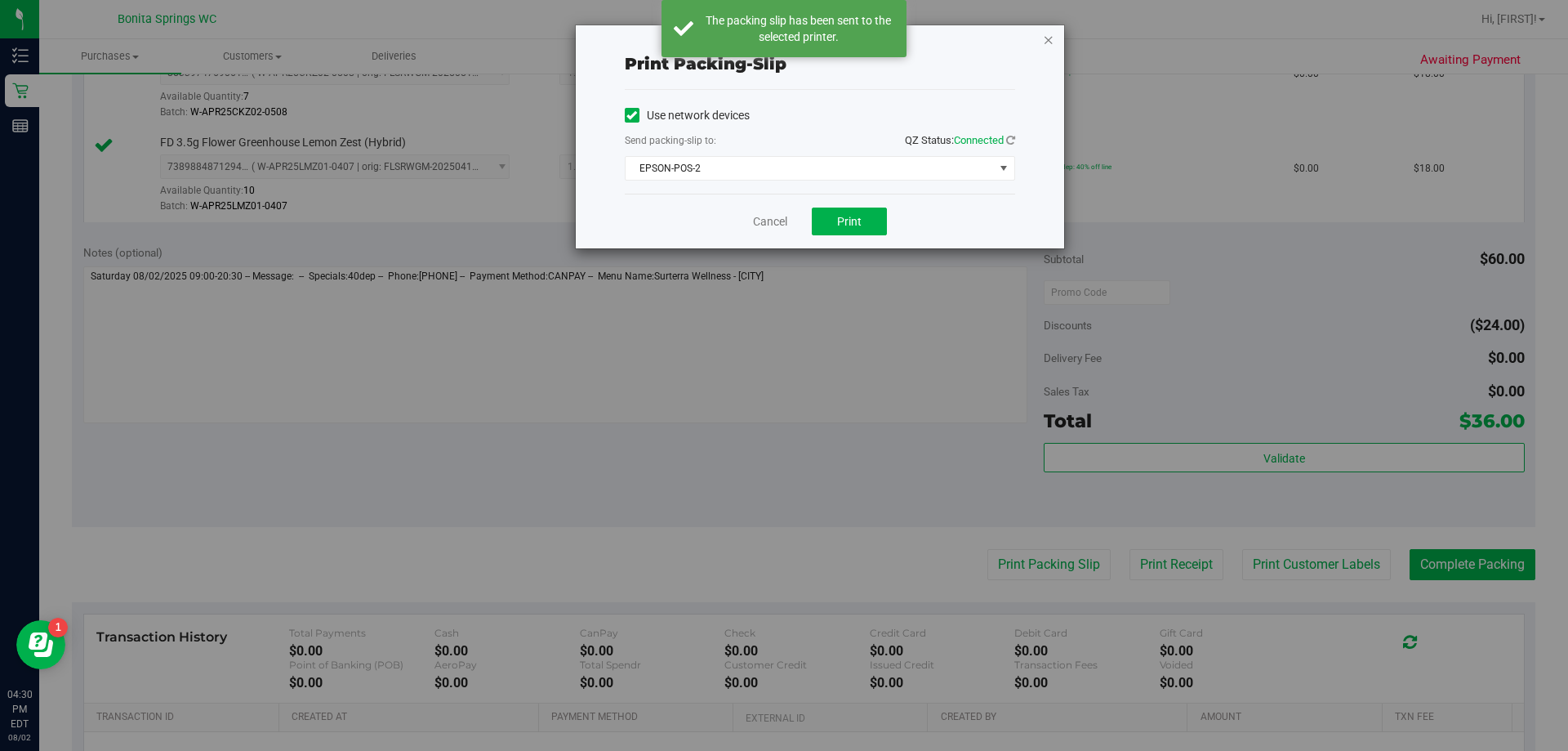 click at bounding box center [1049, 39] 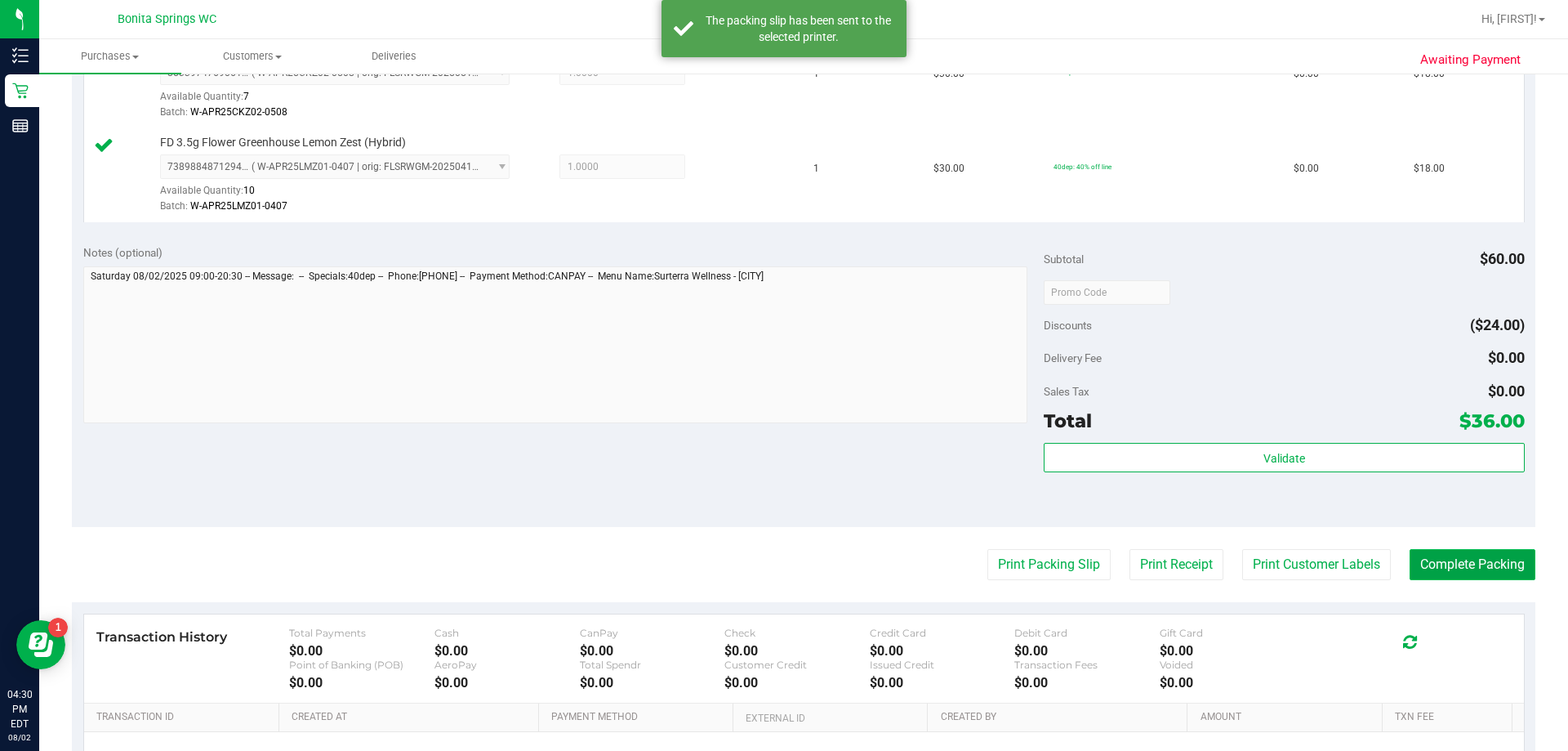 click on "Complete Packing" at bounding box center (1472, 565) 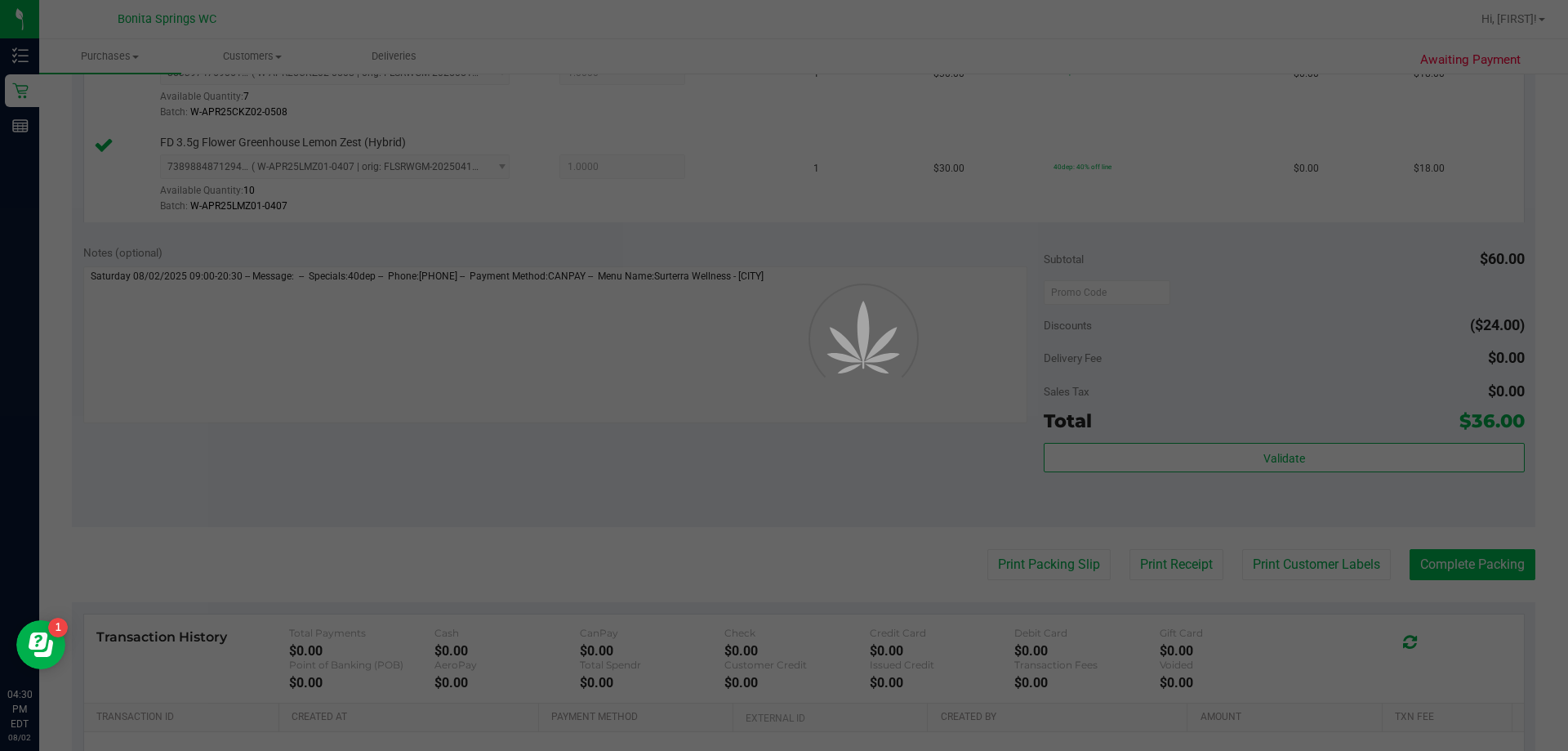 scroll, scrollTop: 0, scrollLeft: 0, axis: both 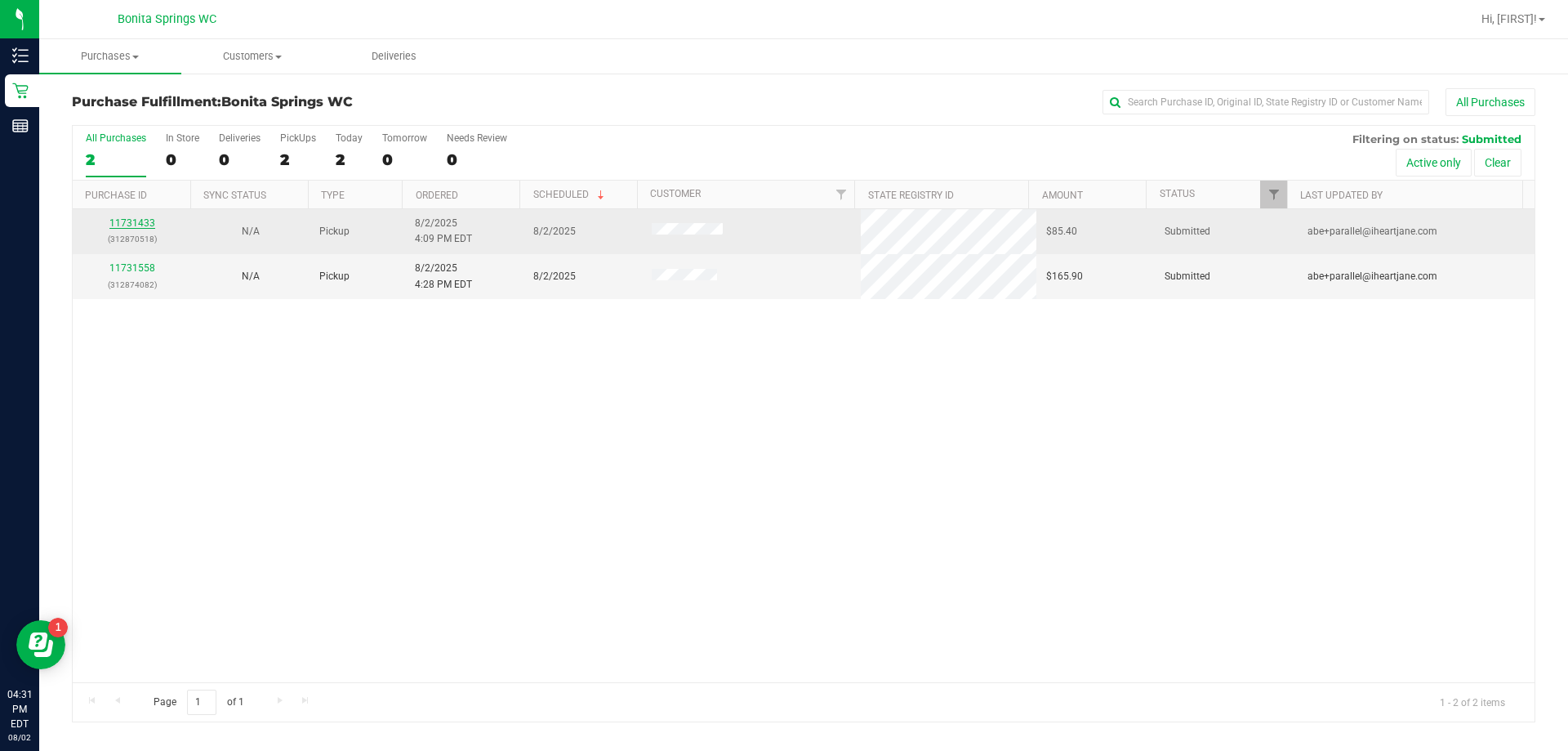 click on "11731433" at bounding box center (132, 223) 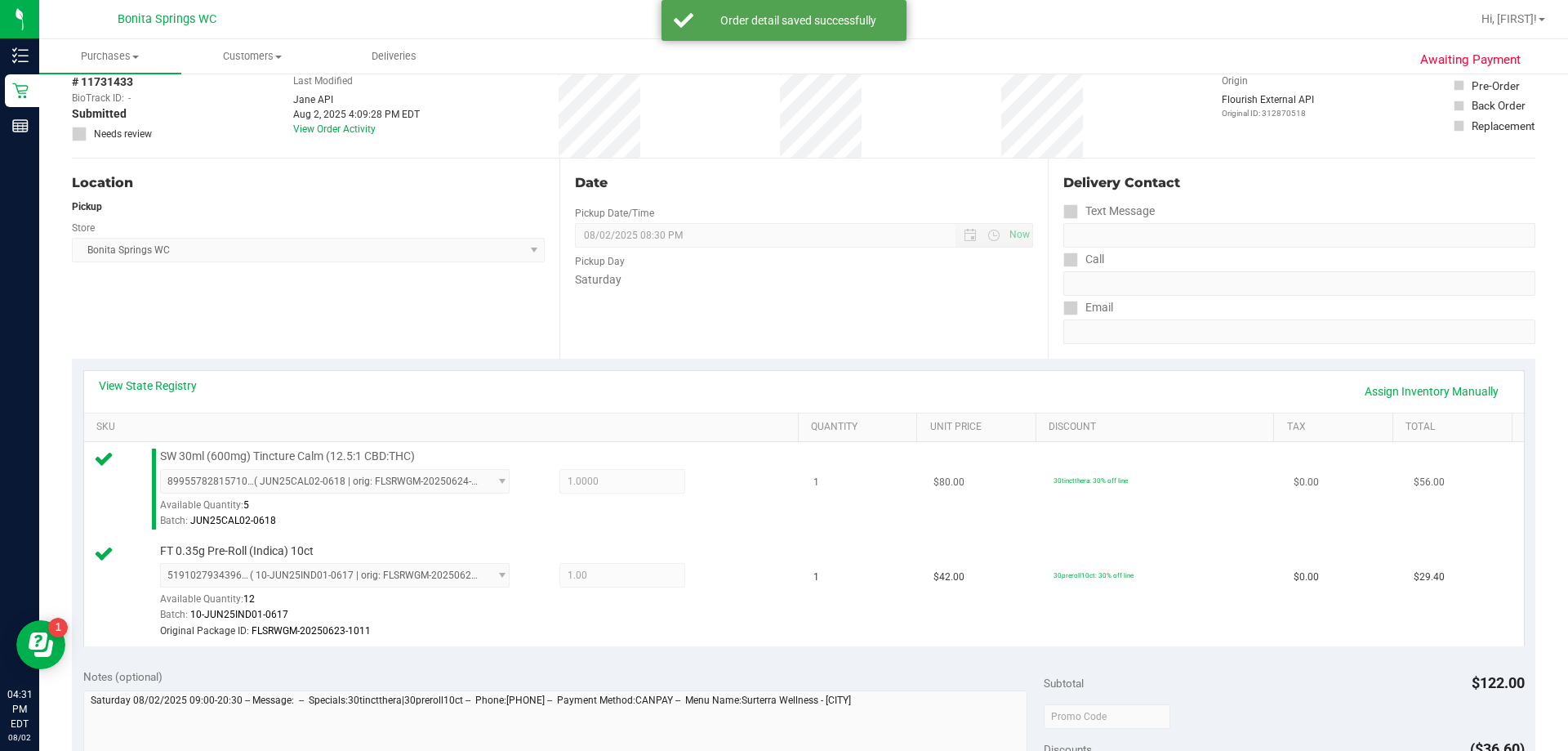 scroll, scrollTop: 490, scrollLeft: 0, axis: vertical 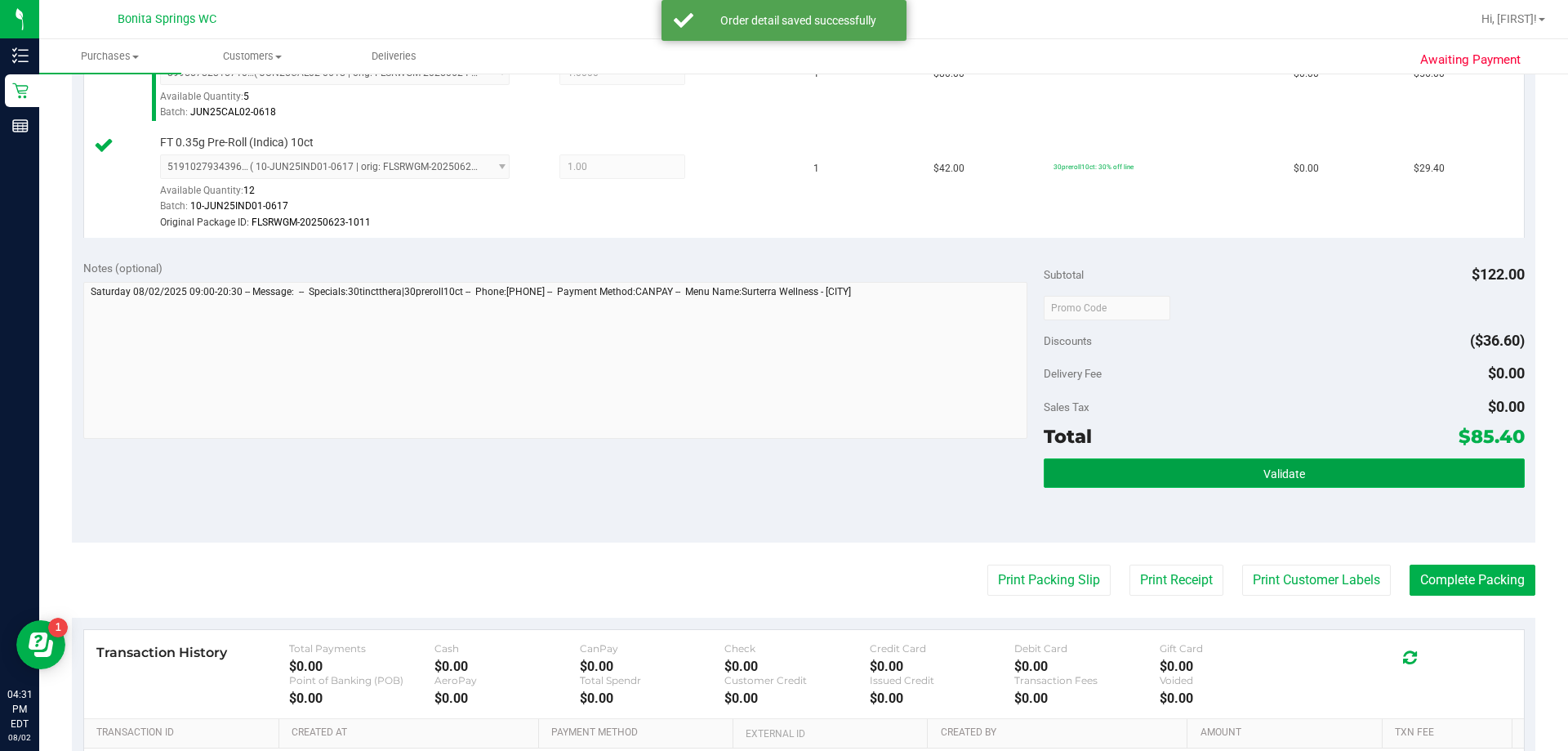click on "Validate" at bounding box center [1284, 473] 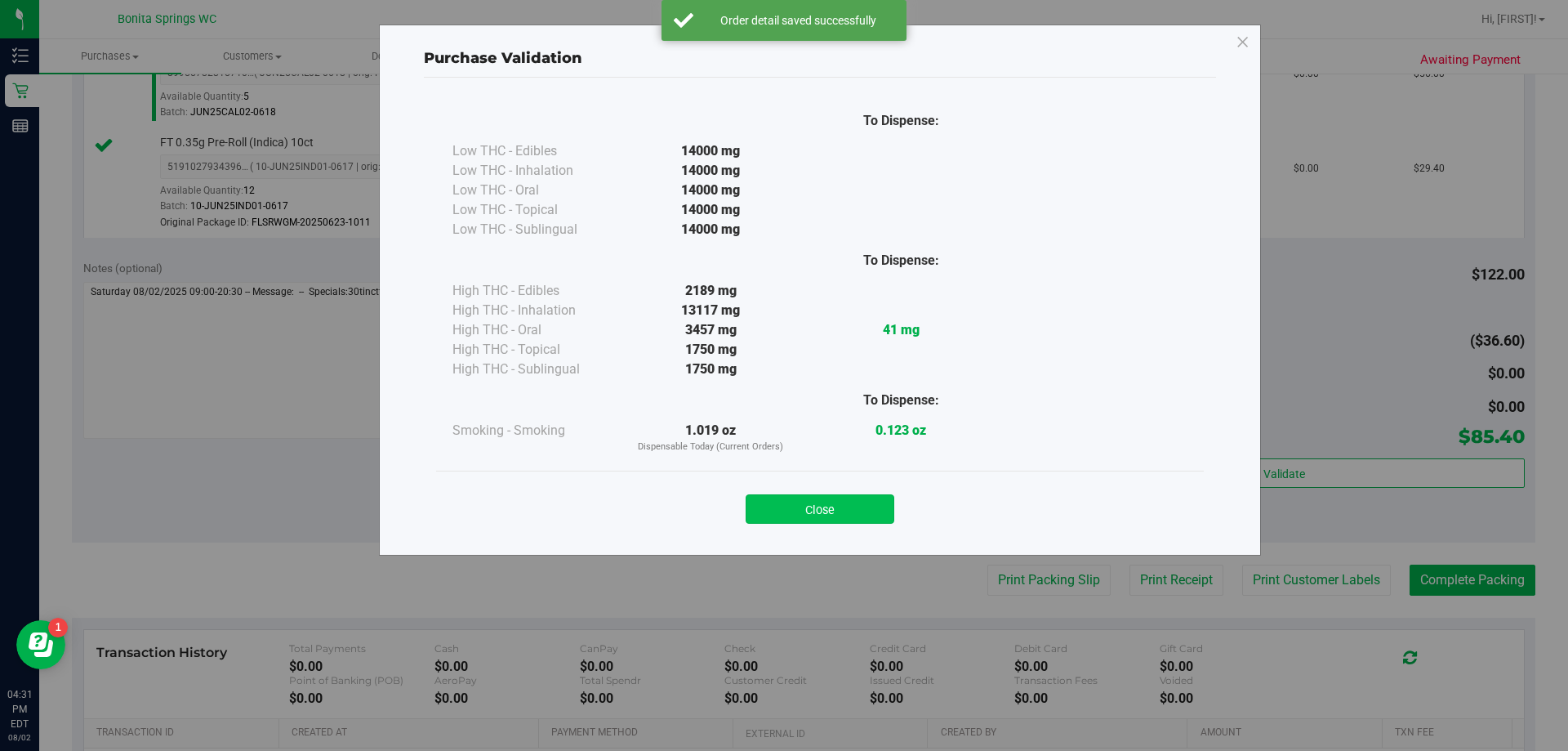 click on "Close" at bounding box center [820, 509] 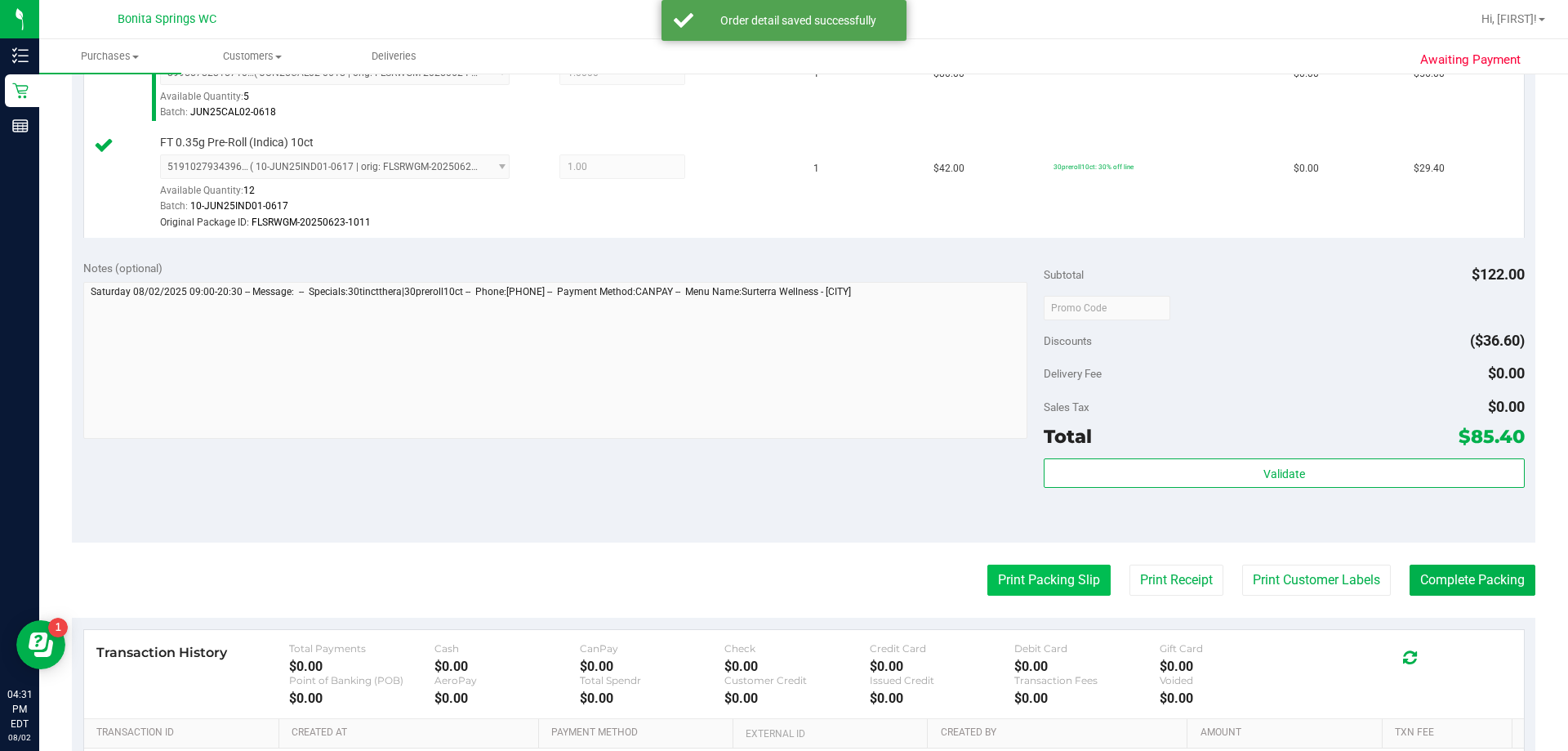 click on "Print Packing Slip" at bounding box center (1049, 580) 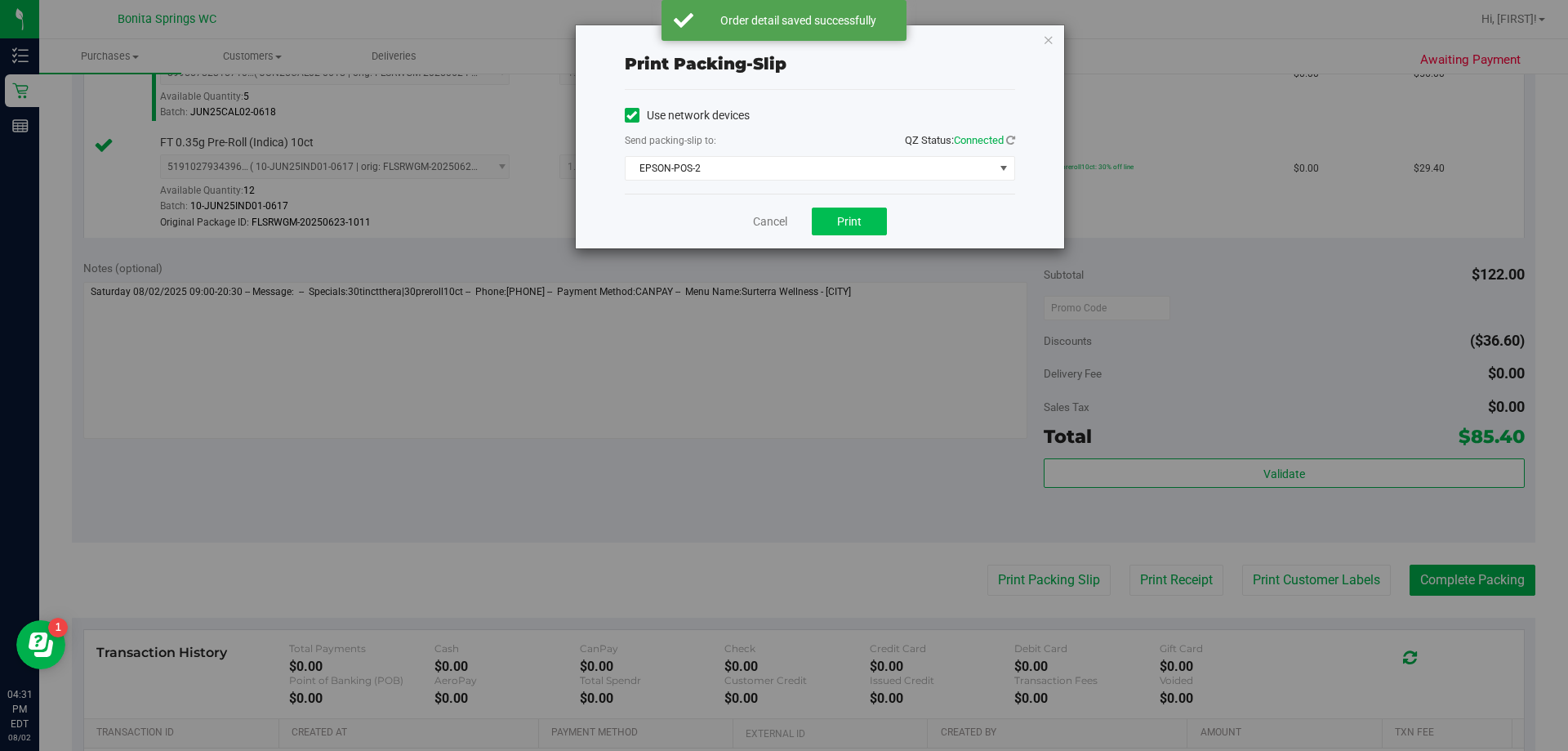 drag, startPoint x: 844, startPoint y: 200, endPoint x: 856, endPoint y: 233, distance: 35.1141 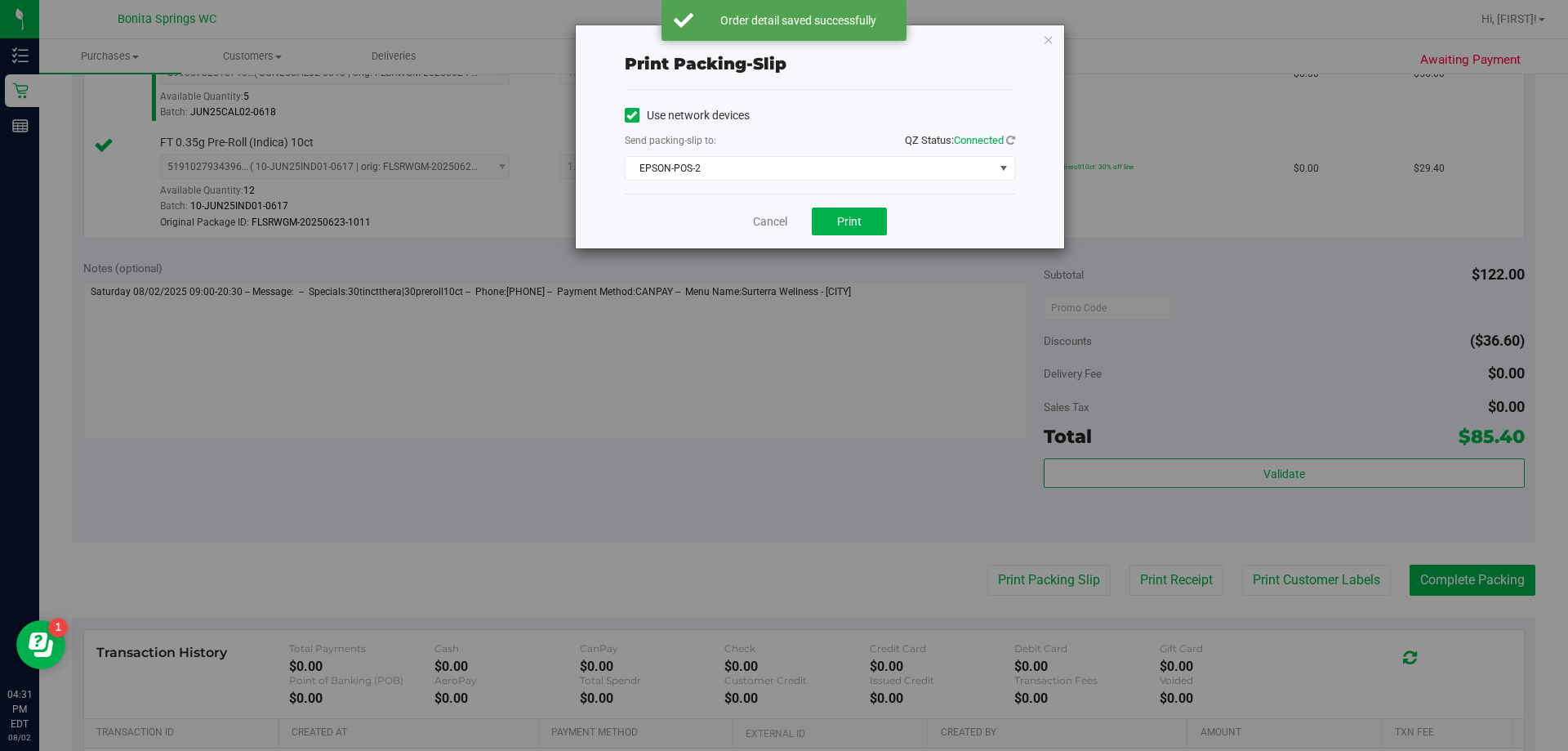 click on "Cancel
Print" at bounding box center (820, 221) 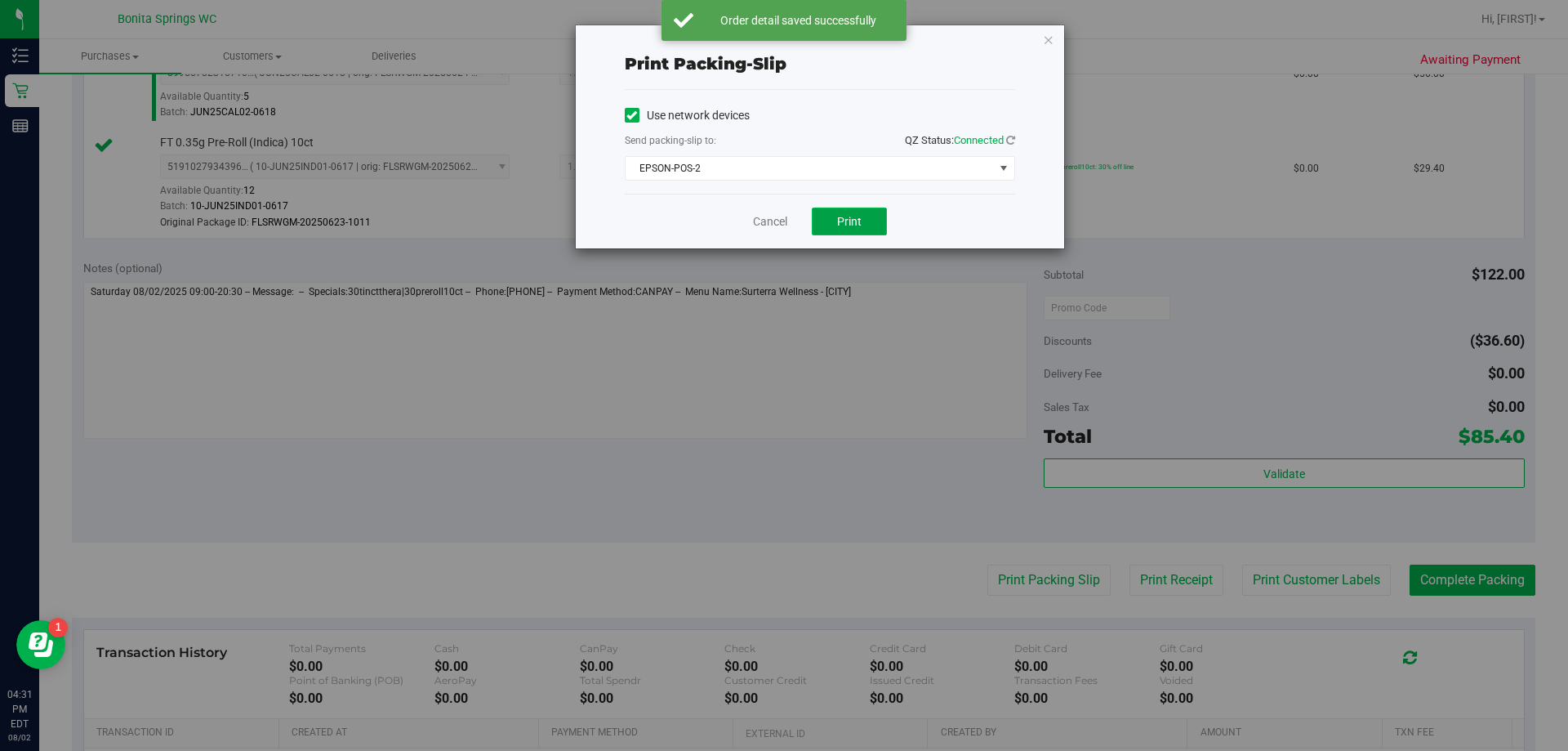 click on "Print" at bounding box center [849, 221] 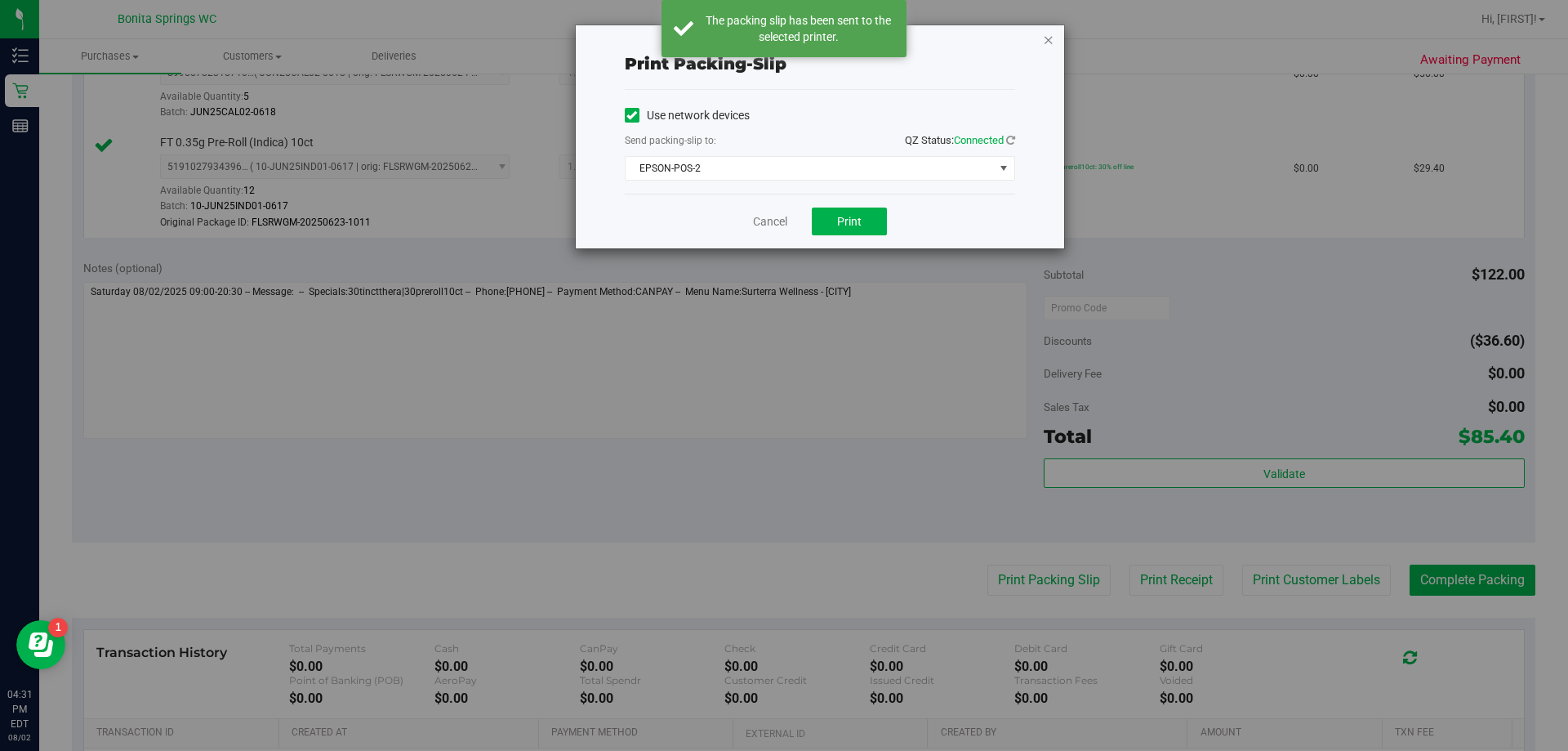 click at bounding box center [1049, 39] 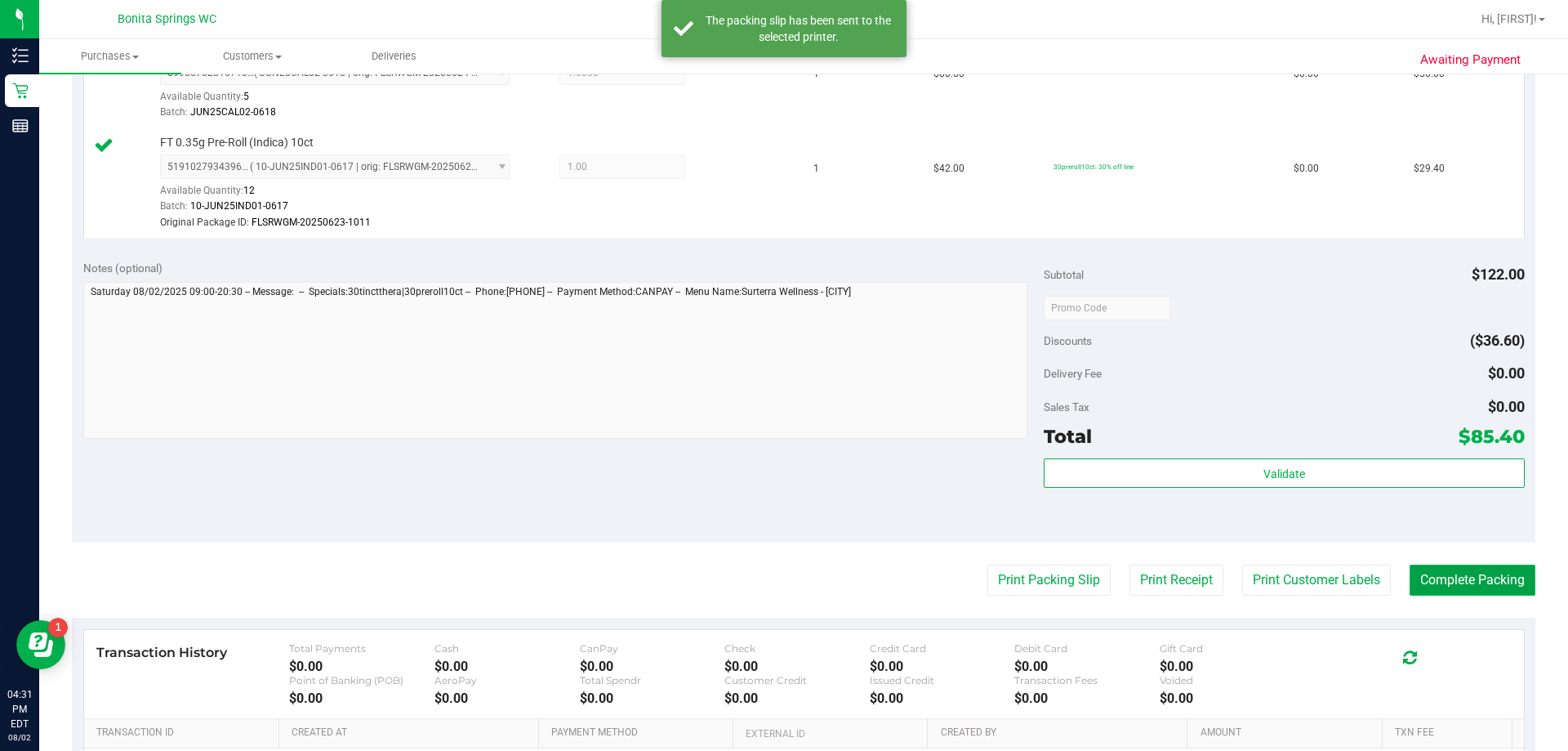 click on "Complete Packing" at bounding box center (1472, 580) 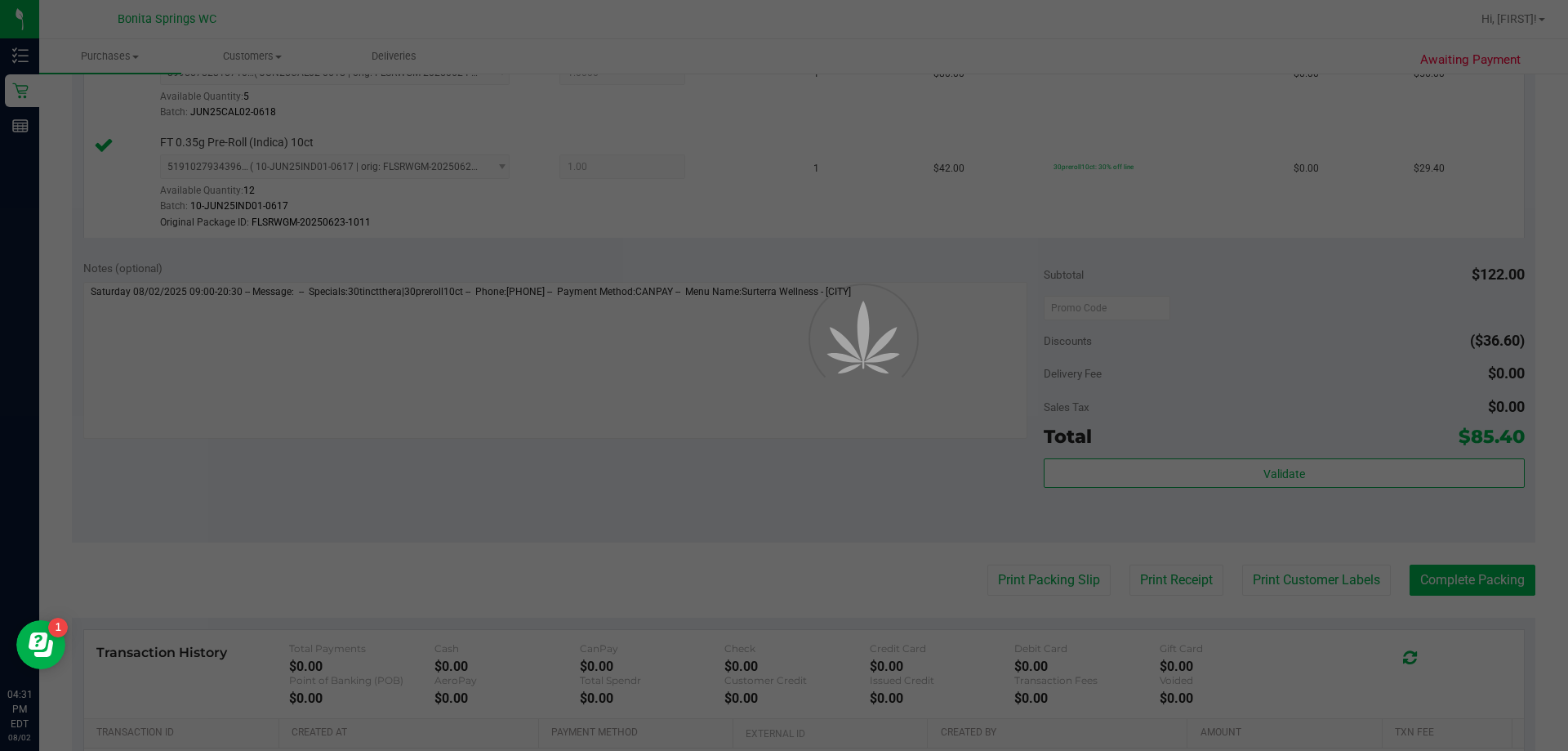 scroll, scrollTop: 0, scrollLeft: 0, axis: both 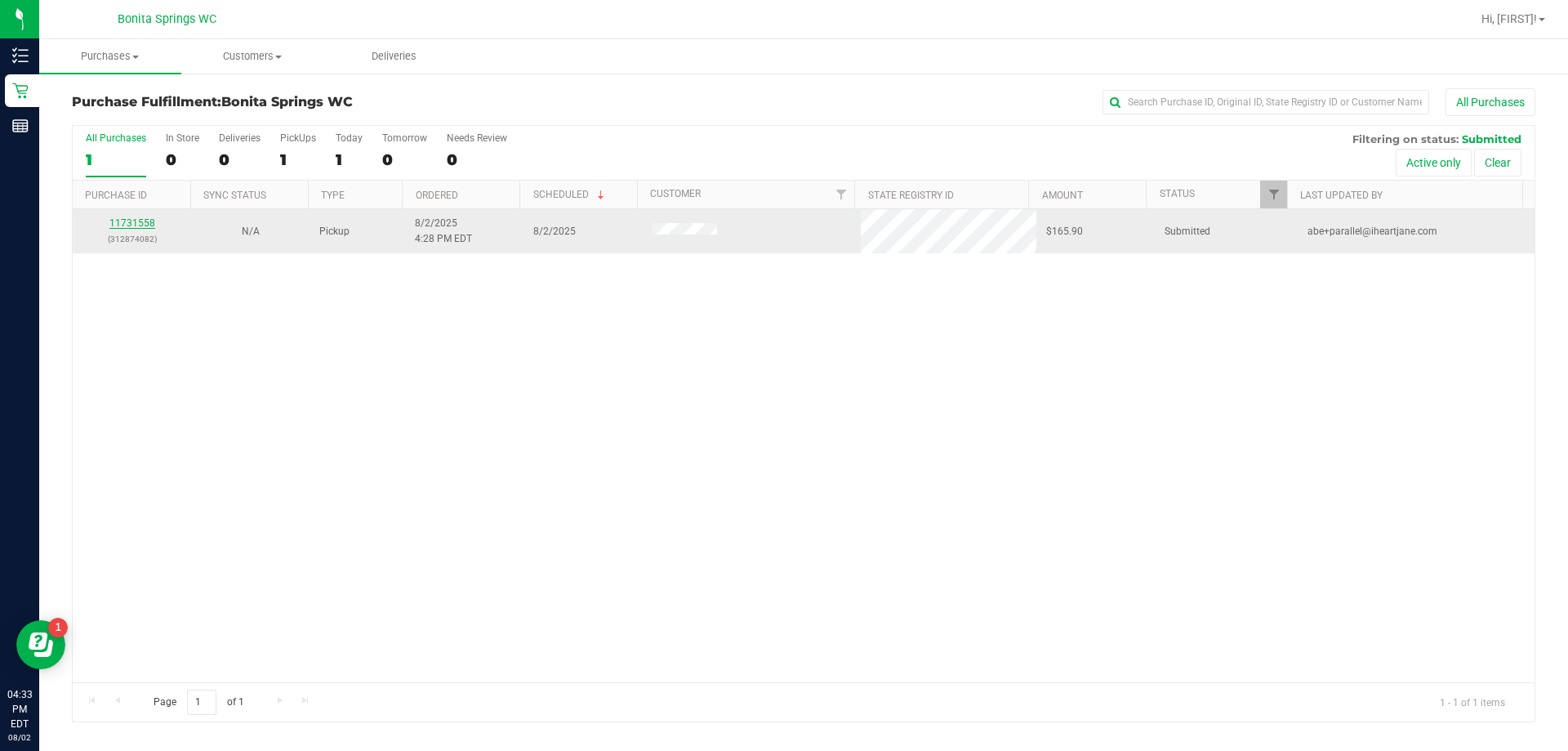 click on "11731558" at bounding box center (132, 223) 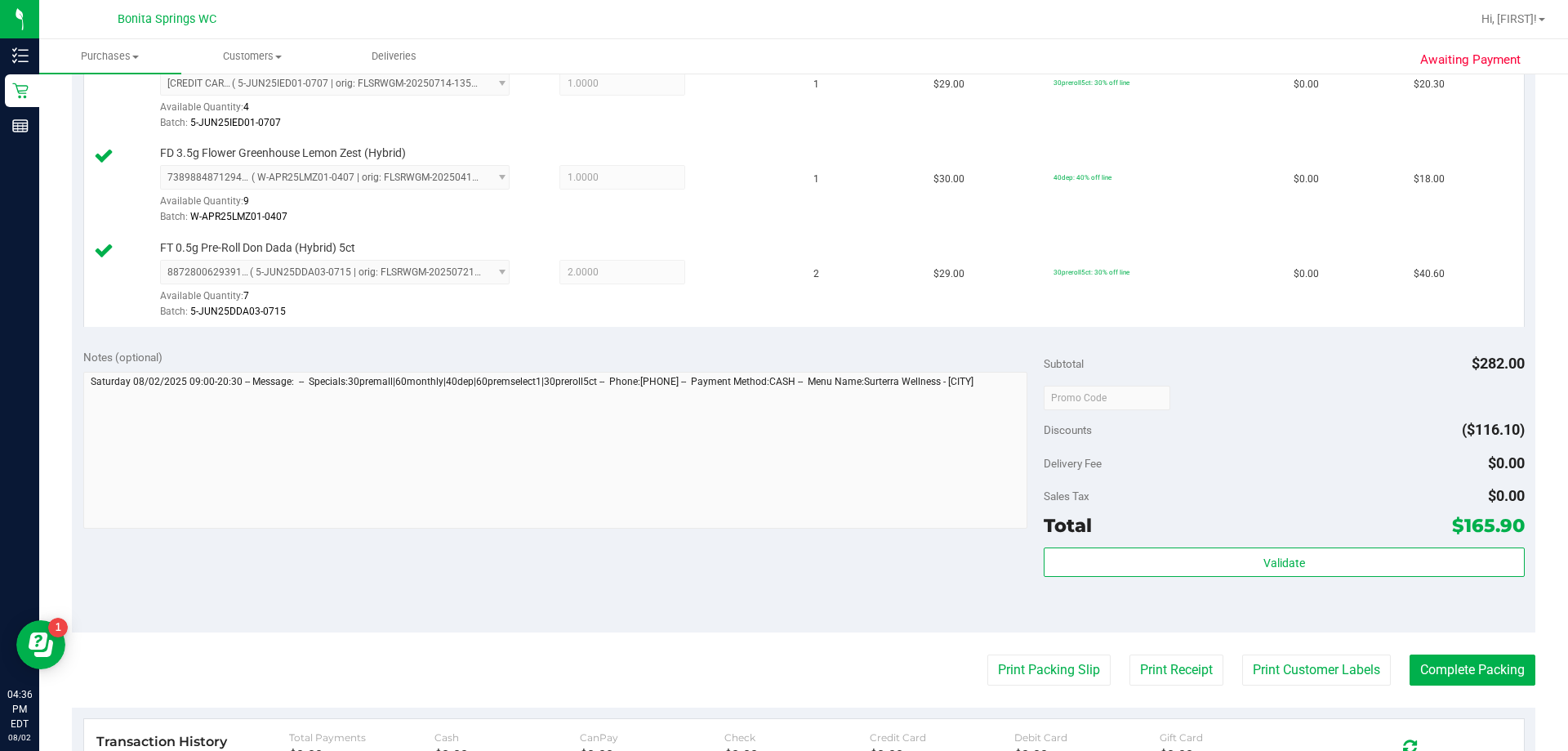 scroll, scrollTop: 899, scrollLeft: 0, axis: vertical 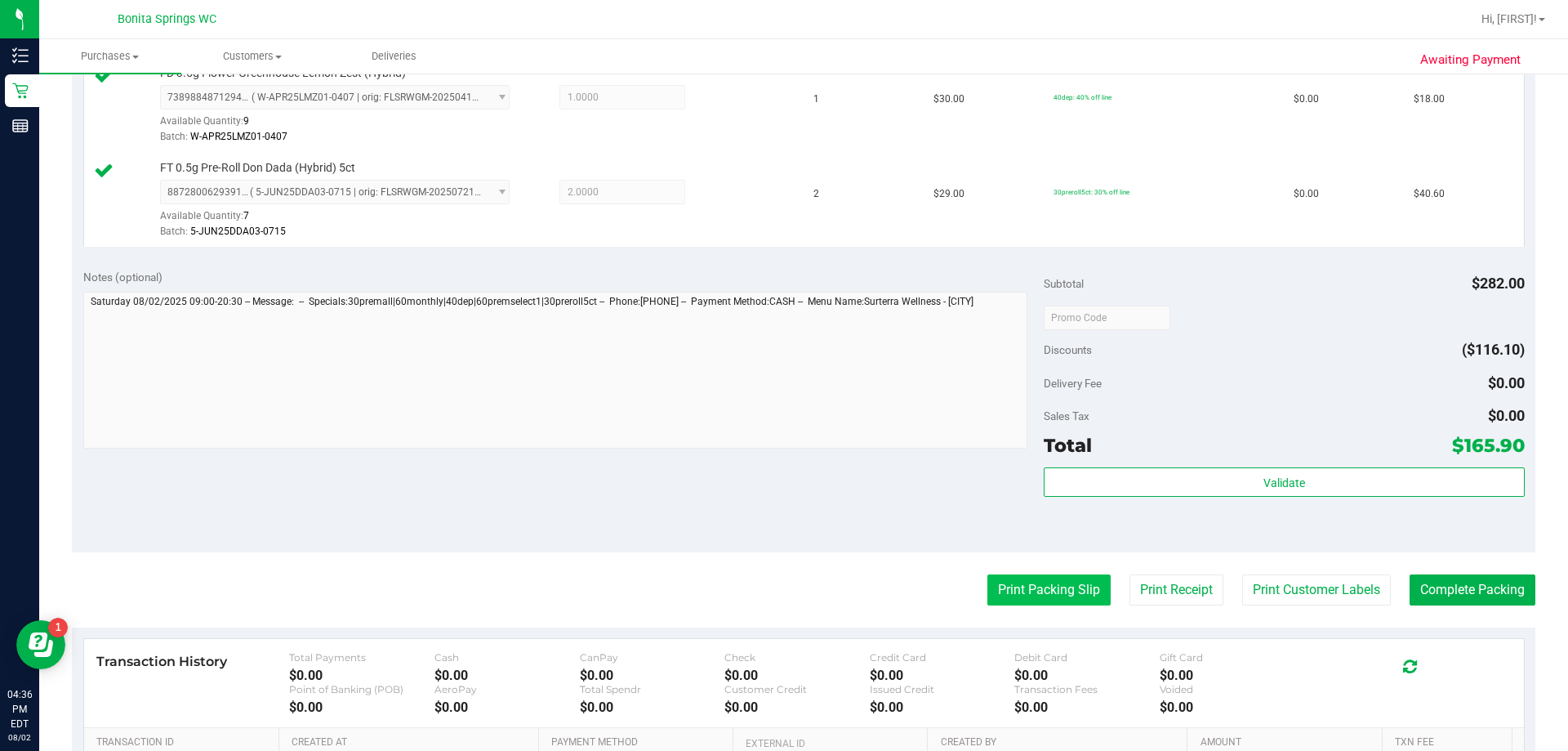 click on "Print Packing Slip" at bounding box center (1049, 590) 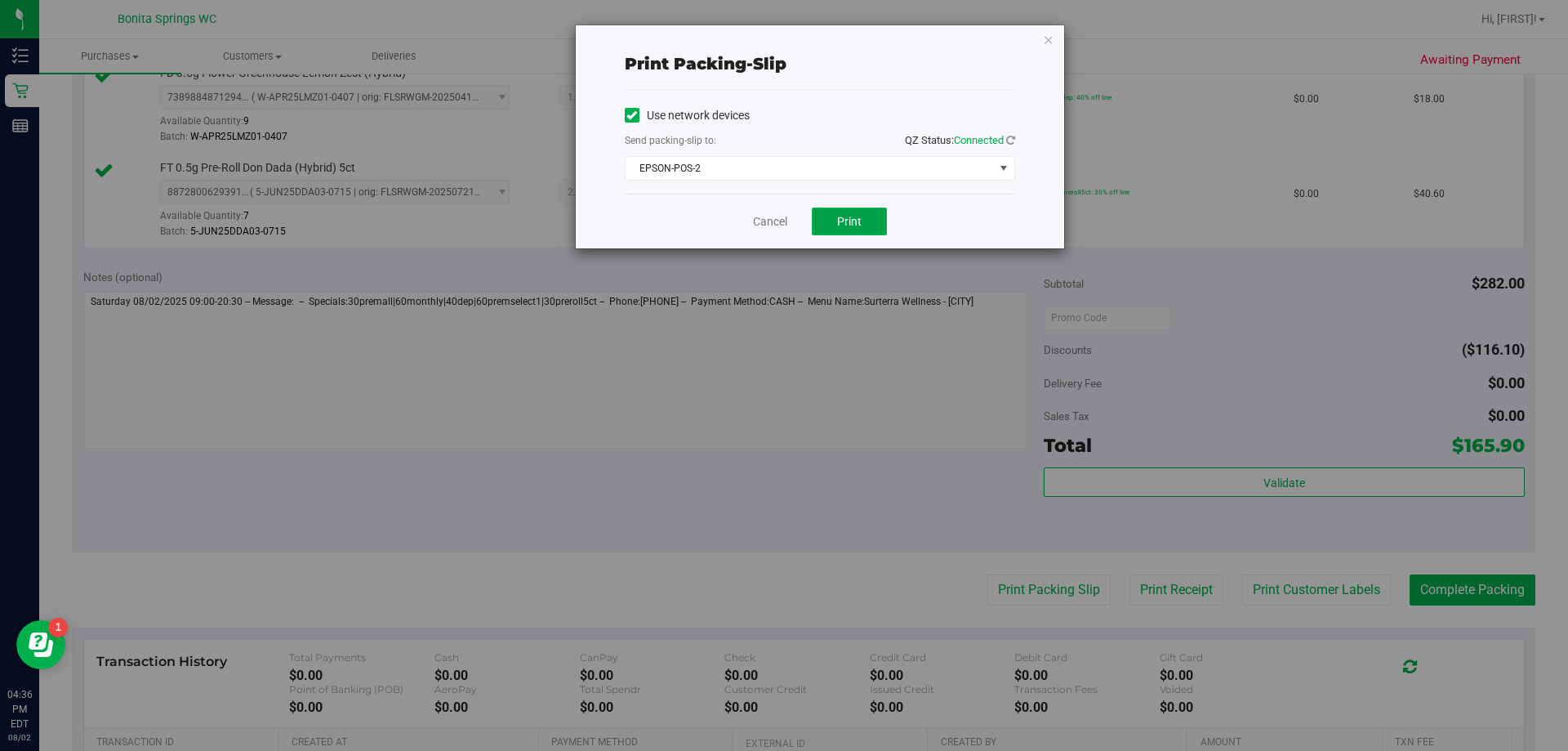 click on "Print" at bounding box center [849, 221] 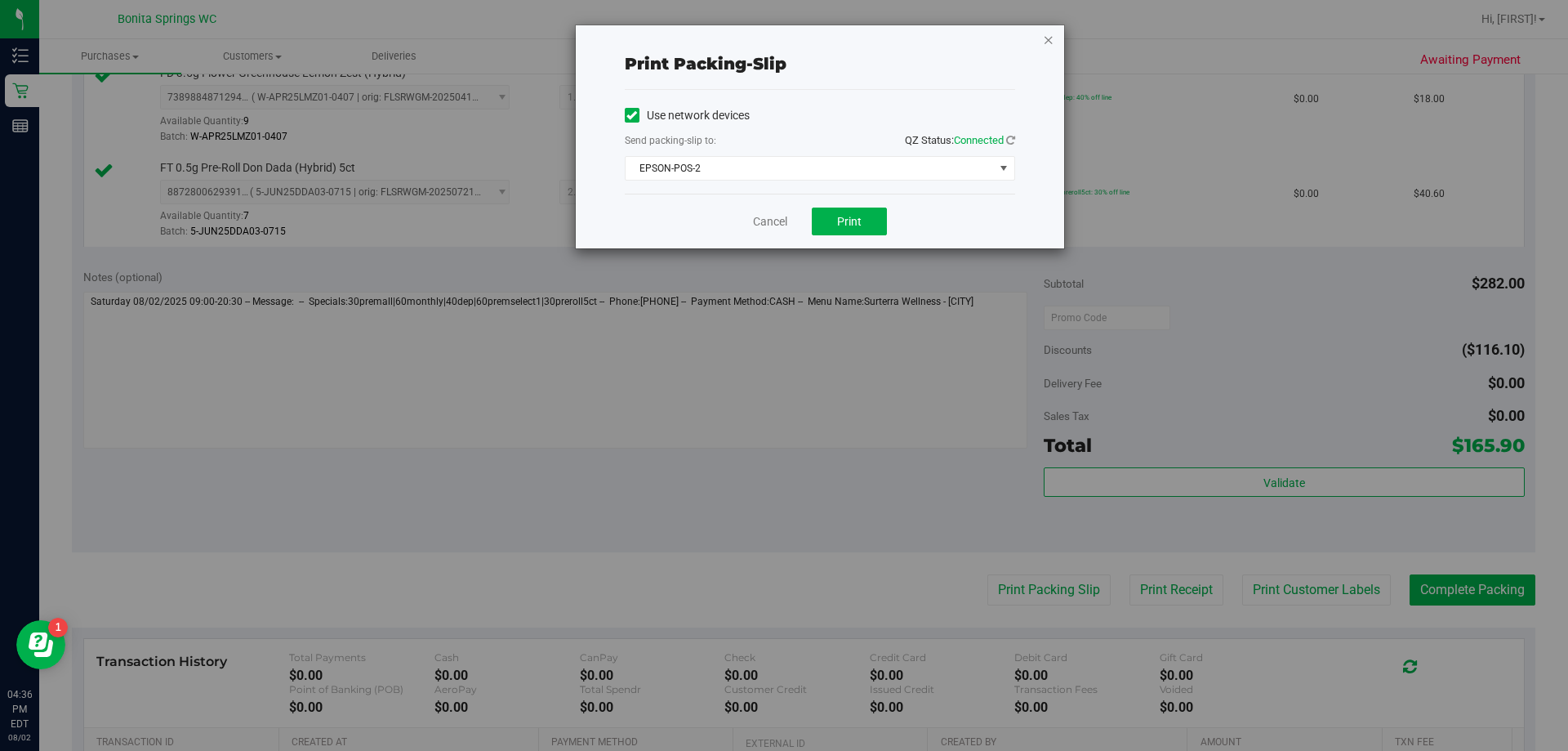 click at bounding box center (1049, 39) 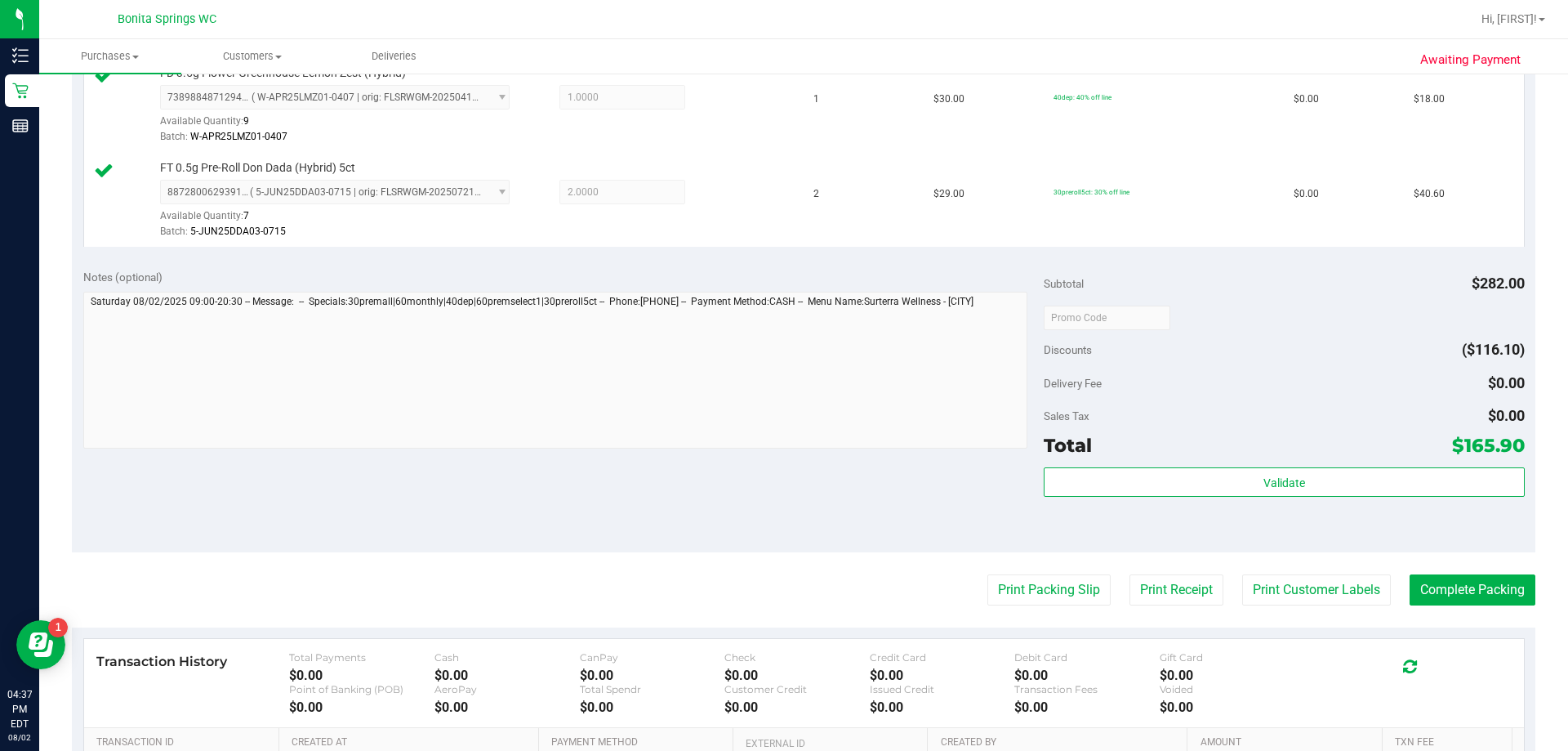 type 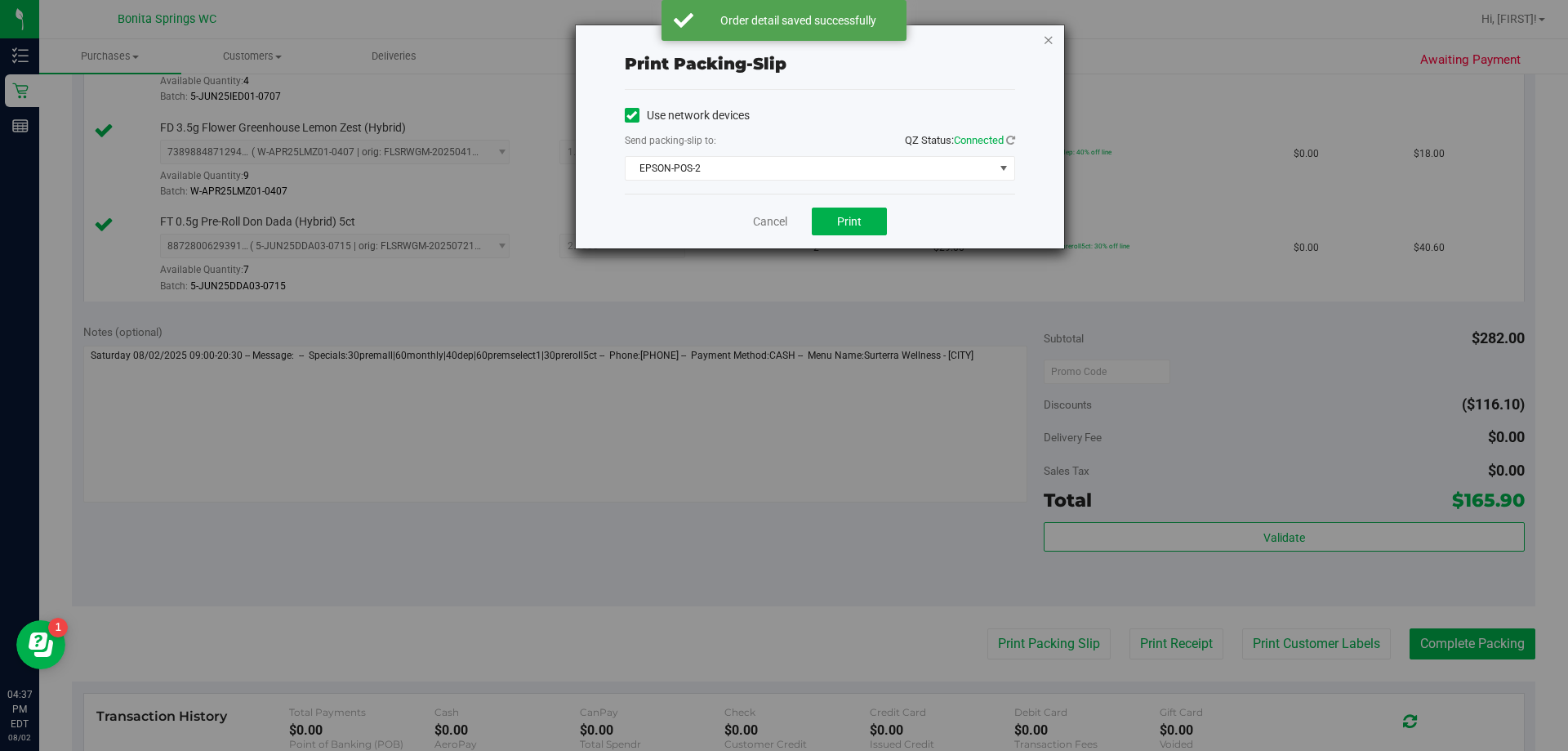 click at bounding box center (1049, 39) 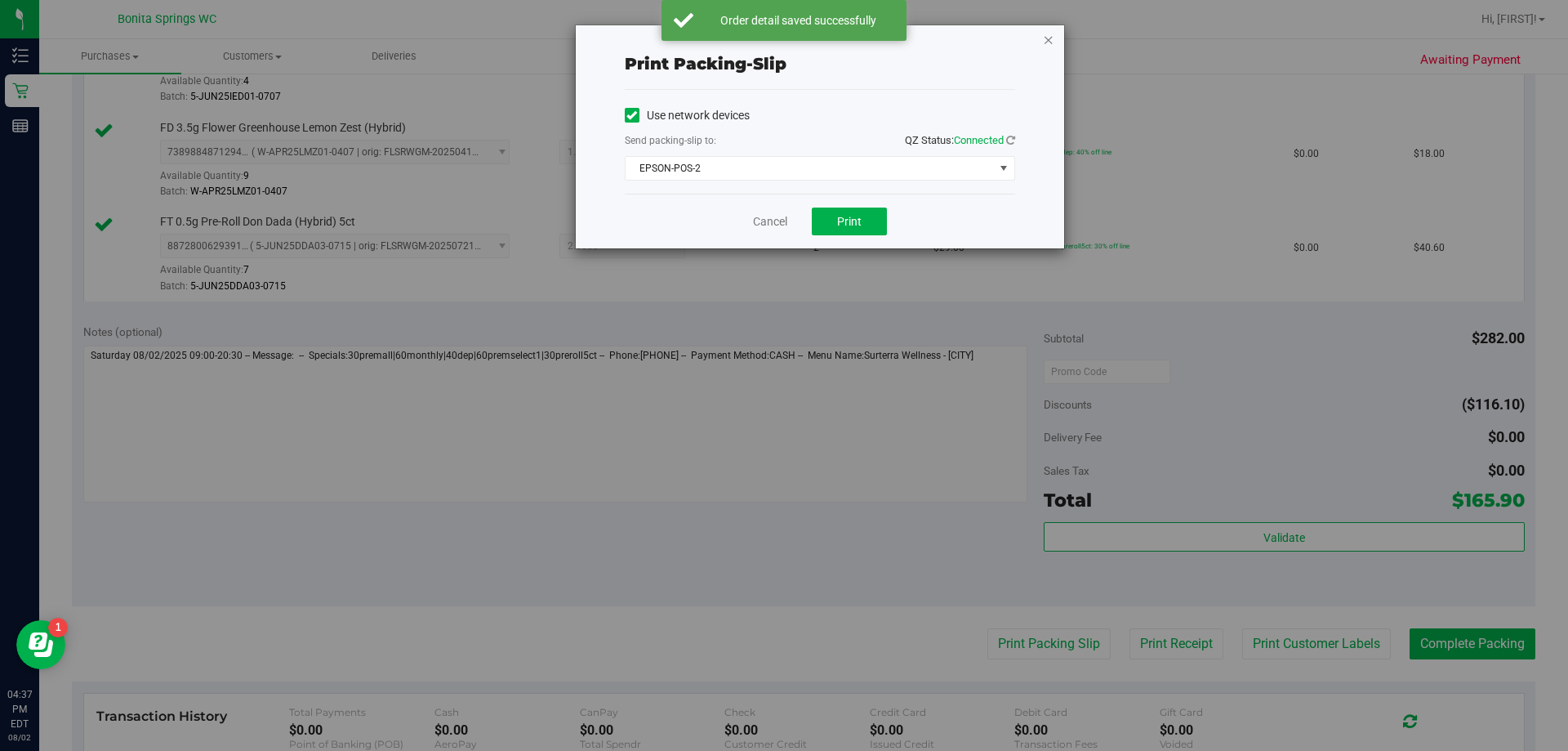 click at bounding box center (1049, 39) 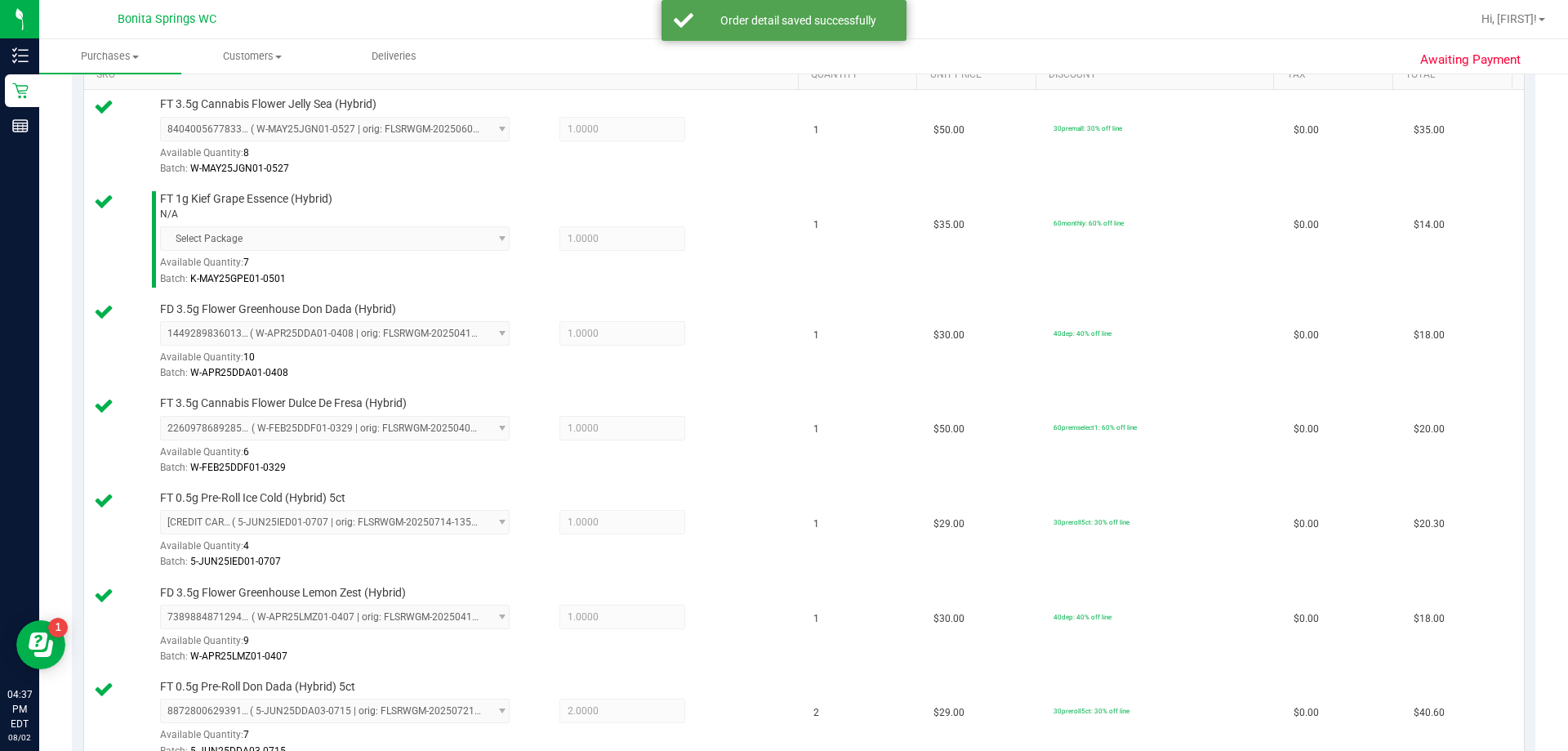 scroll, scrollTop: 899, scrollLeft: 0, axis: vertical 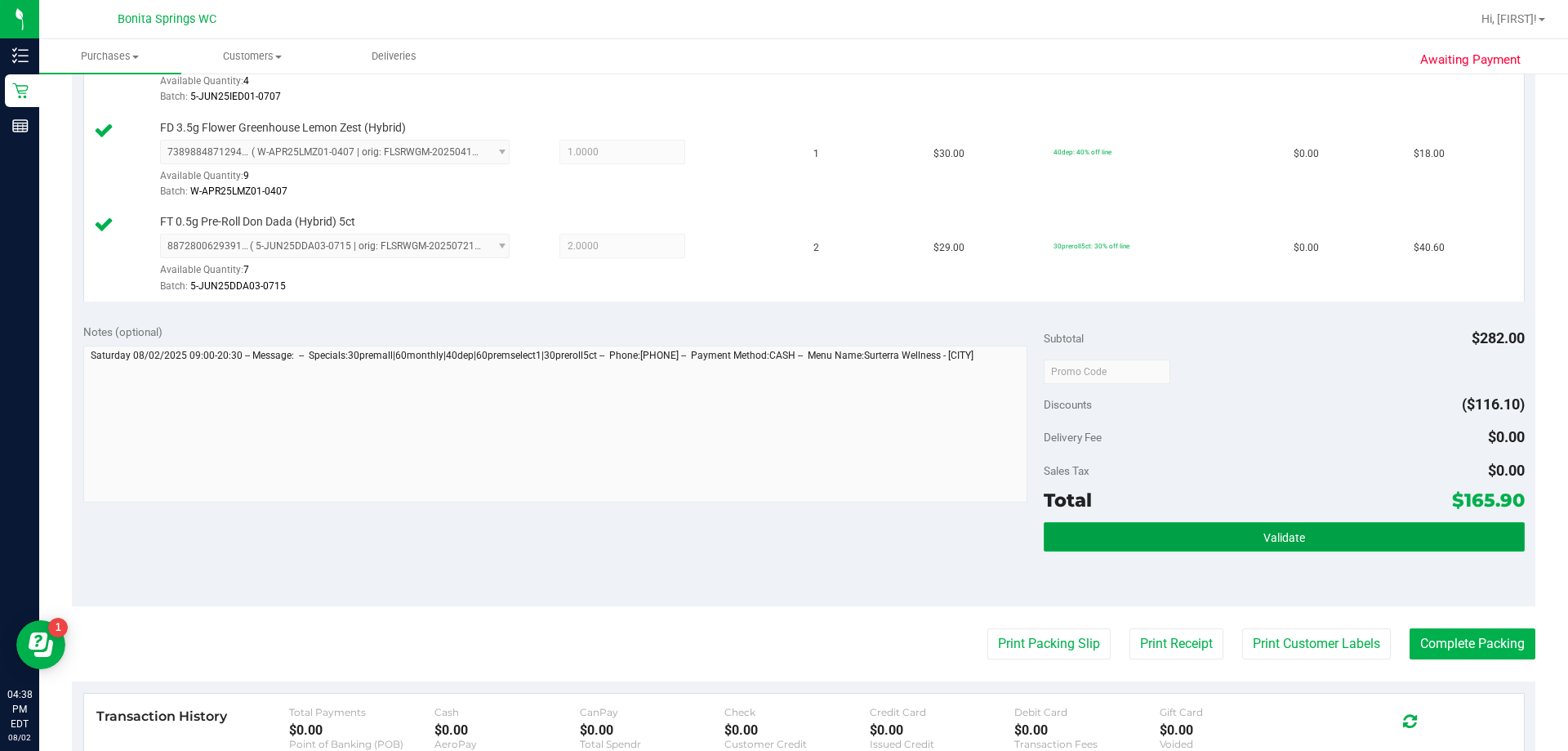click on "Validate" at bounding box center [1284, 537] 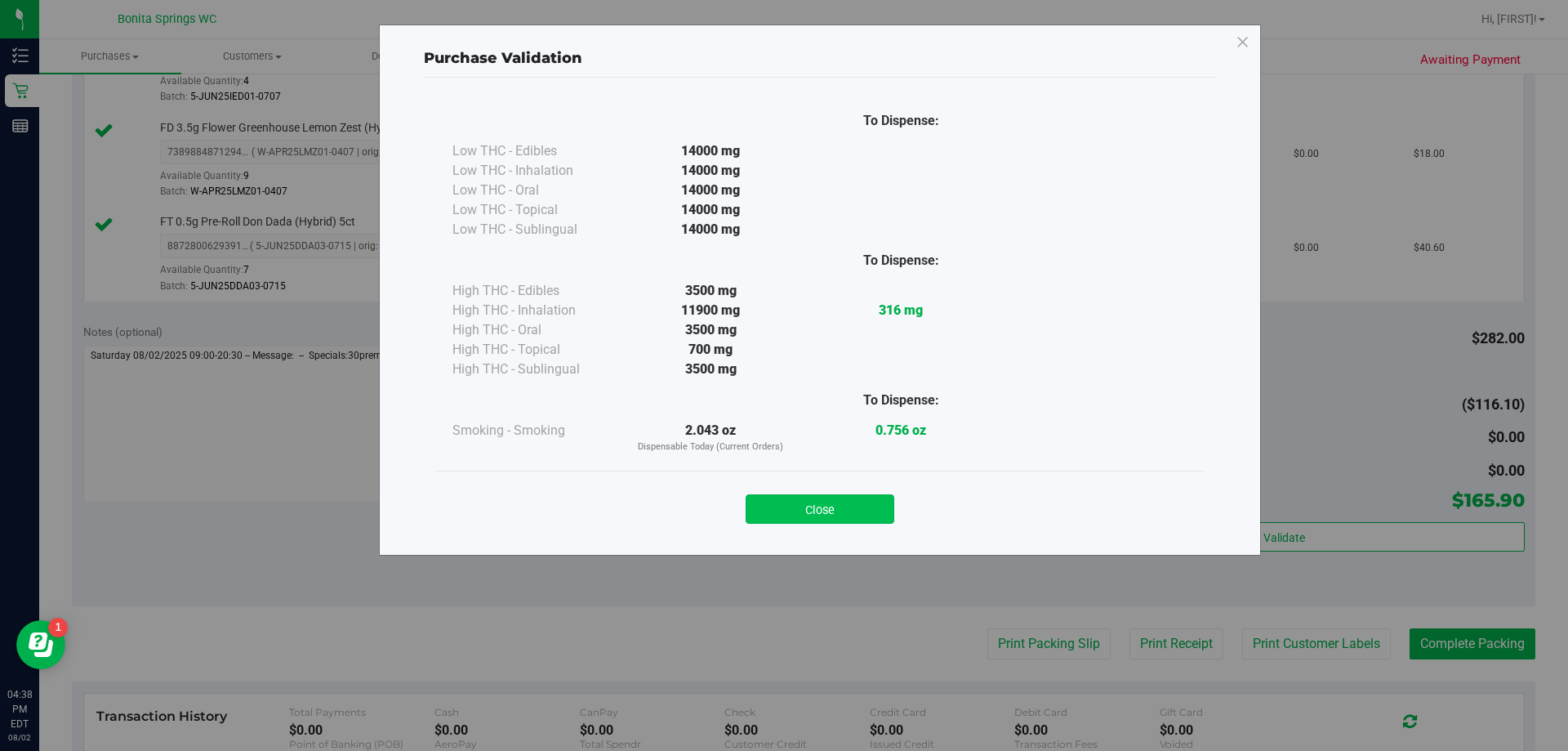 click on "Close" at bounding box center [820, 509] 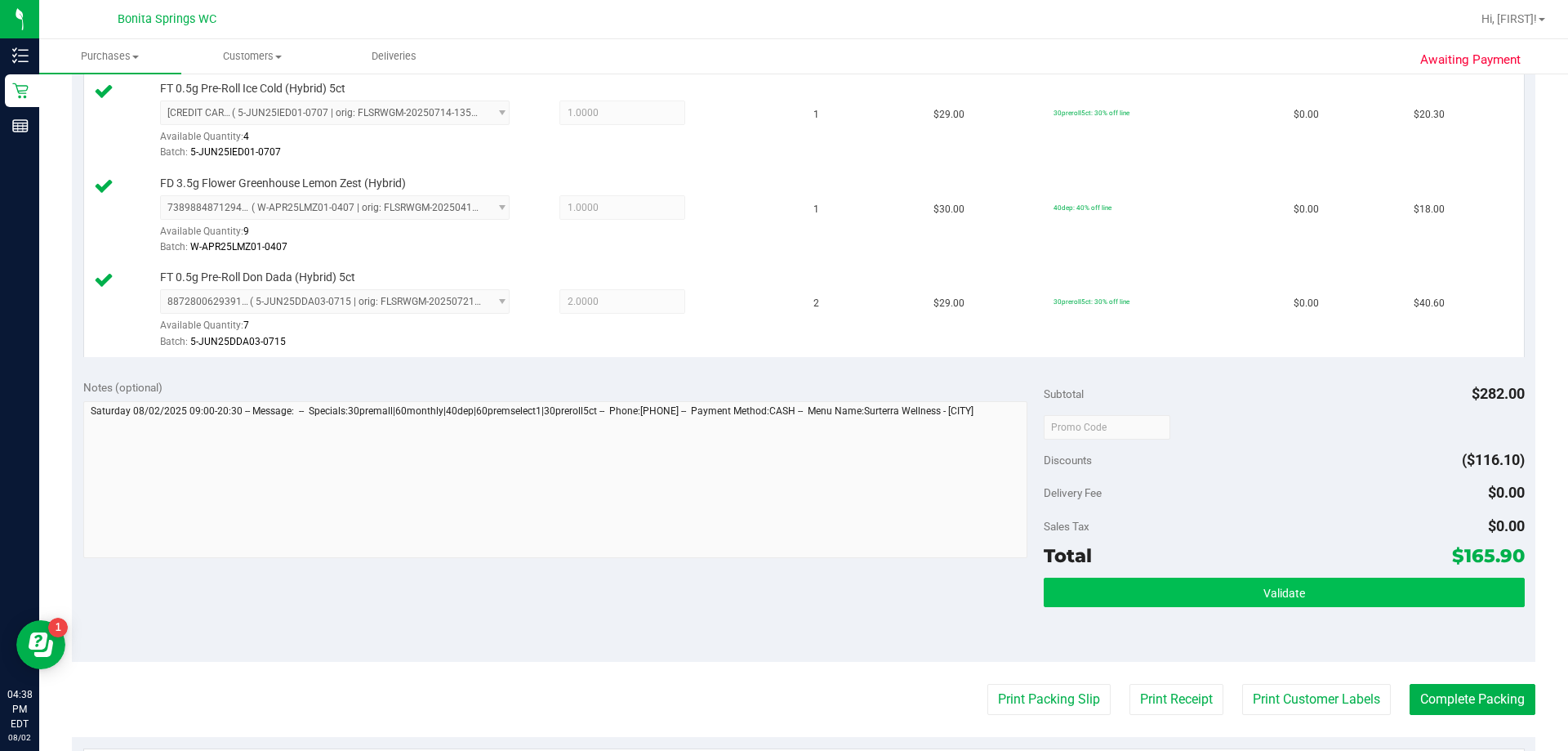 scroll, scrollTop: 841, scrollLeft: 0, axis: vertical 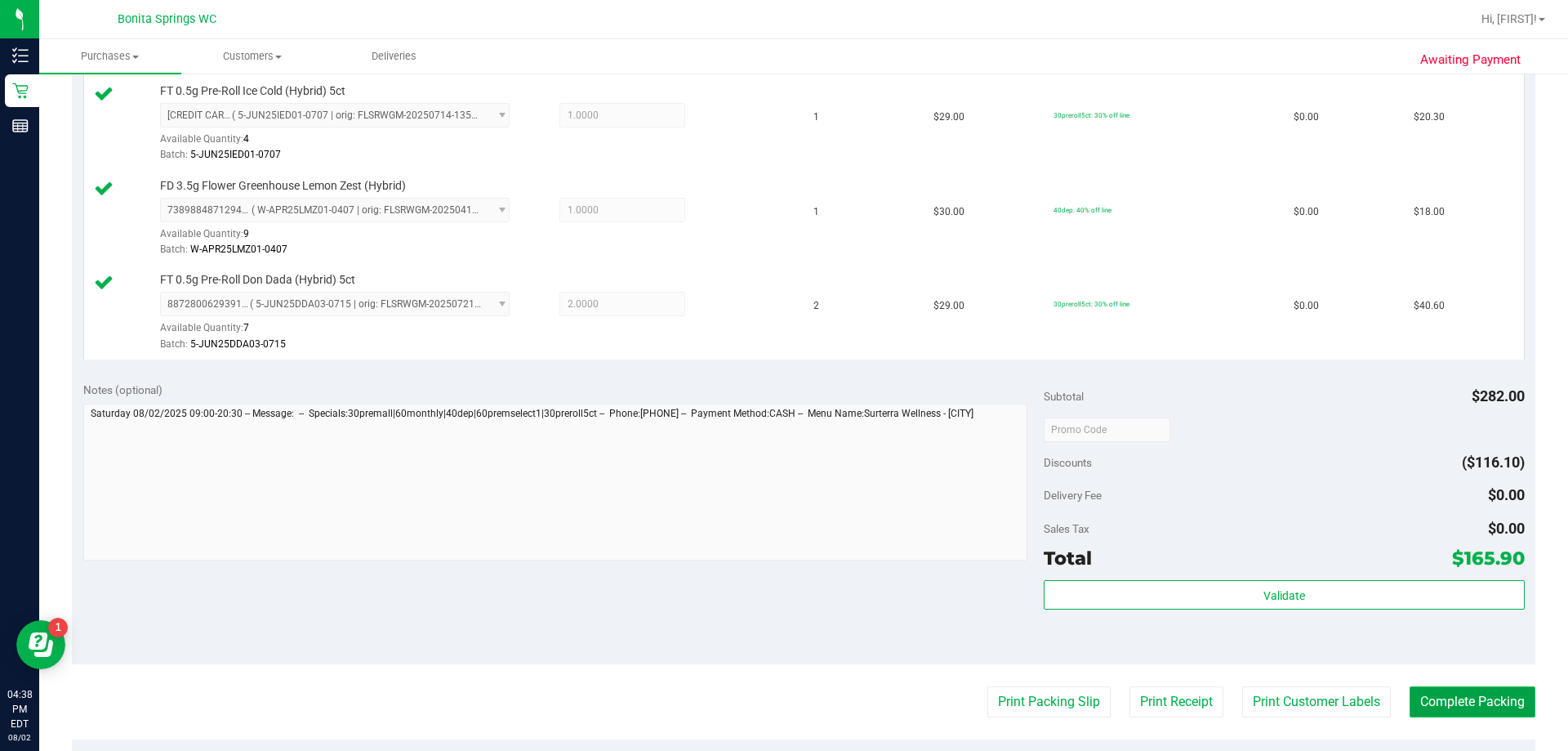 click on "Complete Packing" at bounding box center (1472, 702) 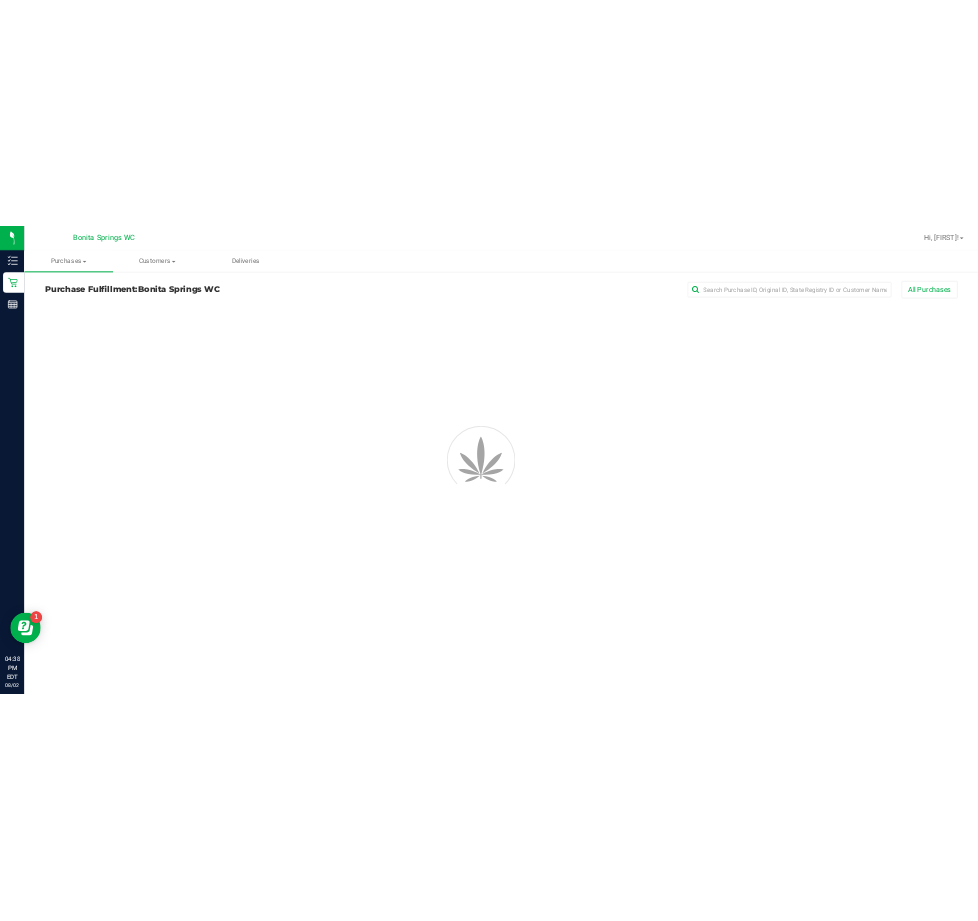 scroll, scrollTop: 0, scrollLeft: 0, axis: both 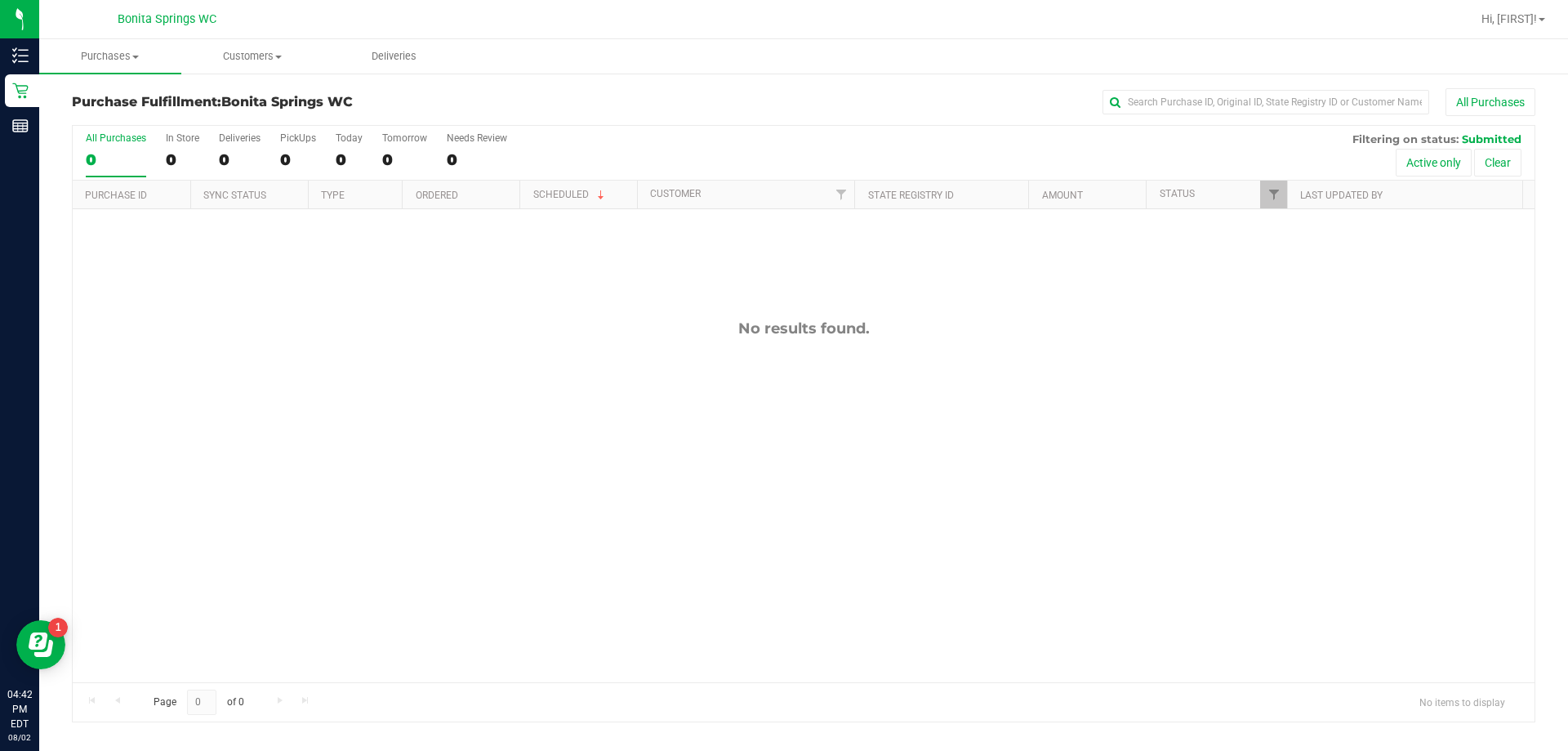 click on "All Purchases
0
In Store
0
Deliveries
0
PickUps
0
Today
0
Tomorrow
0
Needs Review
0
Filtering on status:
Submitted
Active only
Clear" at bounding box center (804, 153) 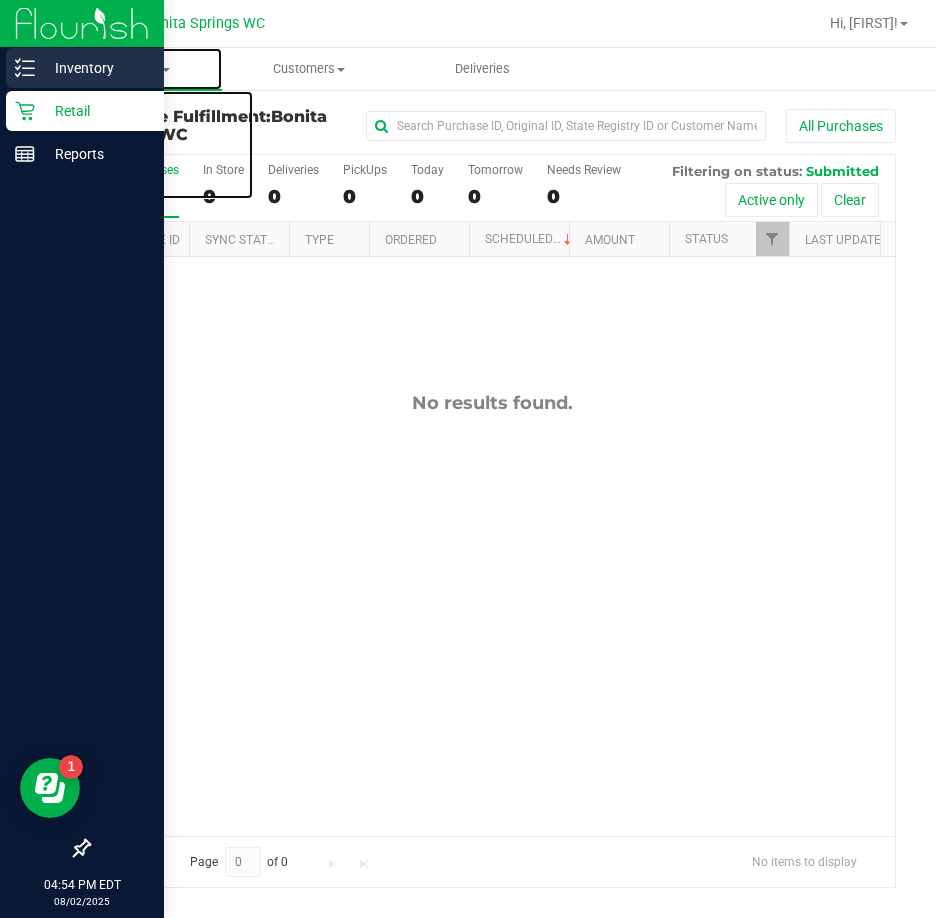 click on "Purchases
Summary of purchases
Fulfillment
All purchases" at bounding box center [135, 69] 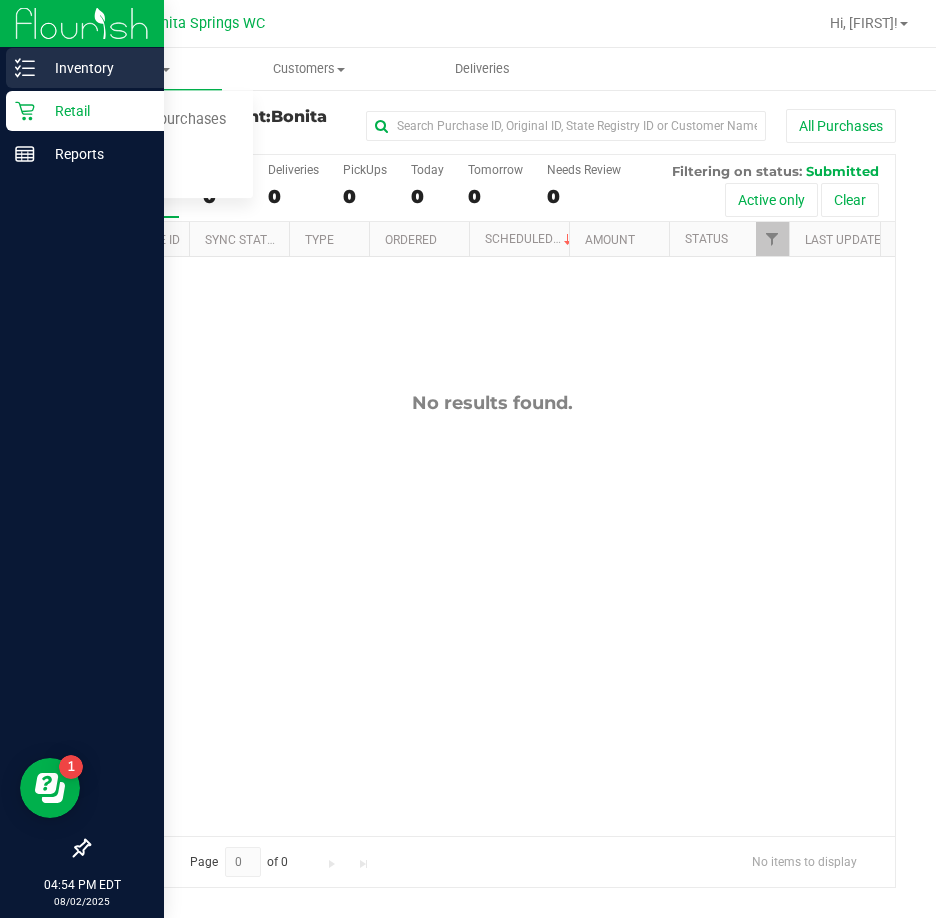 click on "Inventory" at bounding box center [85, 68] 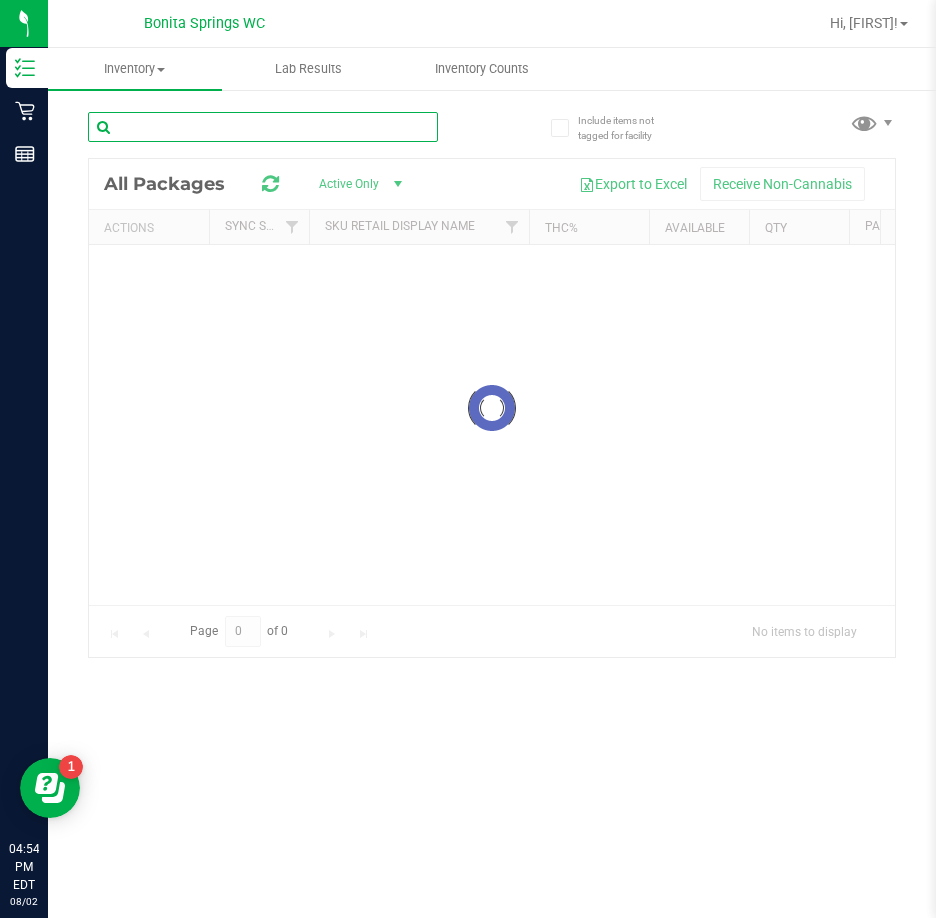 click at bounding box center [263, 127] 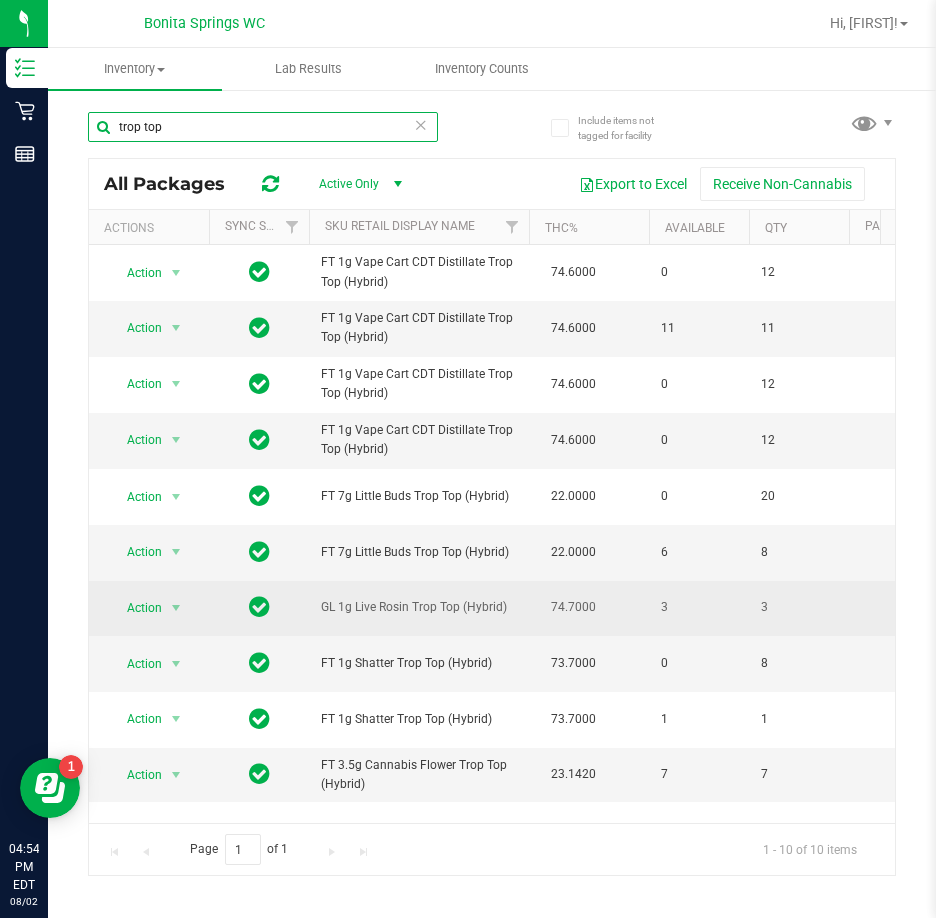type on "trop top" 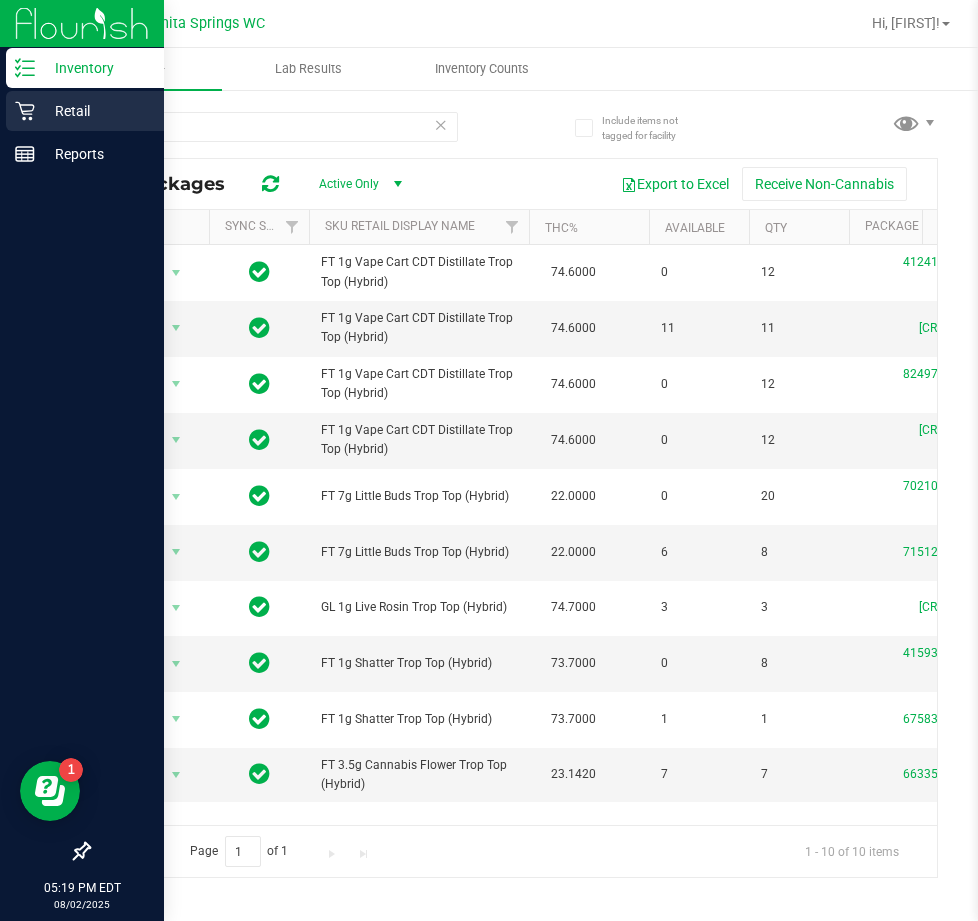 click on "Retail" at bounding box center [85, 111] 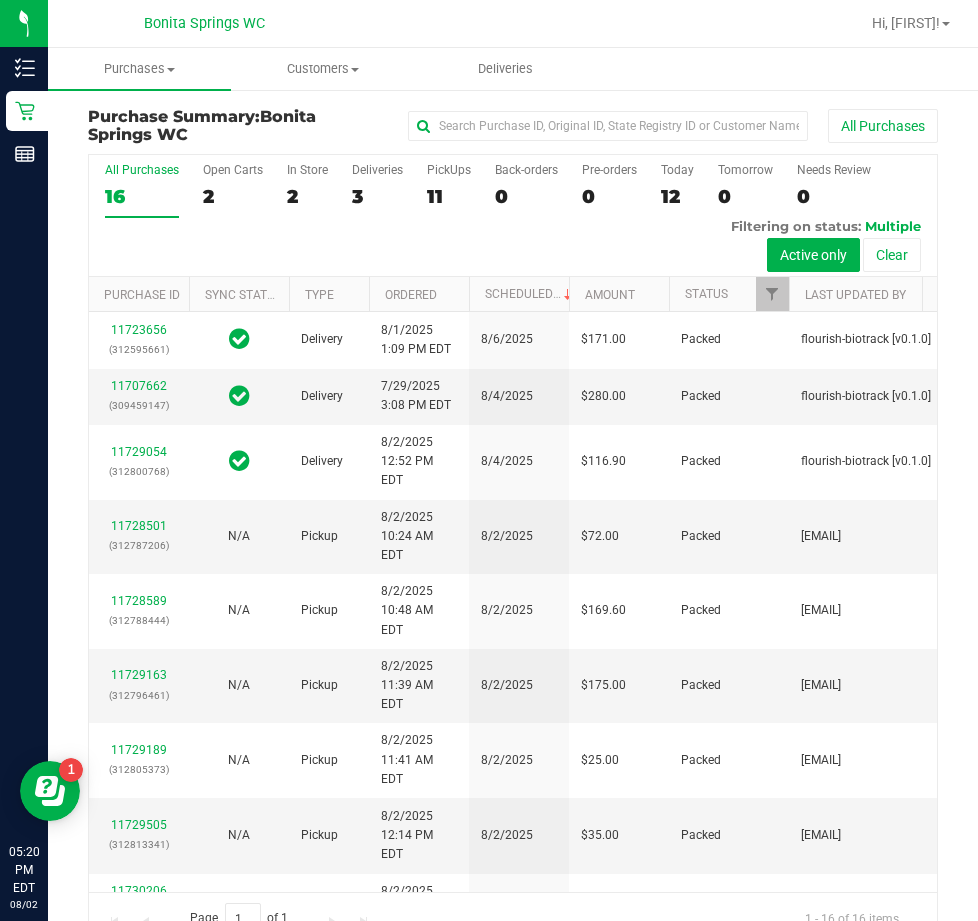 click at bounding box center (608, 23) 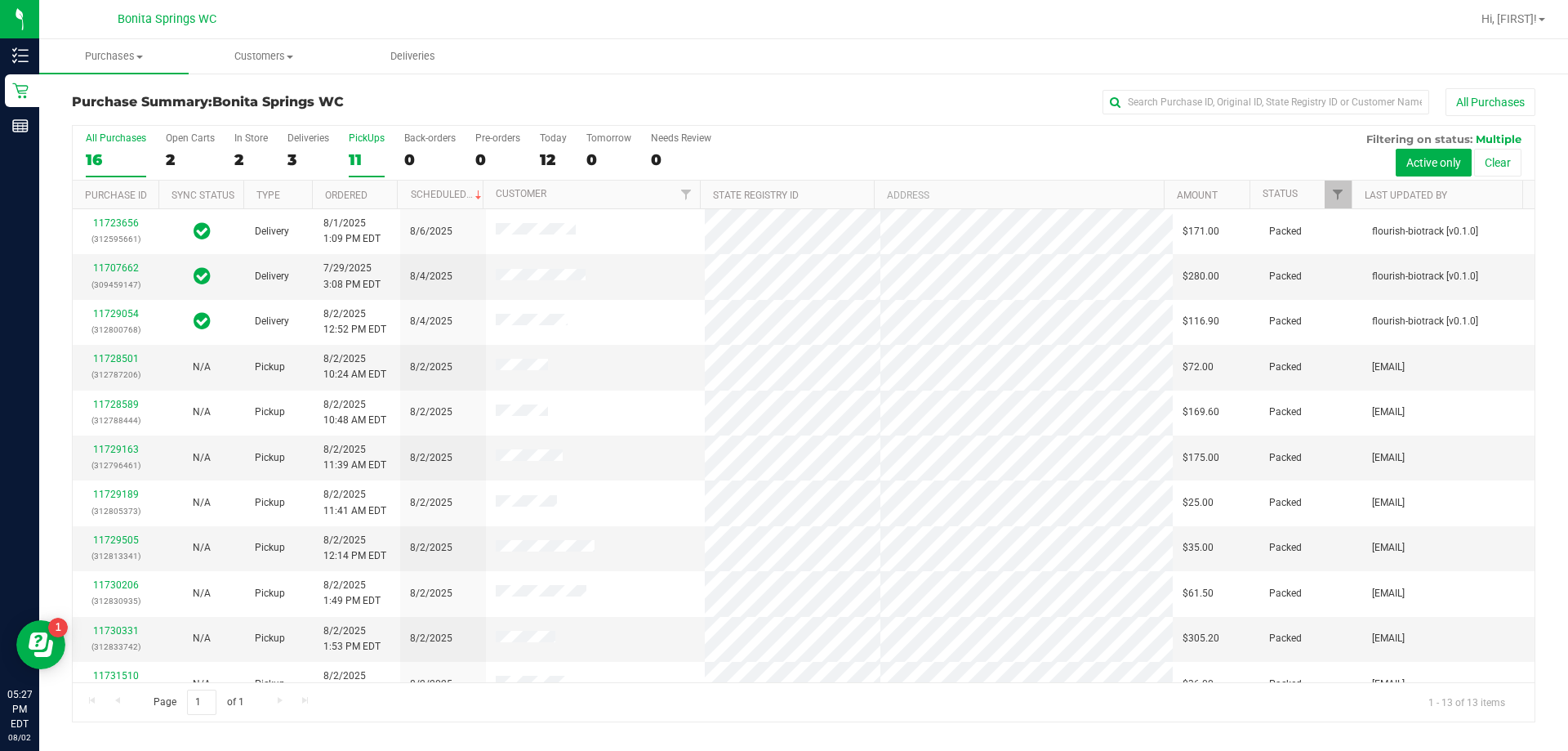 click on "11" at bounding box center (367, 159) 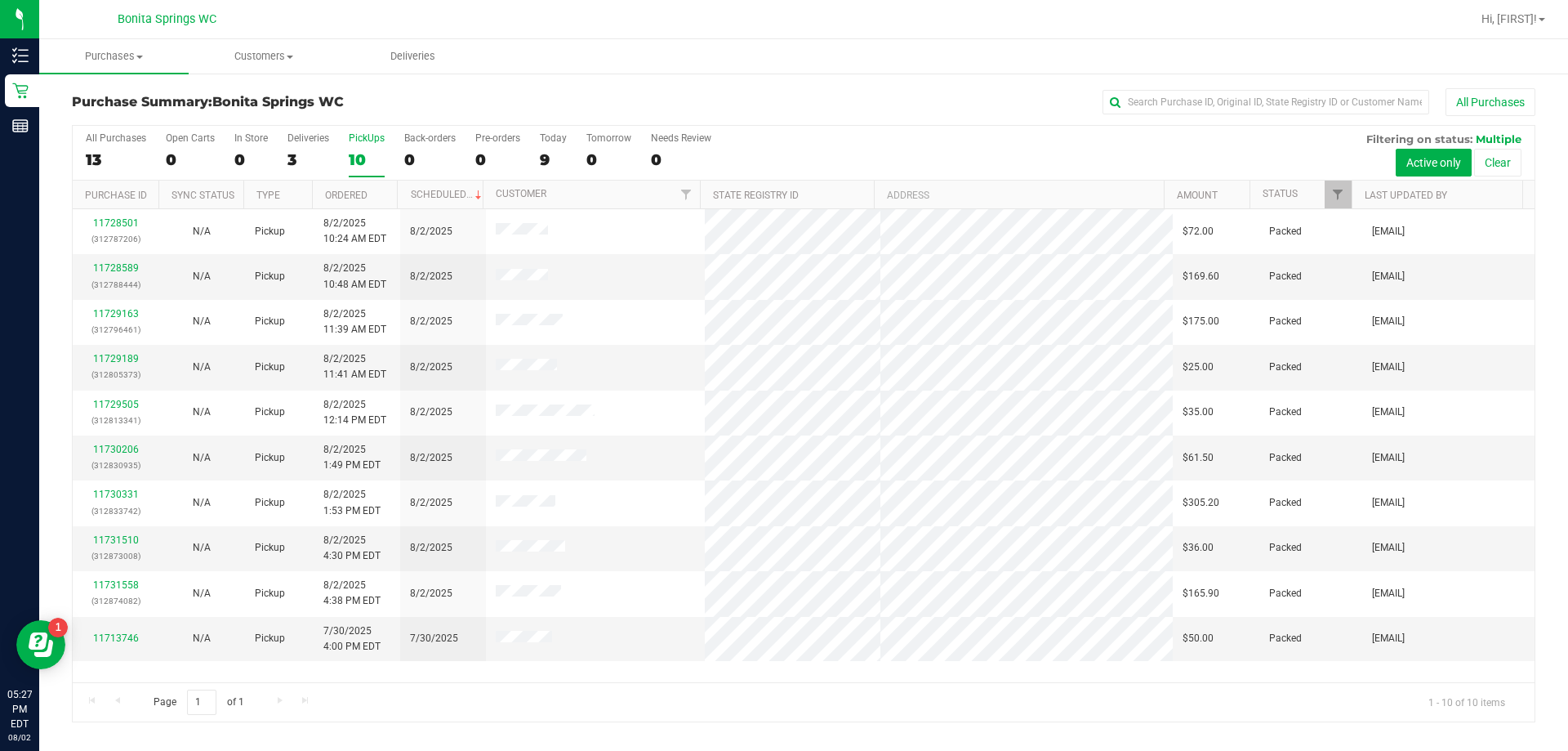 click on "All Purchases" at bounding box center (1047, 102) 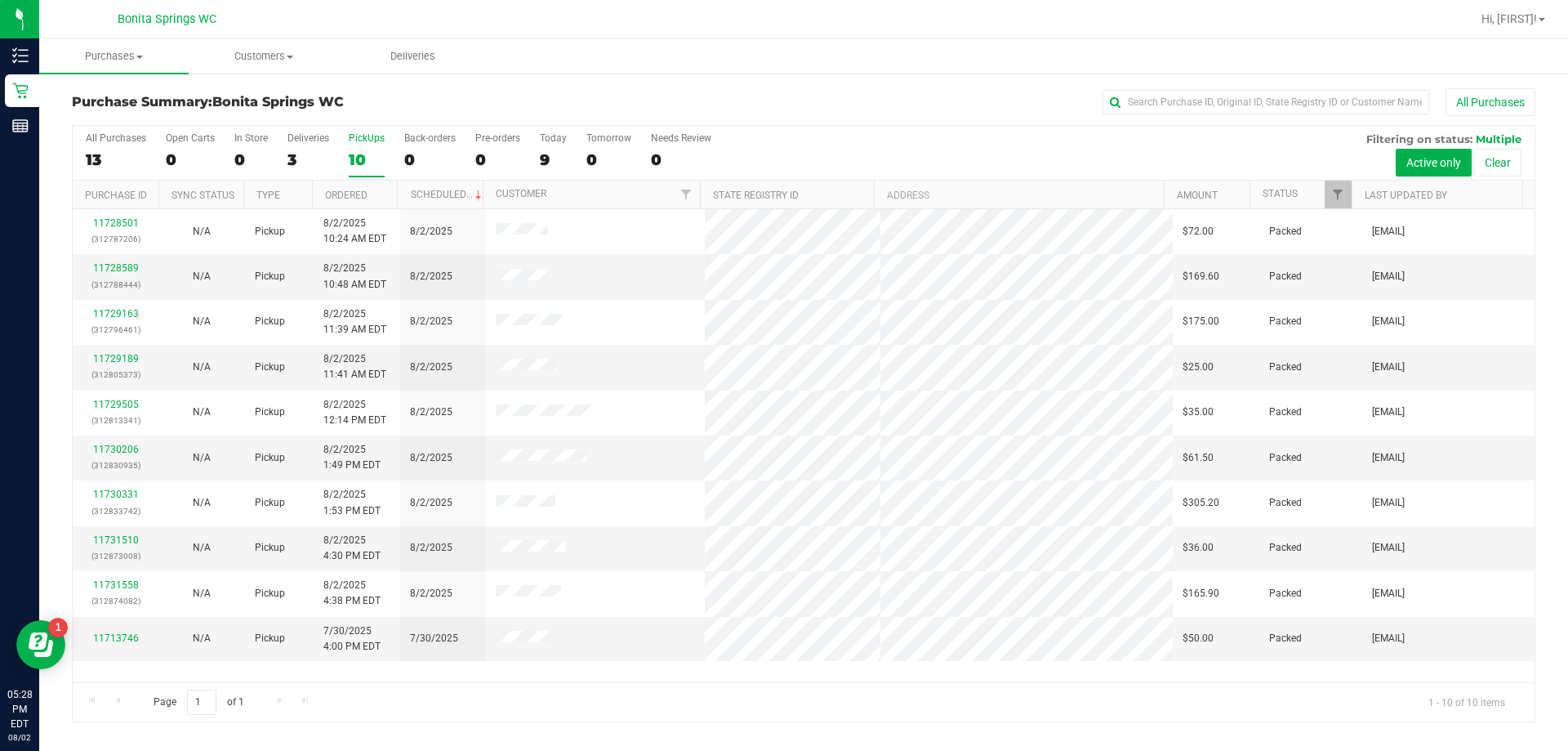 click on "Purchase Summary:
Bonita Springs WC
All Purchases
All Purchases
13
Open Carts
0
In Store
0
Deliveries
3
PickUps
10
Back-orders
0" at bounding box center [804, 405] 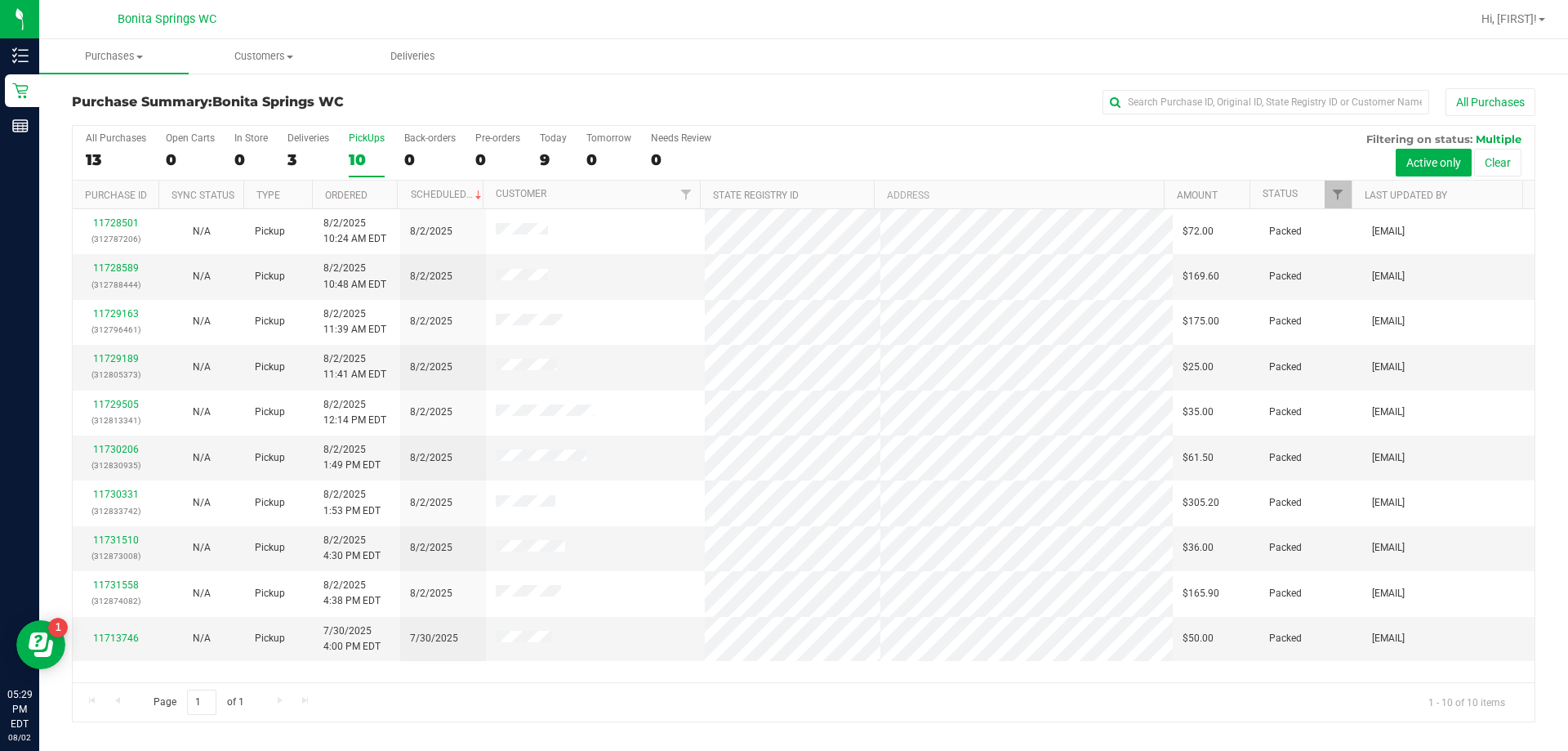 click on "Purchase Summary:
Bonita Springs WC
All Purchases" at bounding box center [804, 106] 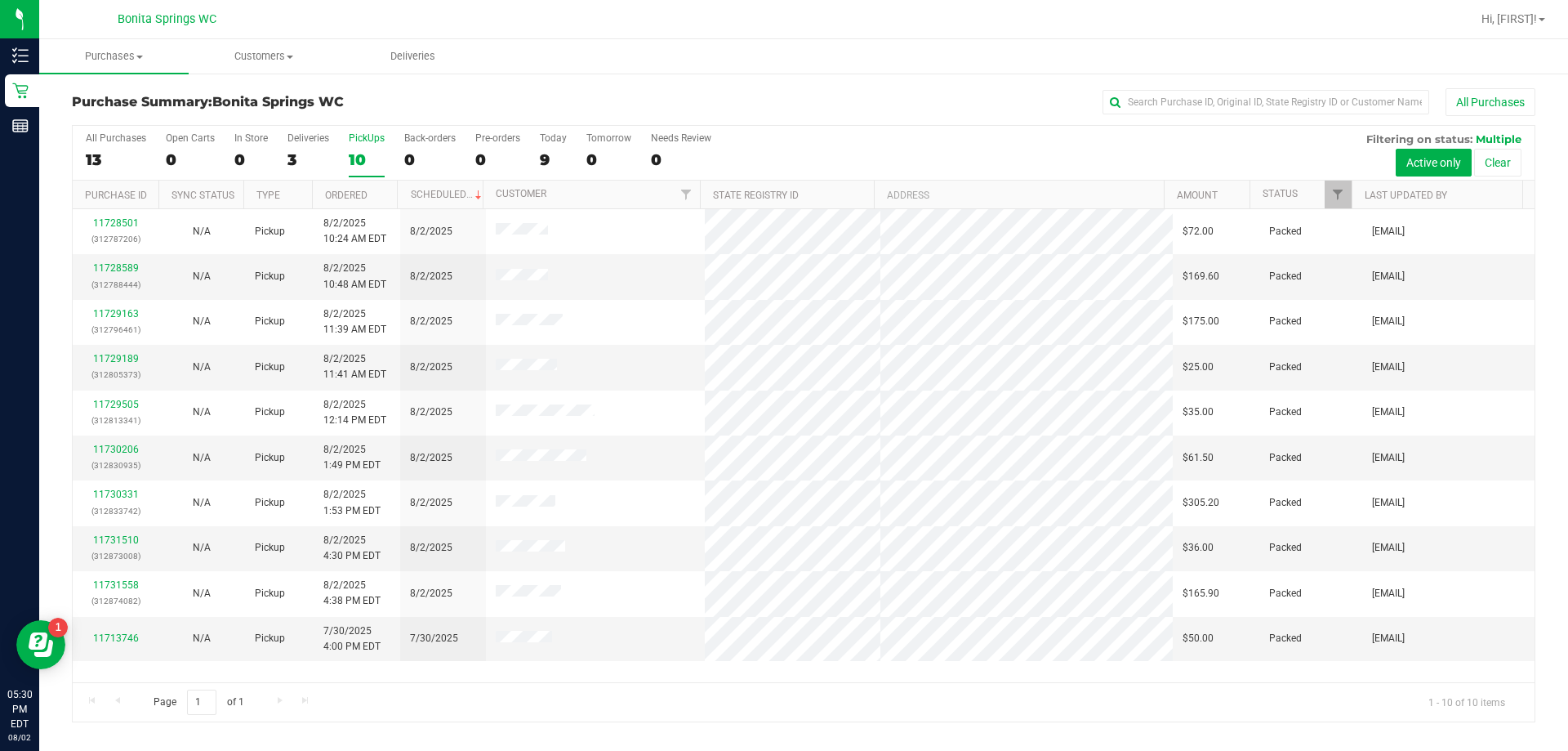 click on "Purchase Summary:
Bonita Springs WC
All Purchases
All Purchases
13
Open Carts
0
In Store
0
Deliveries
3
PickUps
10
Back-orders
0" at bounding box center (804, 405) 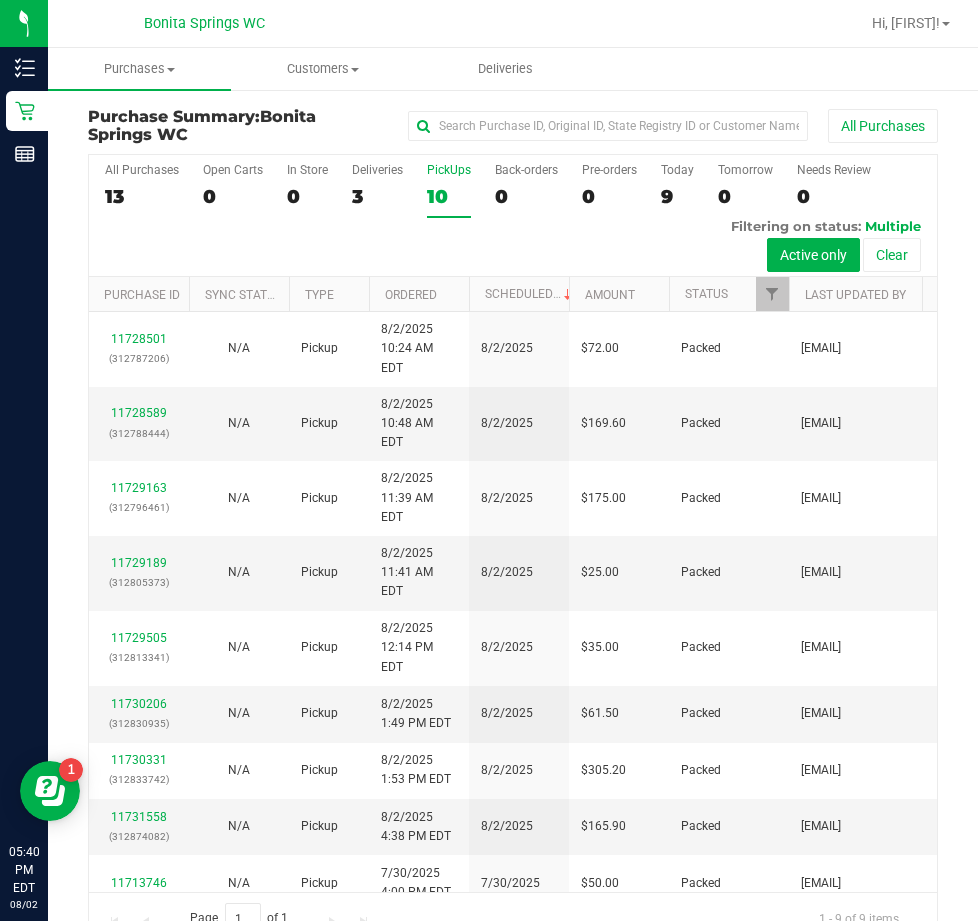 drag, startPoint x: 617, startPoint y: 17, endPoint x: 581, endPoint y: 34, distance: 39.812057 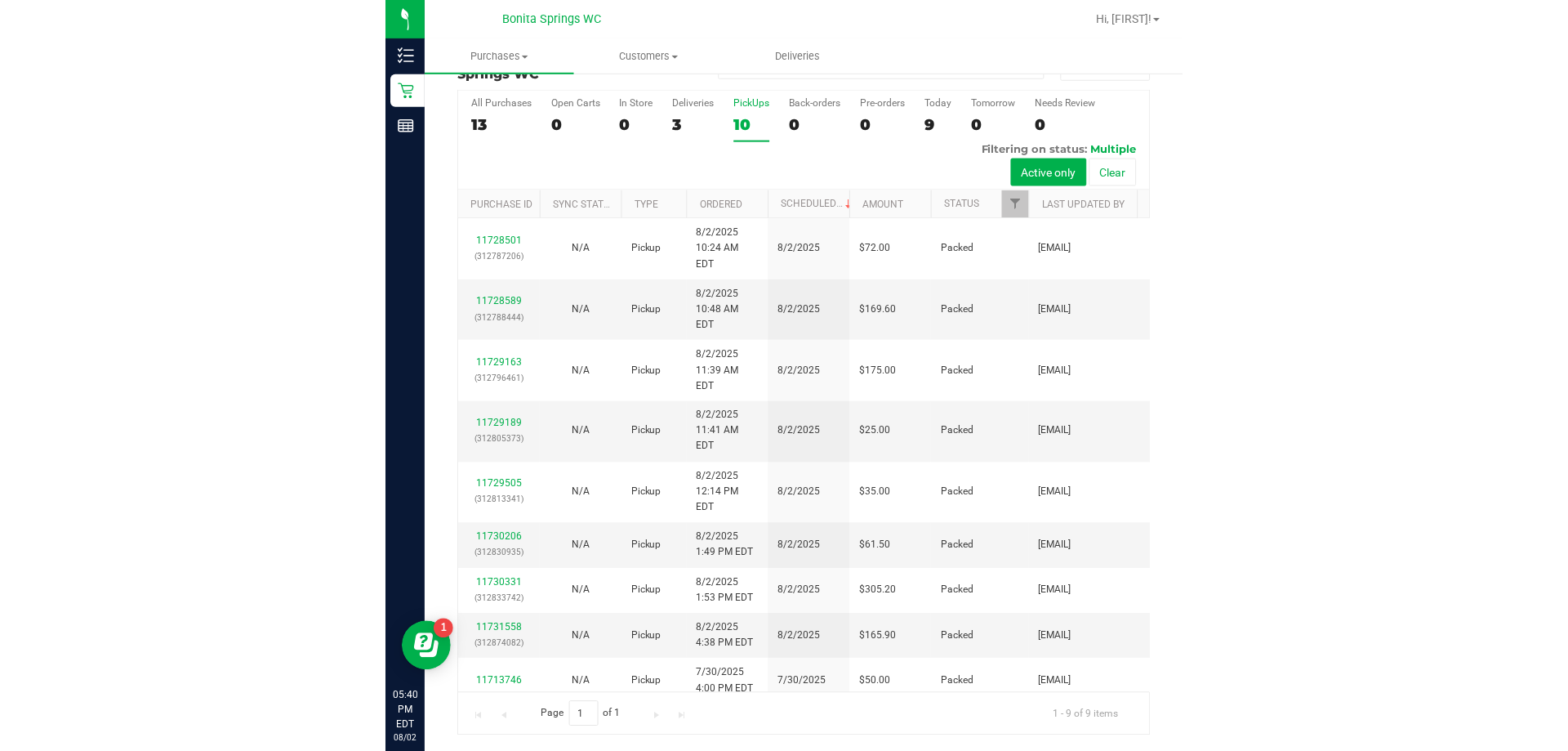 scroll, scrollTop: 0, scrollLeft: 0, axis: both 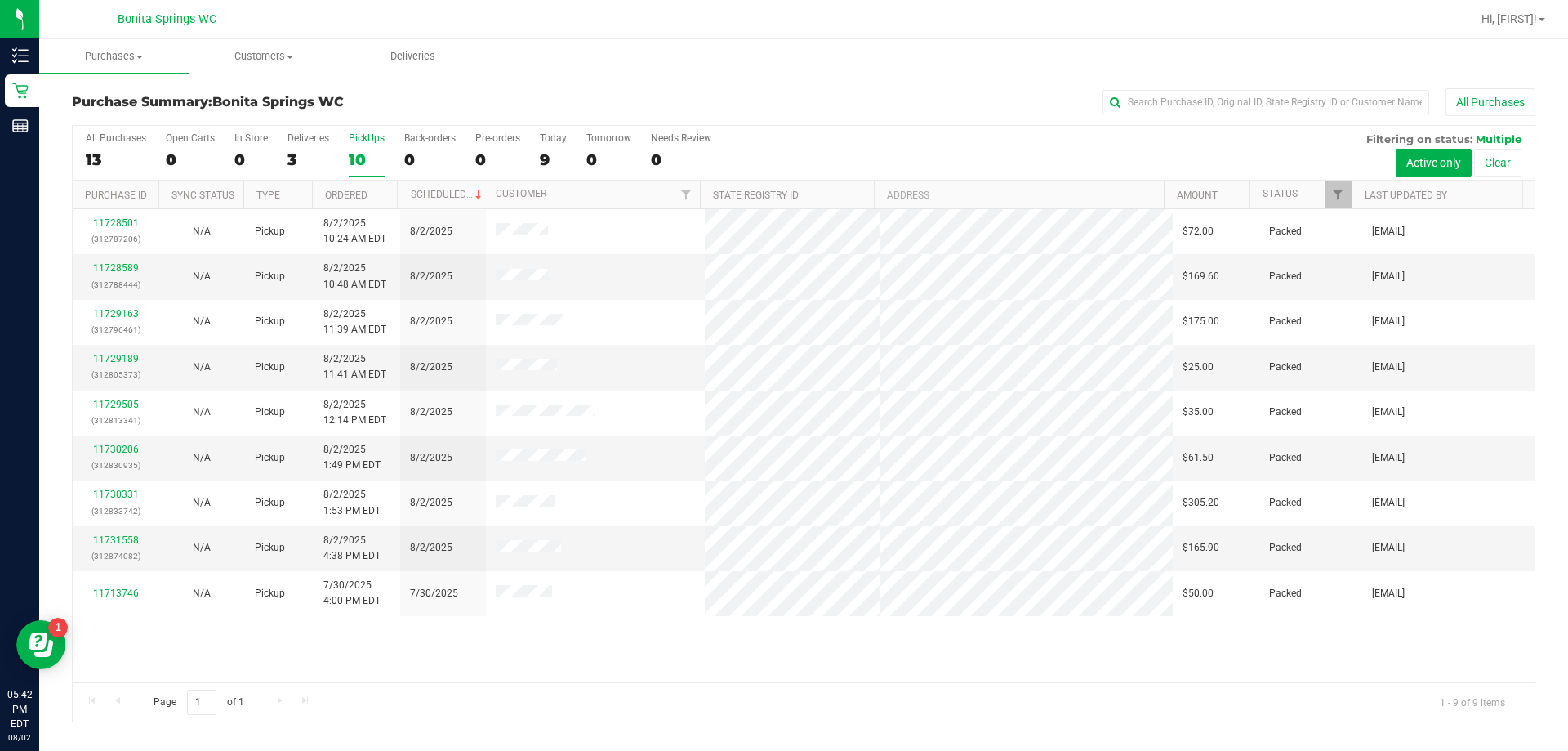 click on "All Purchases
13
Open Carts
0
In Store
0
Deliveries
3
PickUps
10
Back-orders
0
Pre-orders
0
Today
9
Tomorrow
0" at bounding box center (804, 153) 